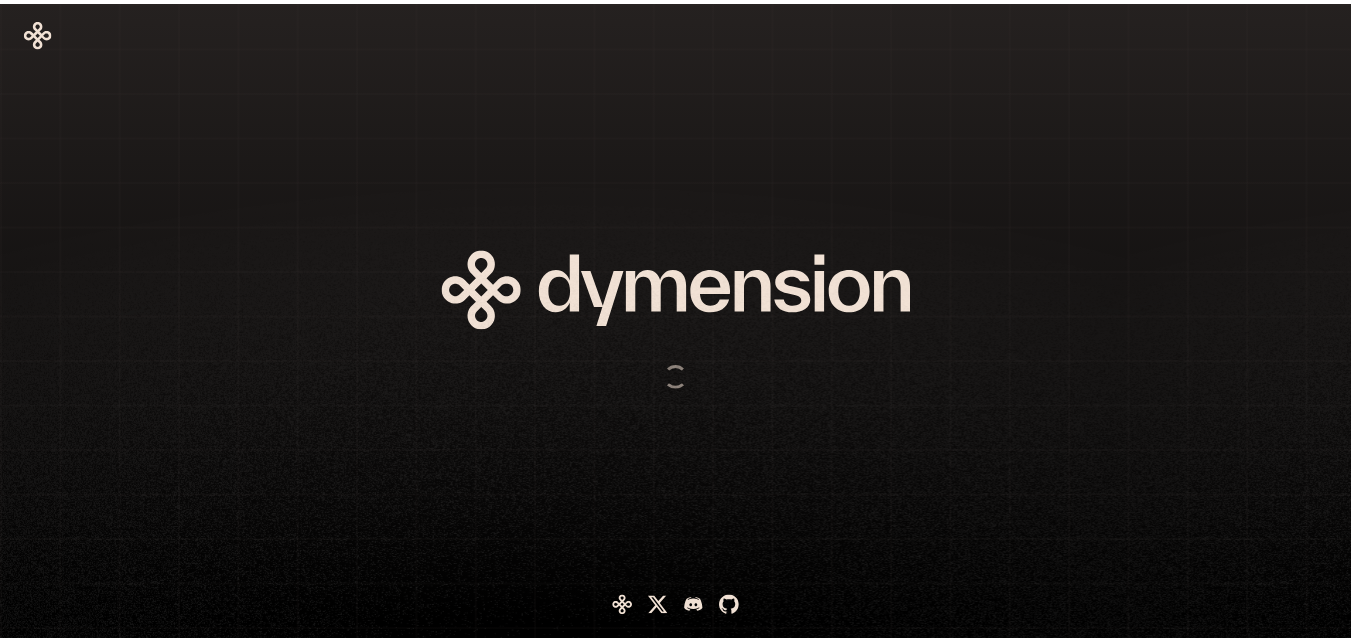 scroll, scrollTop: 0, scrollLeft: 0, axis: both 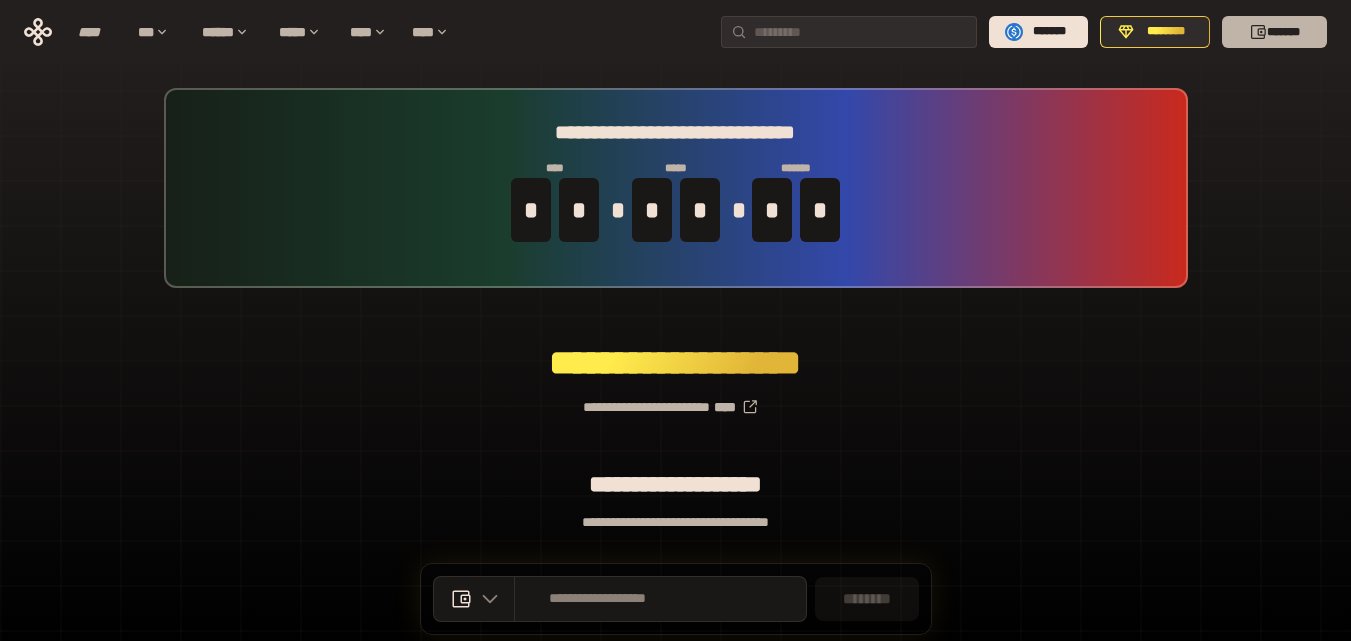 click on "*******" at bounding box center [1274, 32] 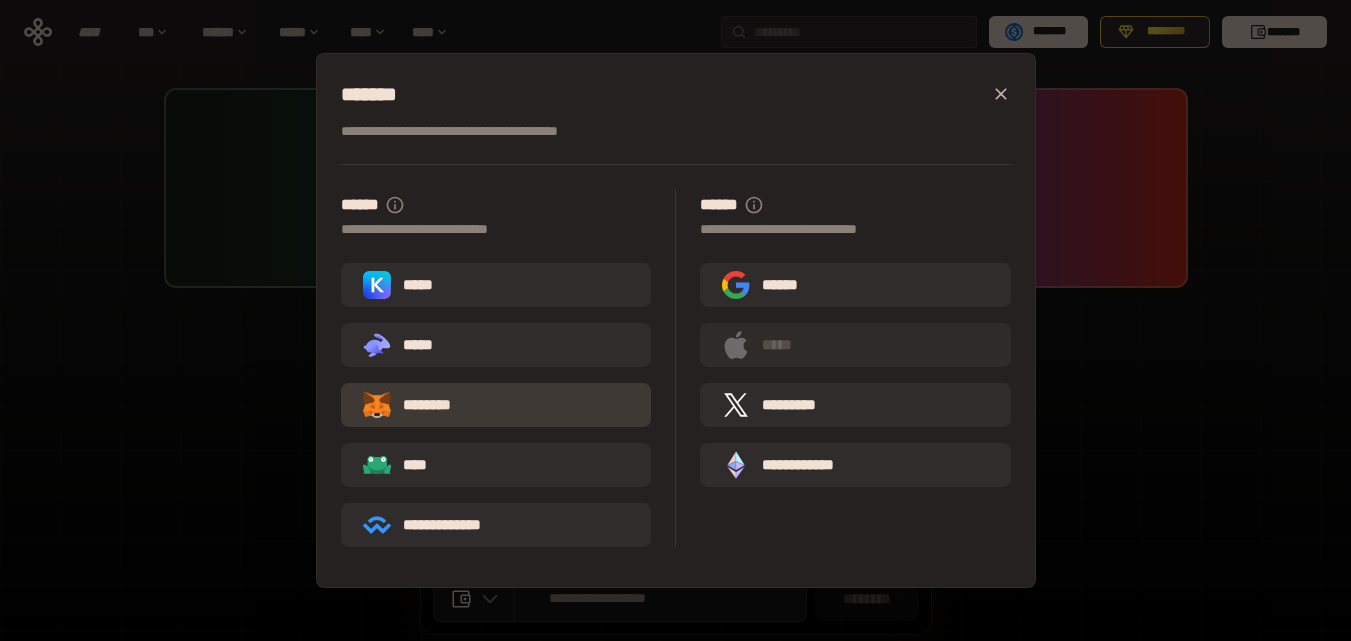 click on "********" at bounding box center (421, 405) 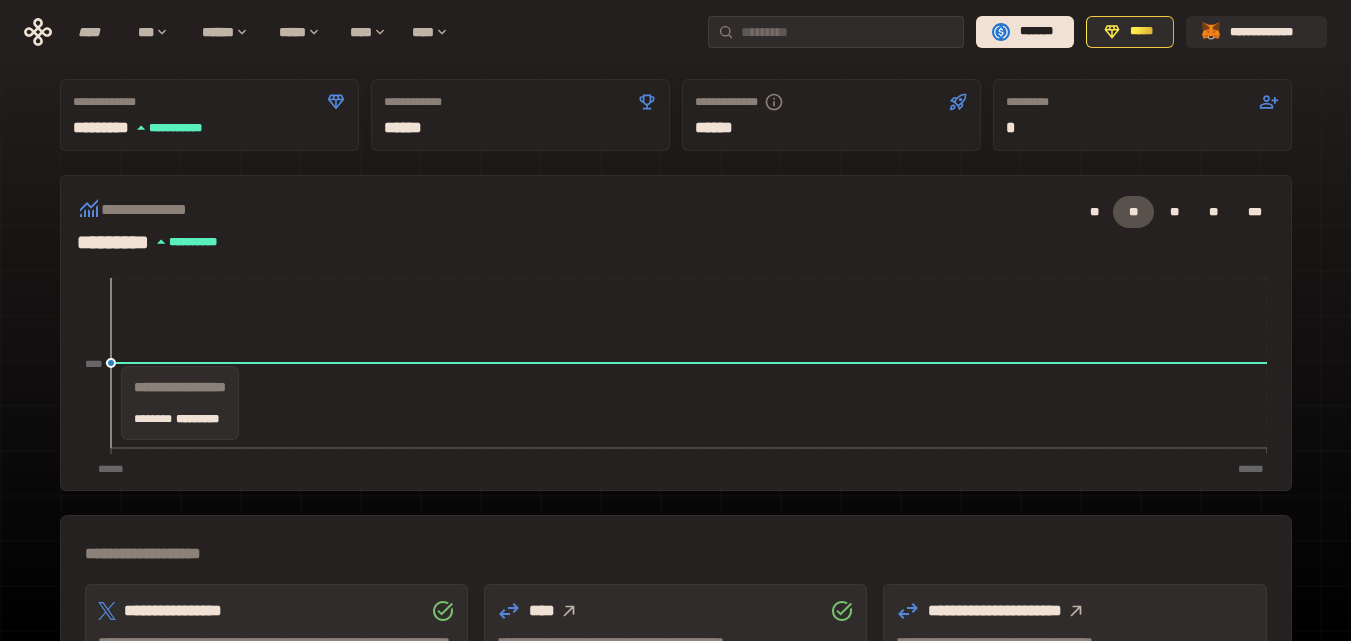 scroll, scrollTop: 0, scrollLeft: 0, axis: both 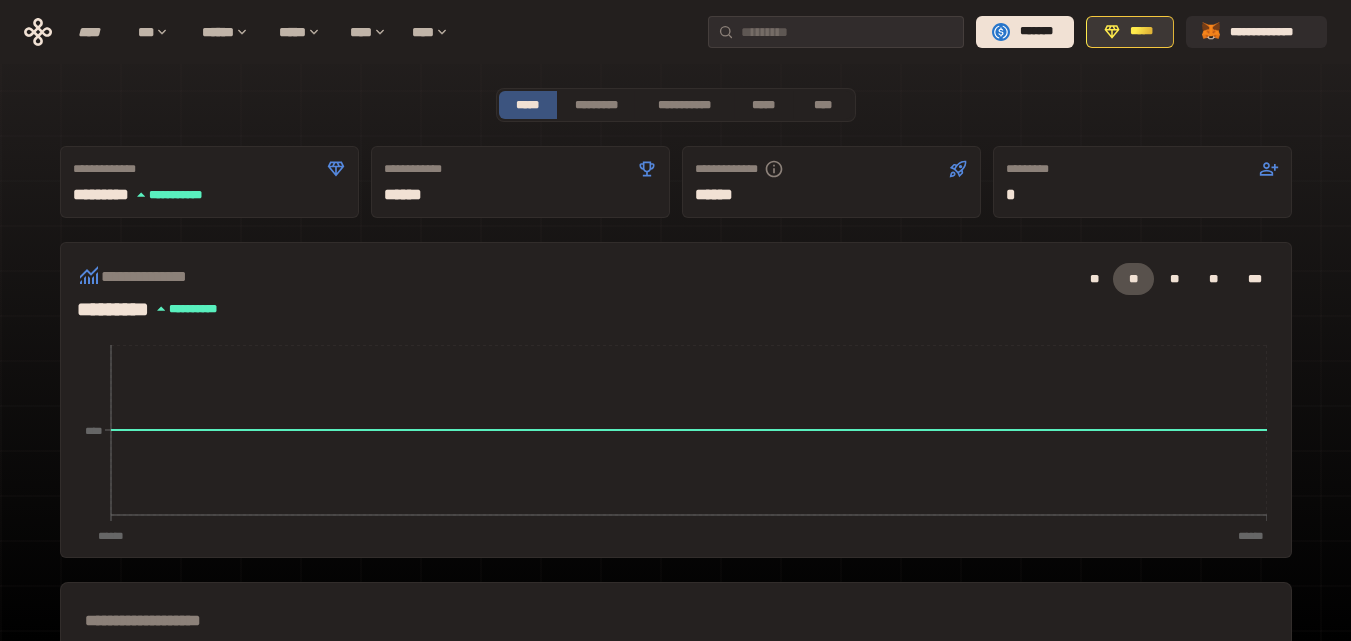 click on "*****" at bounding box center [1141, 32] 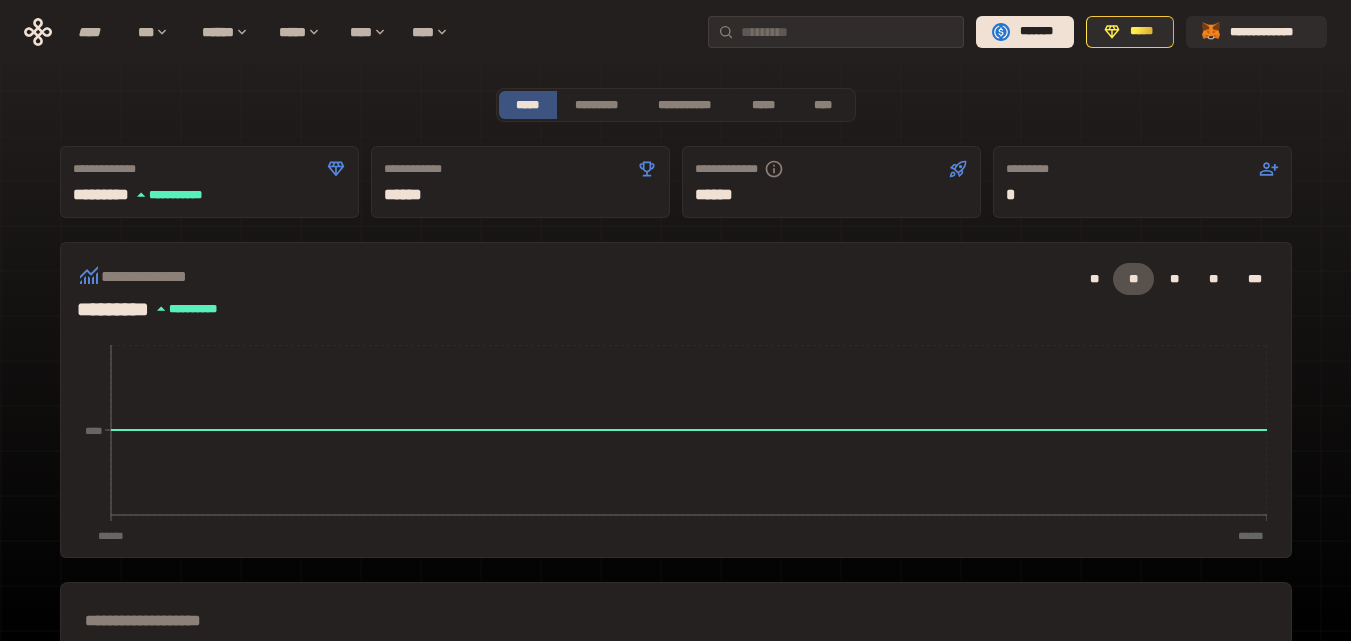 scroll, scrollTop: 560, scrollLeft: 0, axis: vertical 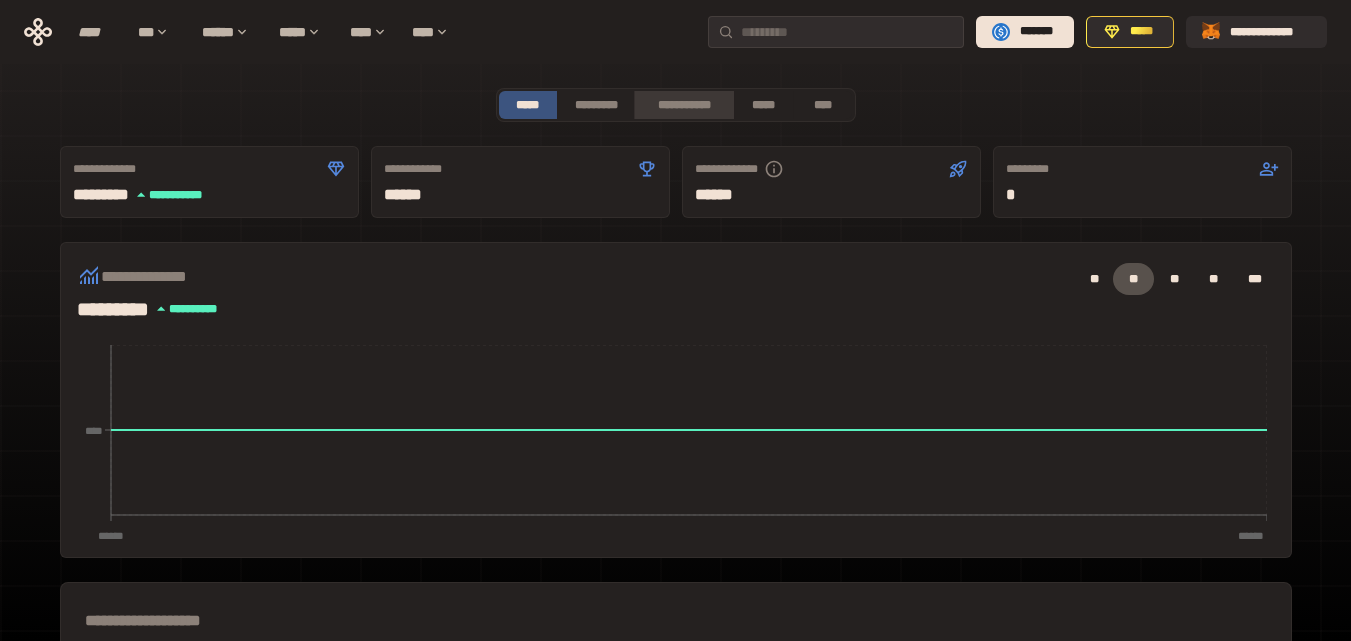 click on "**********" at bounding box center [683, 105] 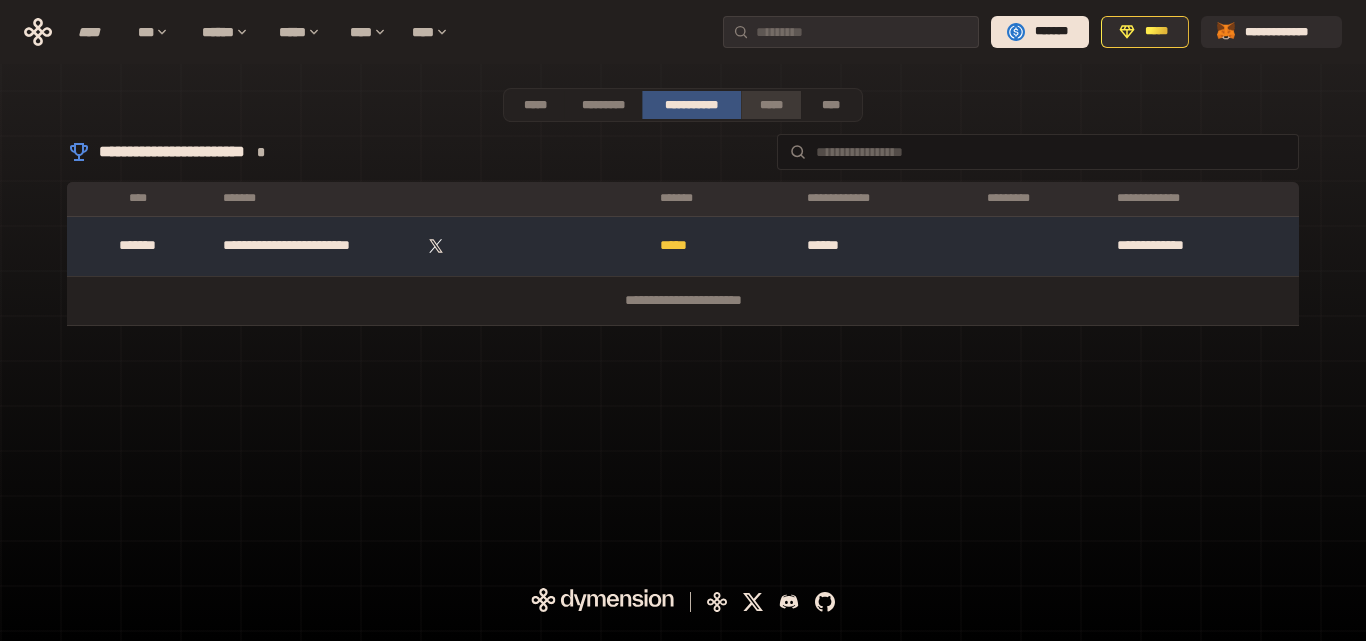 click on "*****" at bounding box center (770, 105) 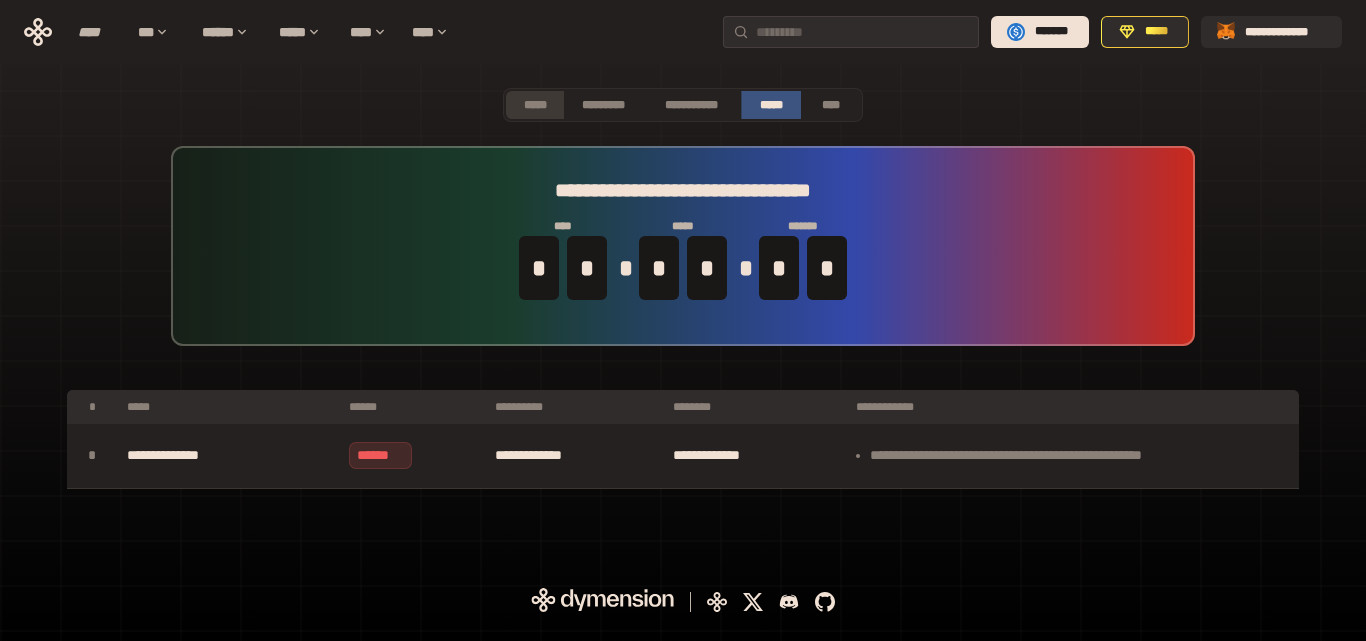 click on "*****" at bounding box center [535, 105] 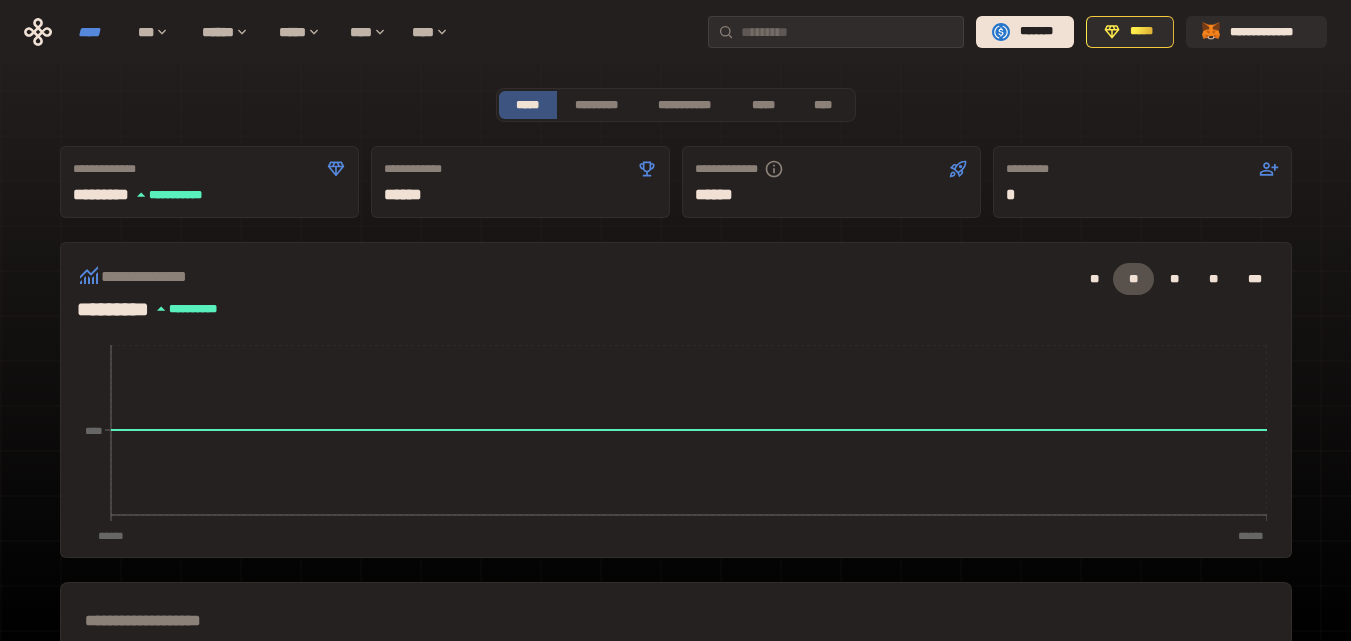 click on "****" at bounding box center (98, 32) 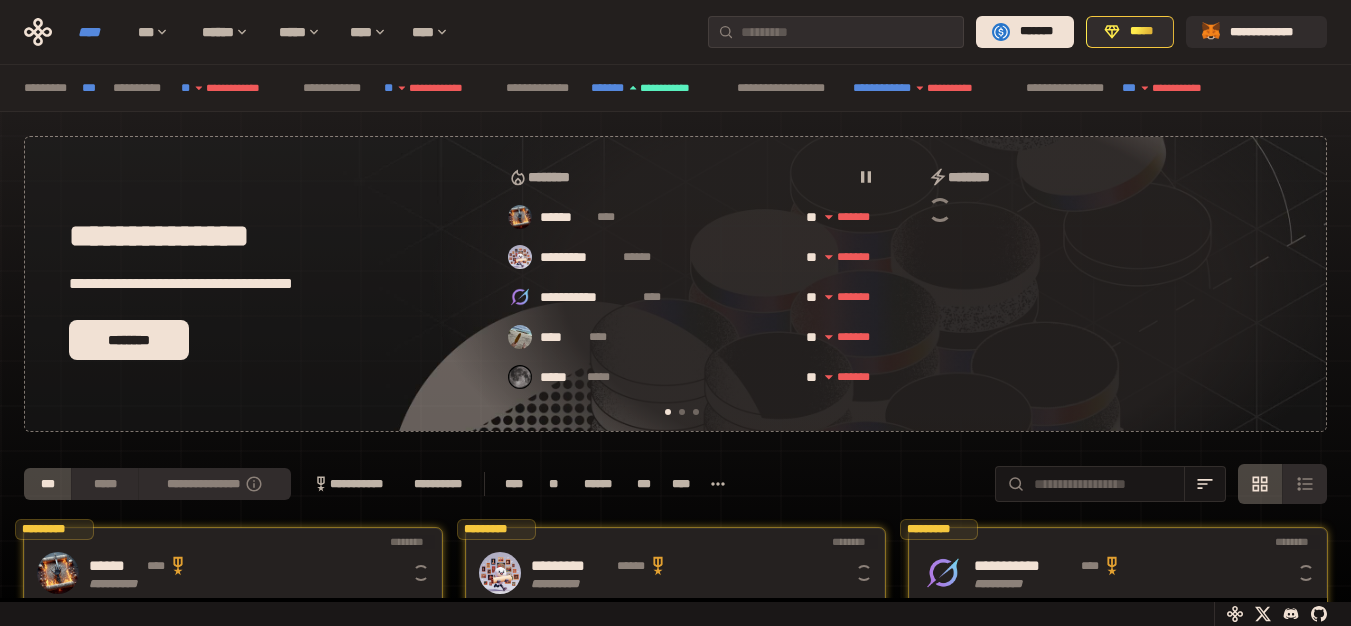 scroll, scrollTop: 0, scrollLeft: 16, axis: horizontal 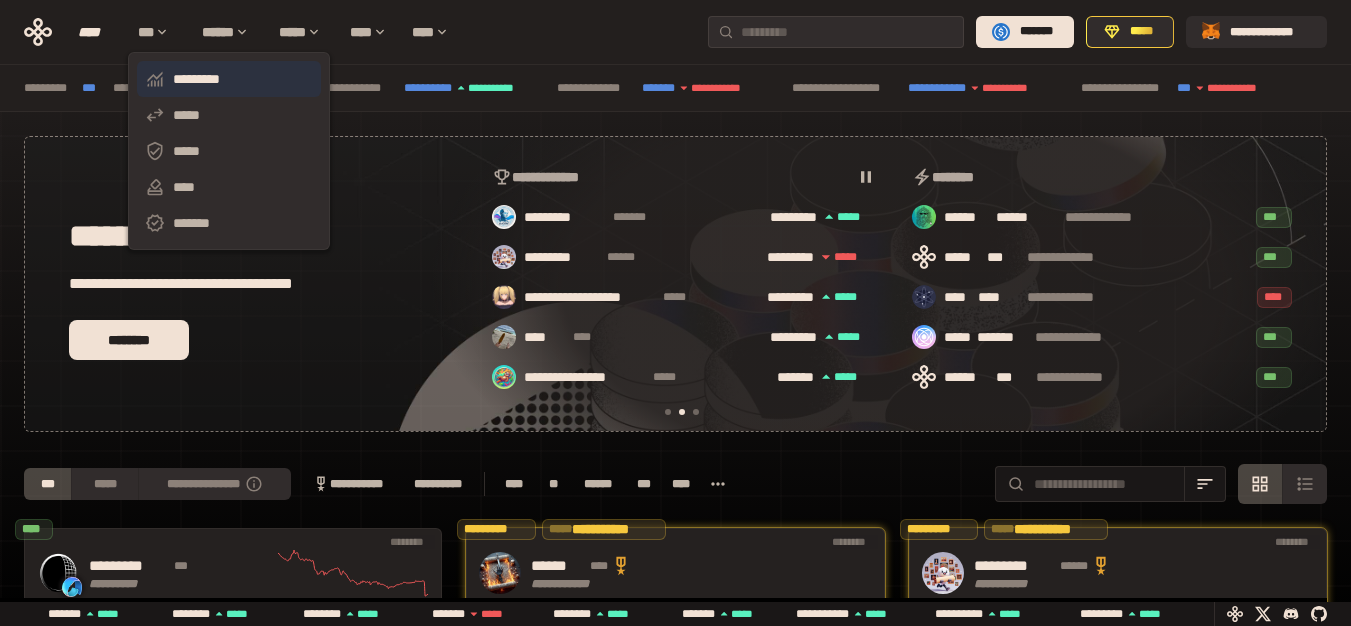 click on "*********" at bounding box center (229, 79) 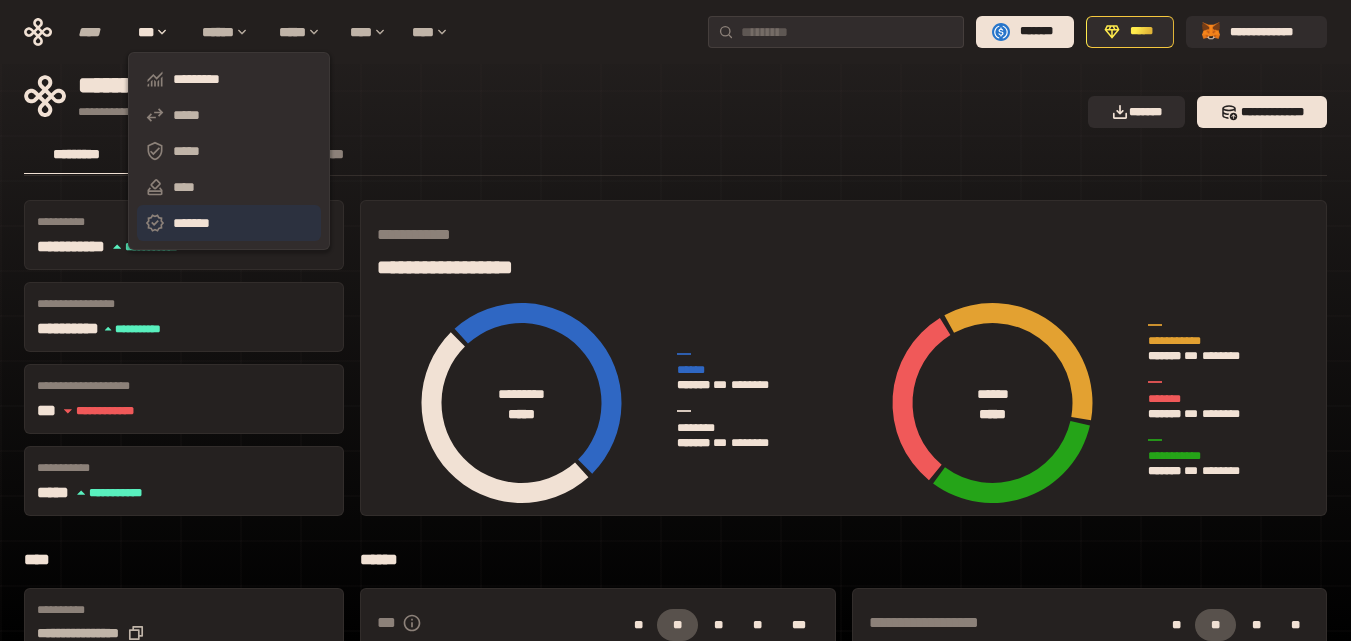 click on "*******" at bounding box center (229, 223) 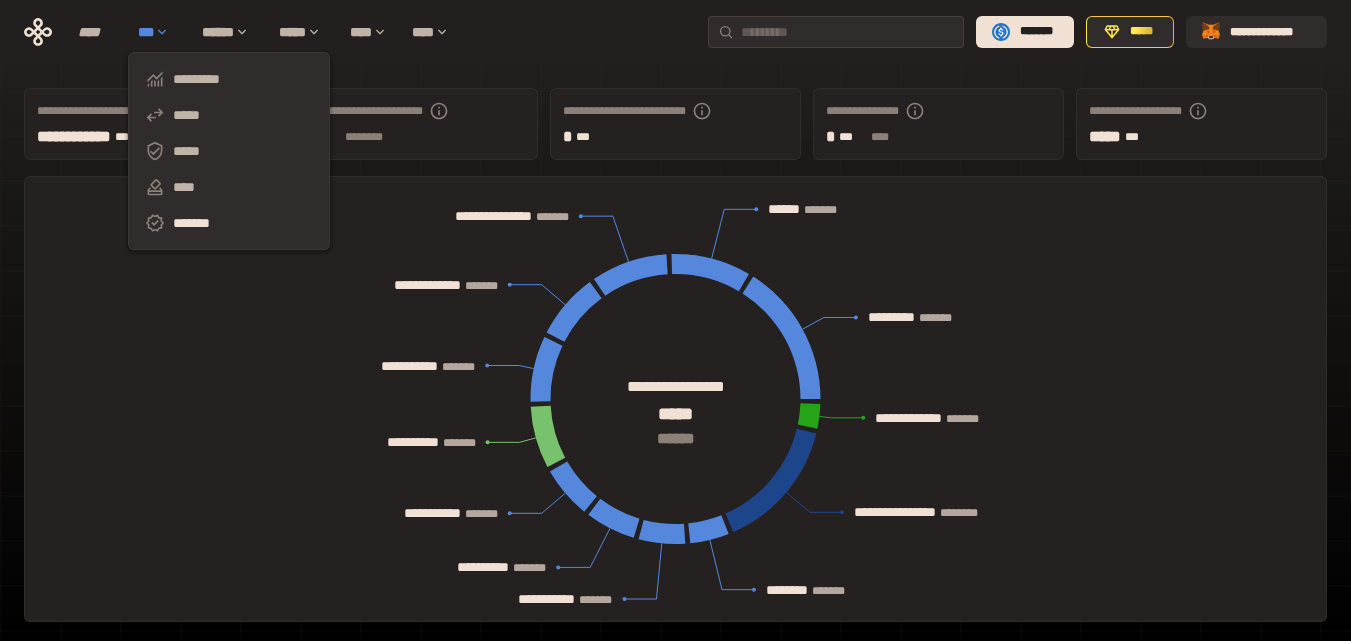 click on "***" at bounding box center (160, 32) 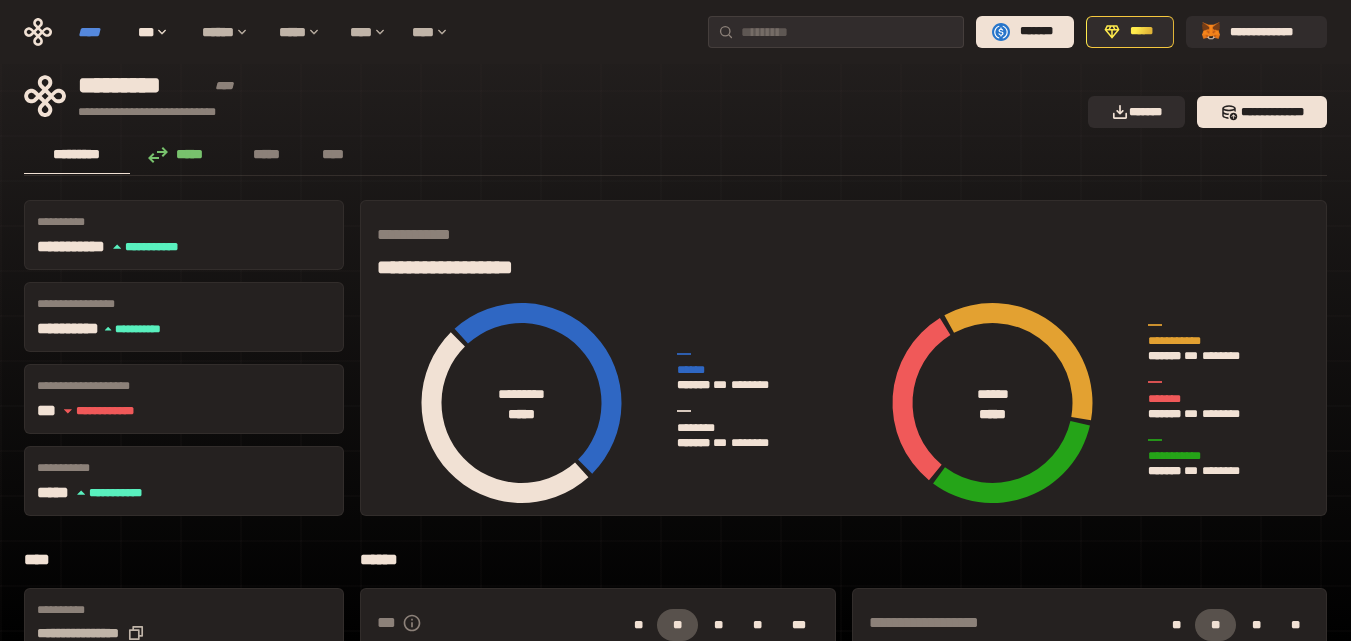click on "****" at bounding box center [98, 32] 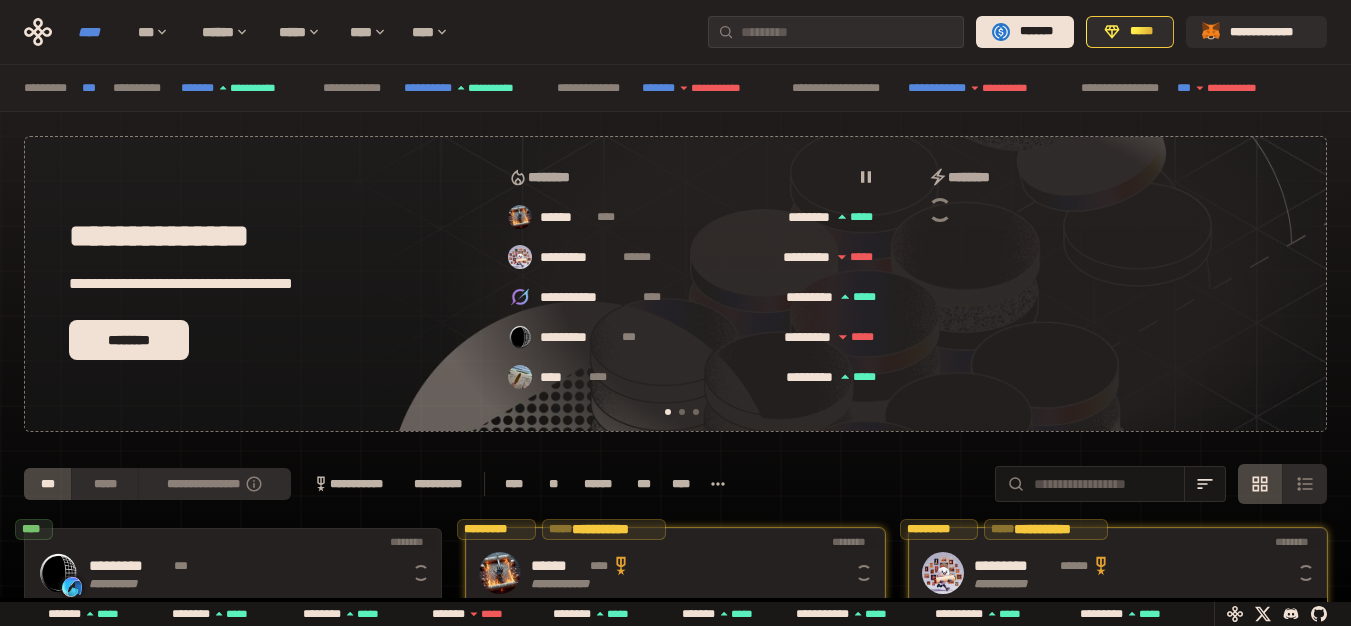 scroll, scrollTop: 0, scrollLeft: 16, axis: horizontal 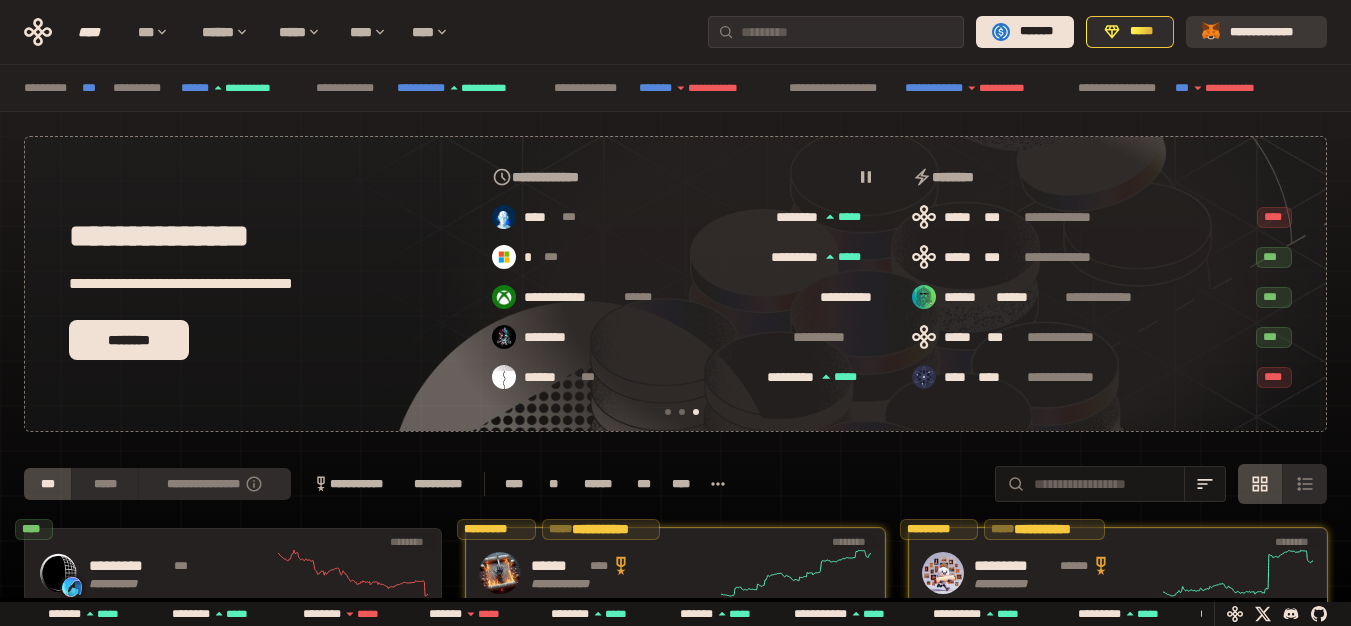 click on "**********" at bounding box center (1270, 32) 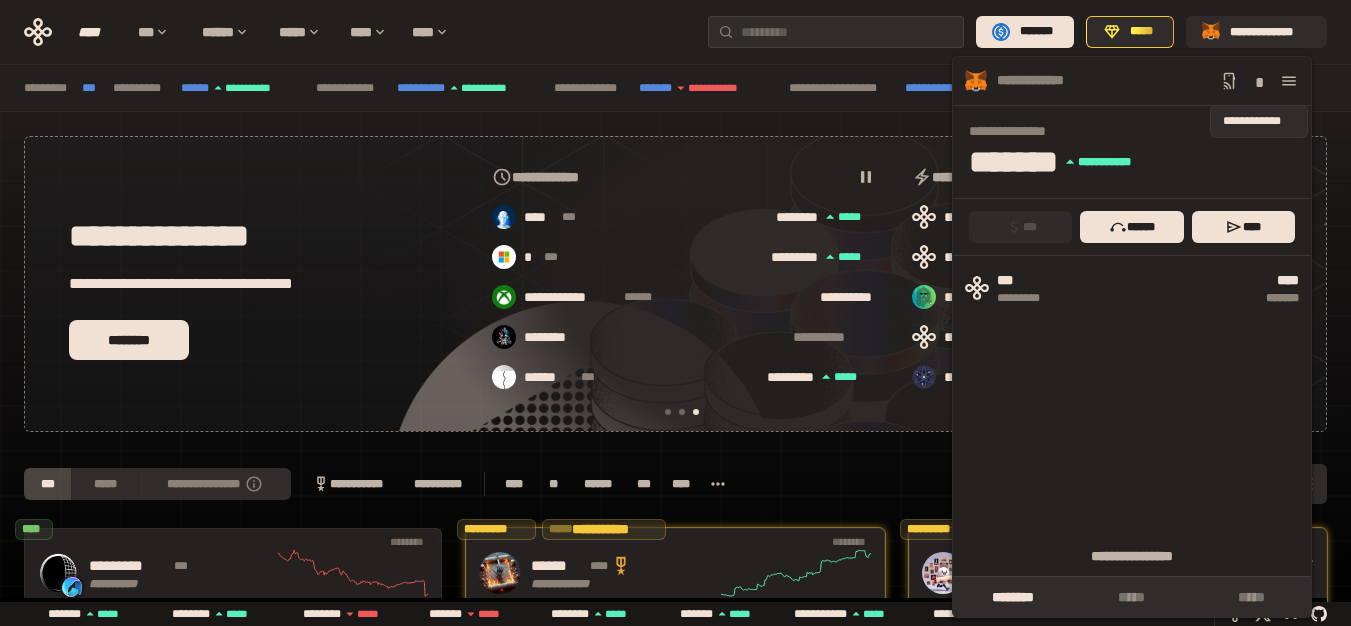 scroll, scrollTop: 0, scrollLeft: 436, axis: horizontal 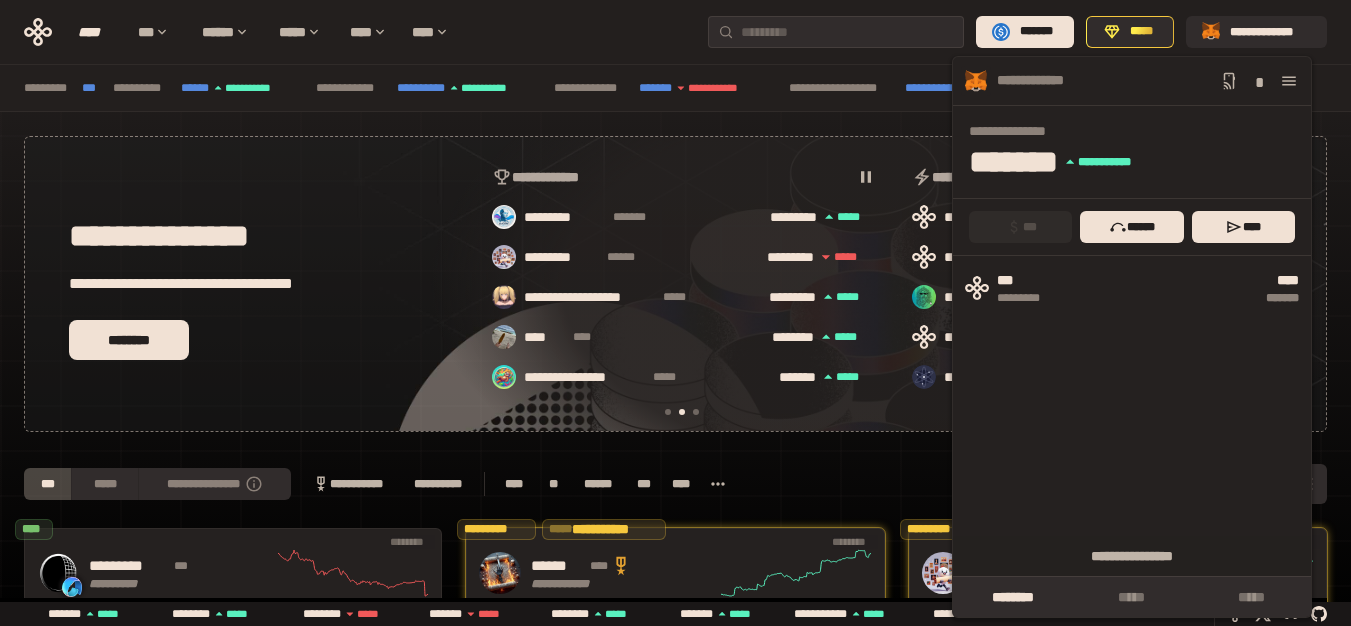 click at bounding box center (1289, 81) 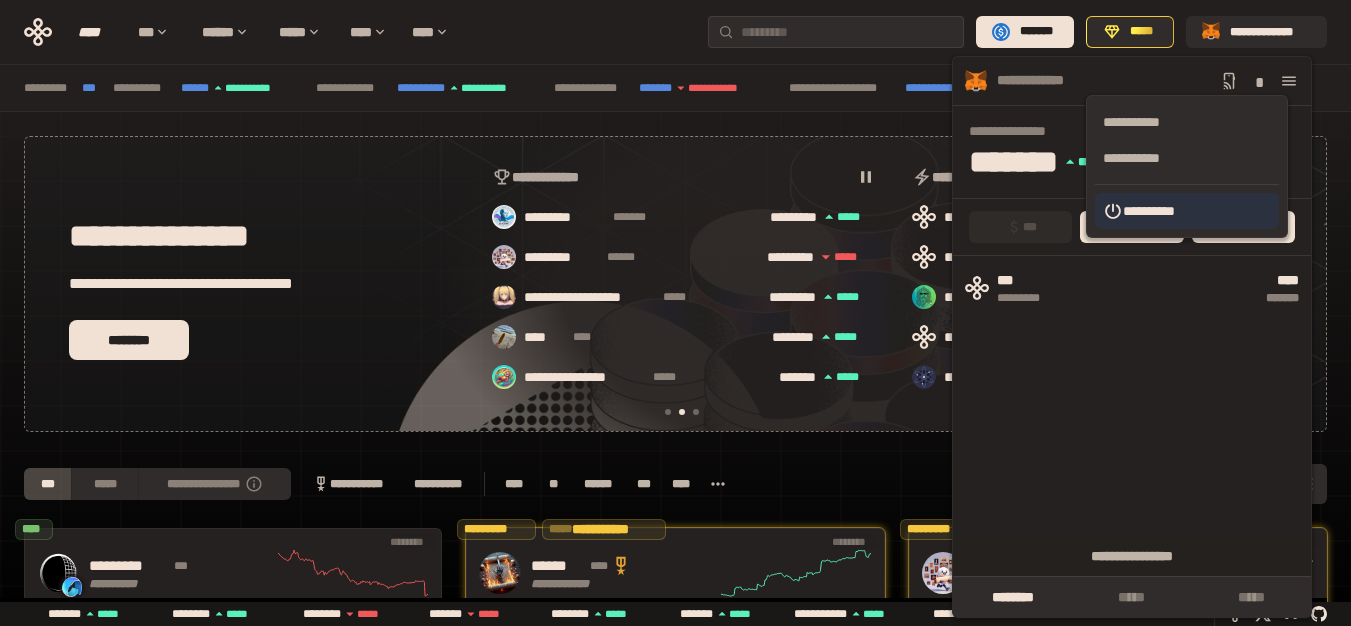 click on "**********" at bounding box center (1187, 211) 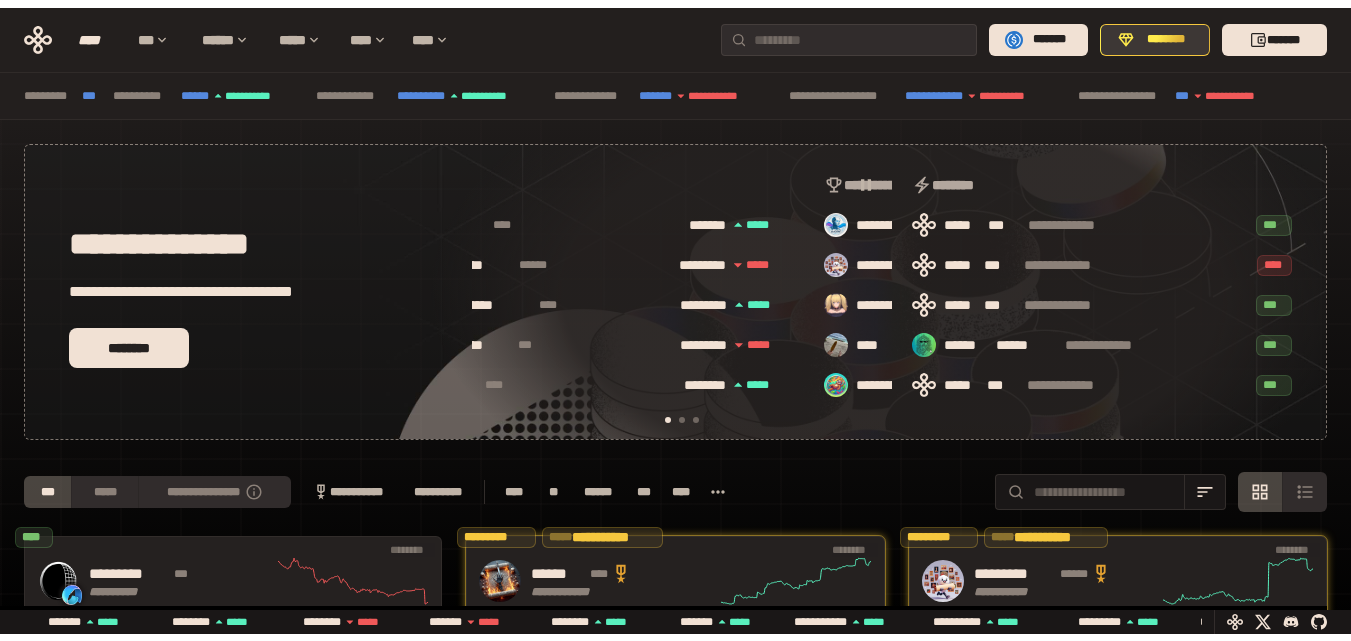 scroll, scrollTop: 0, scrollLeft: 16, axis: horizontal 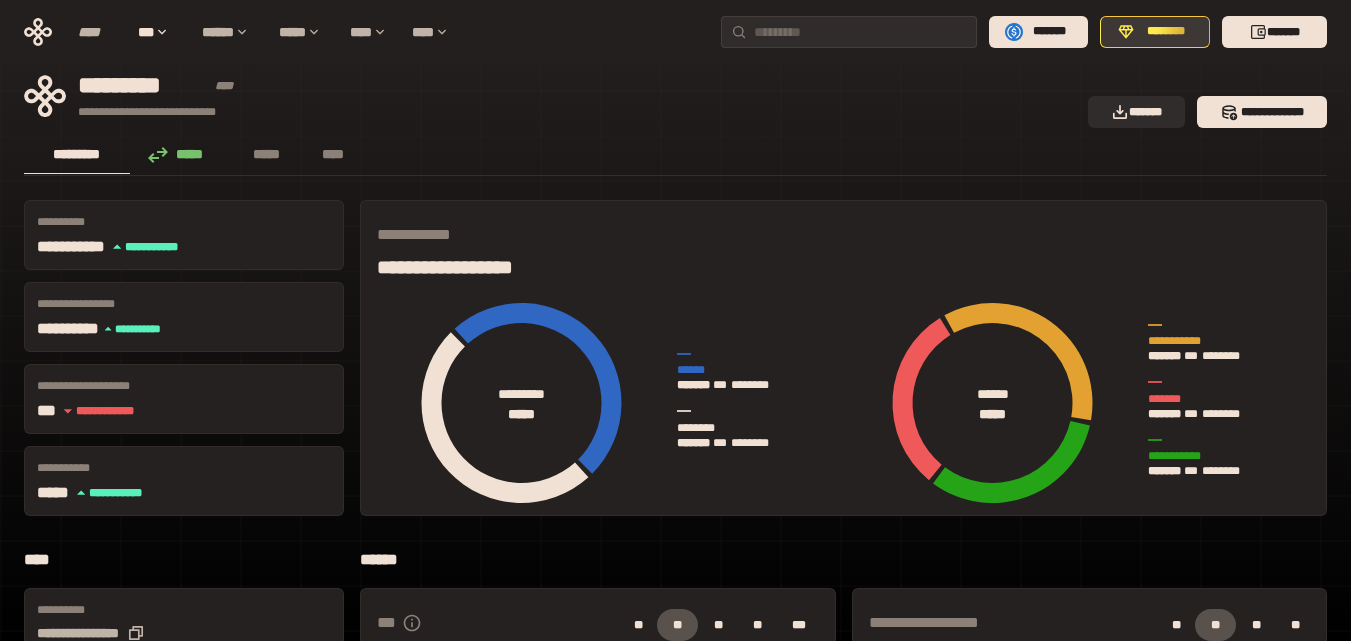 click on "********" at bounding box center (1166, 32) 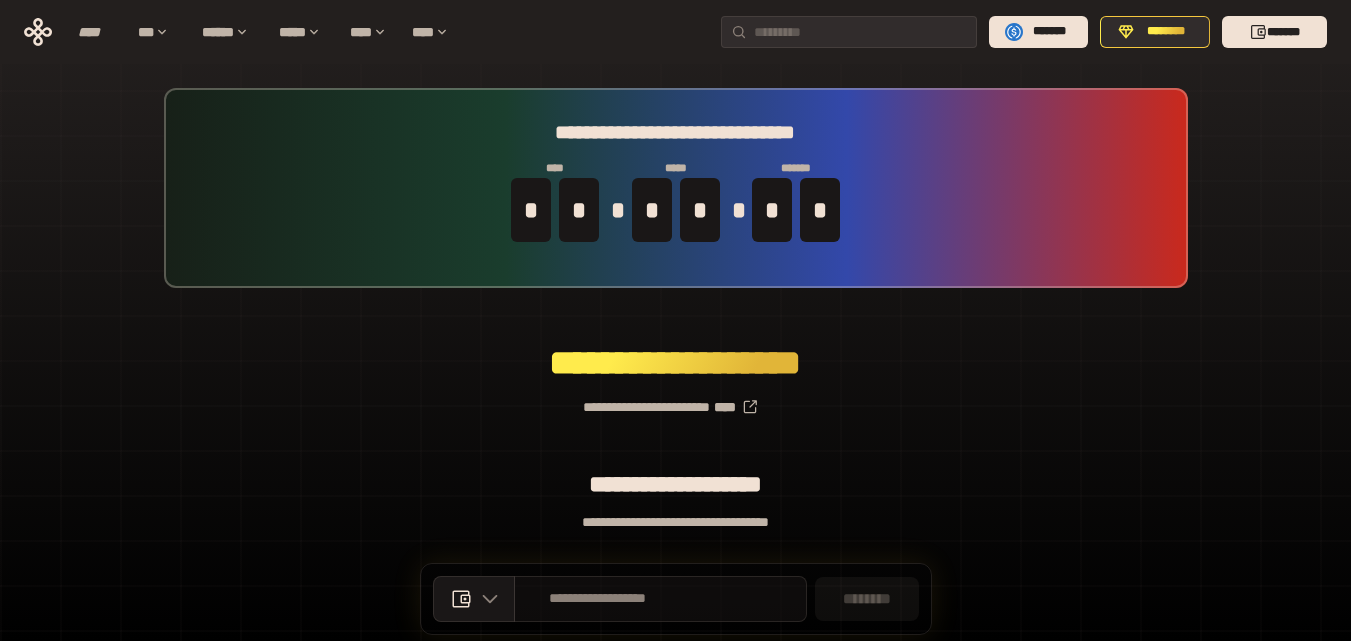 click on "**********" at bounding box center (660, 599) 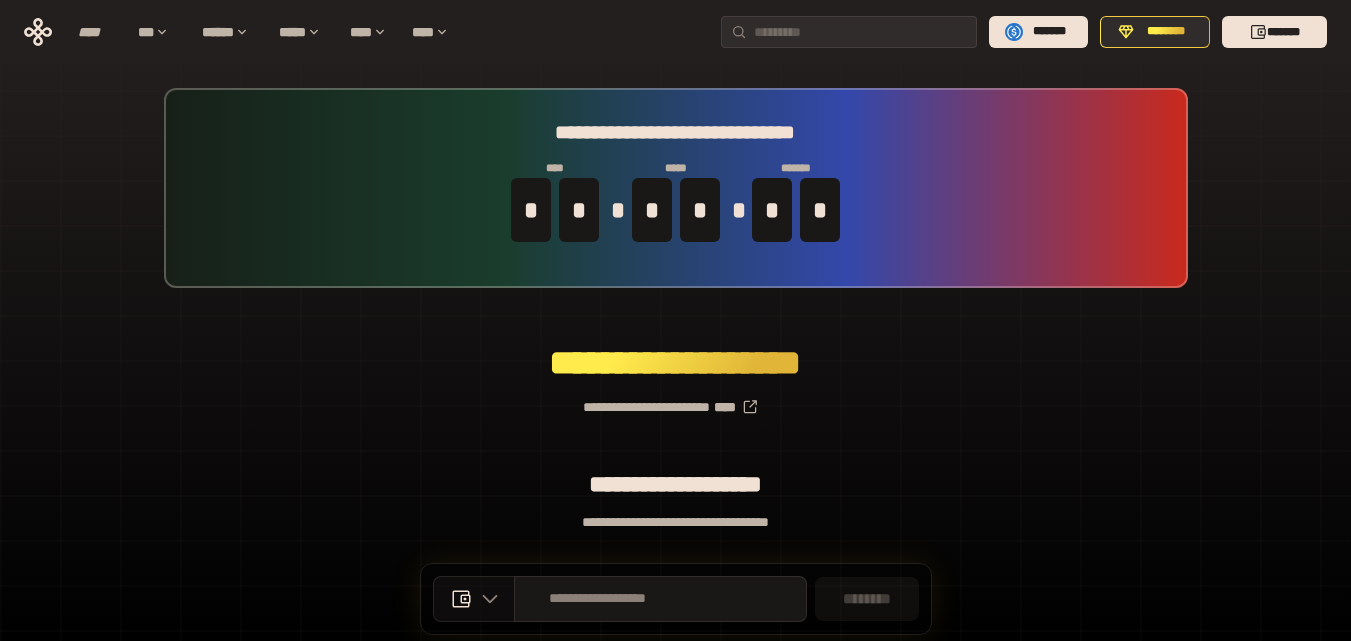 click 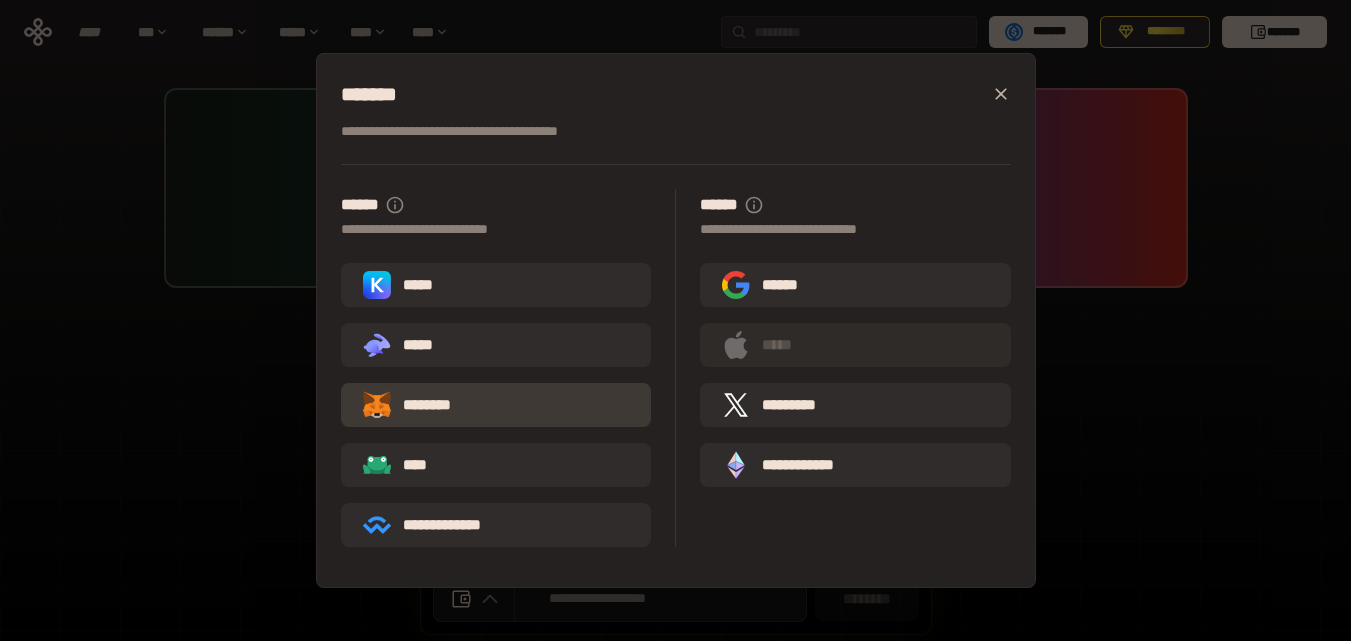 click on "********" at bounding box center (496, 405) 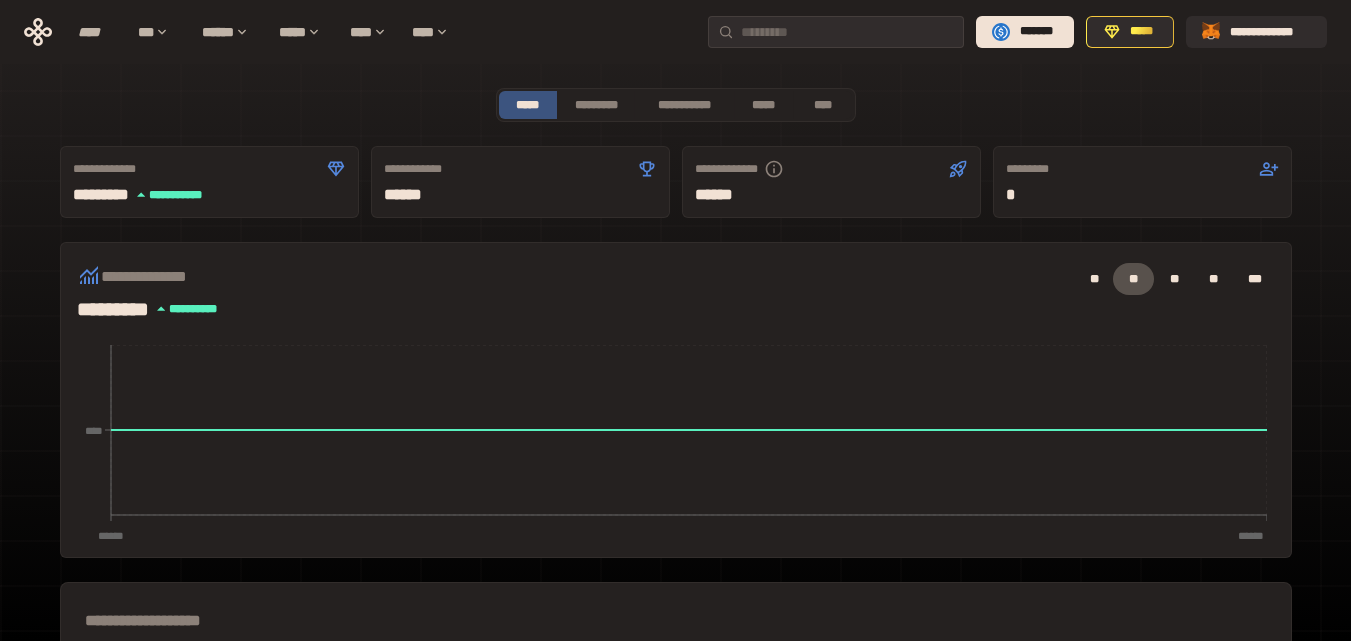 scroll, scrollTop: 560, scrollLeft: 0, axis: vertical 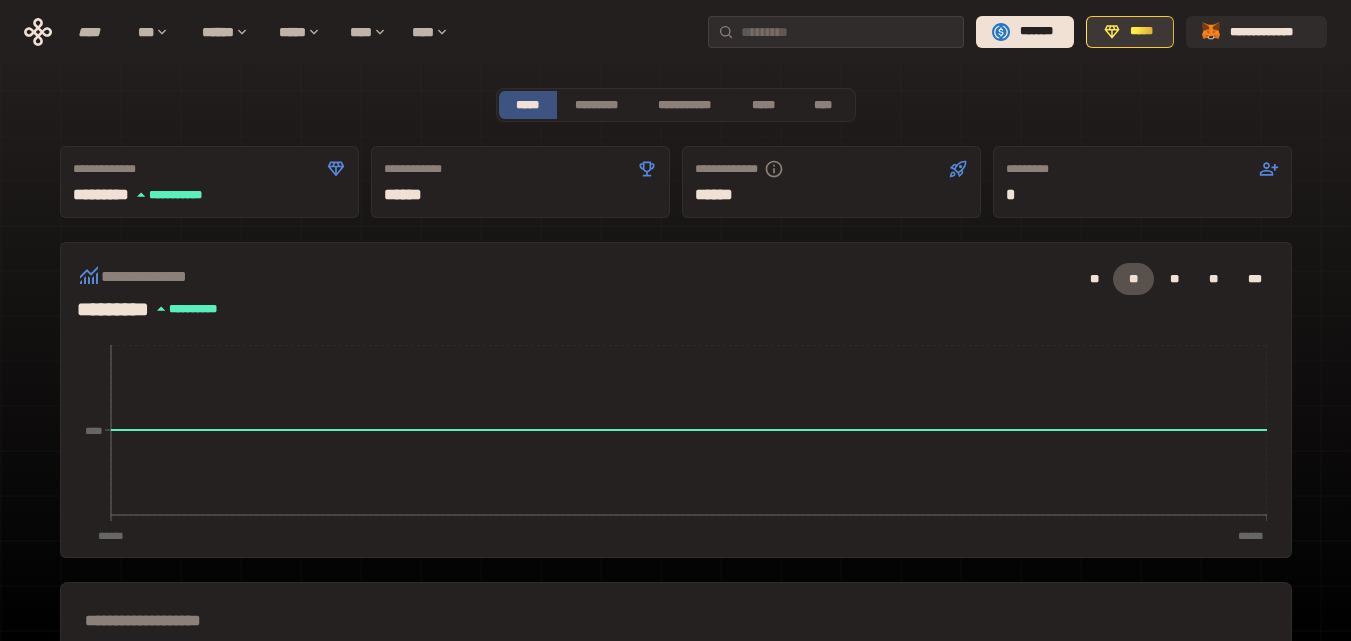click on "*****" at bounding box center (1130, 32) 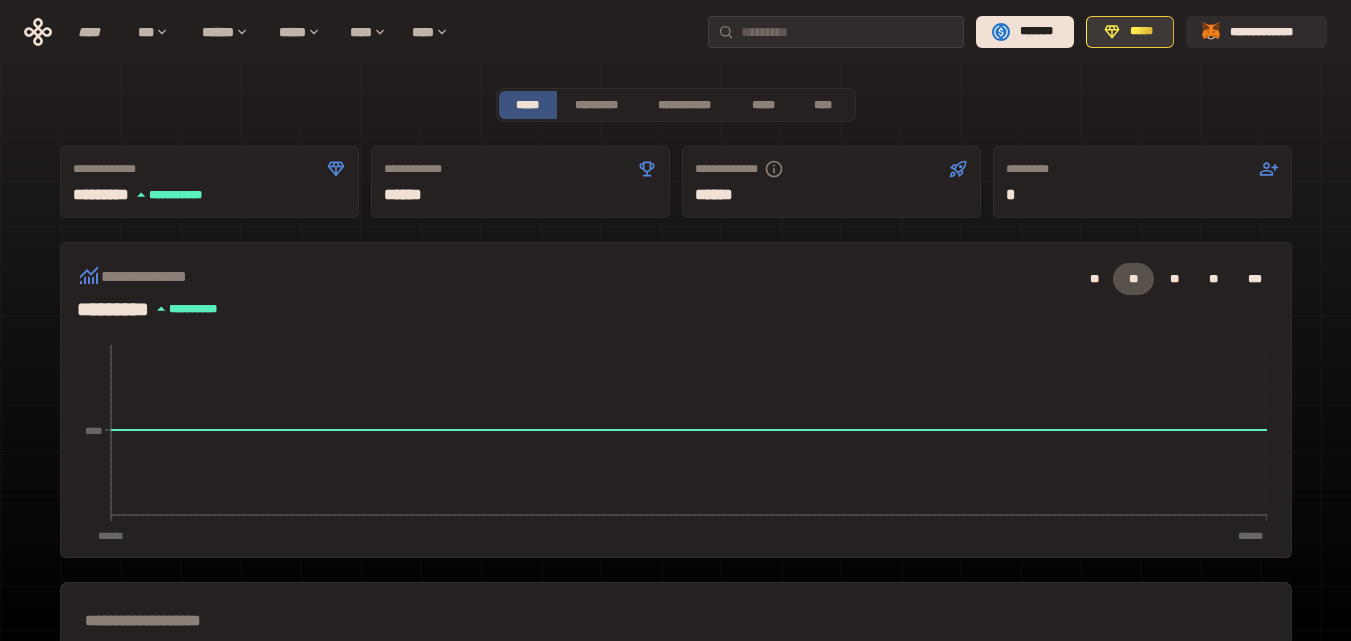 click on "*****" at bounding box center [1130, 32] 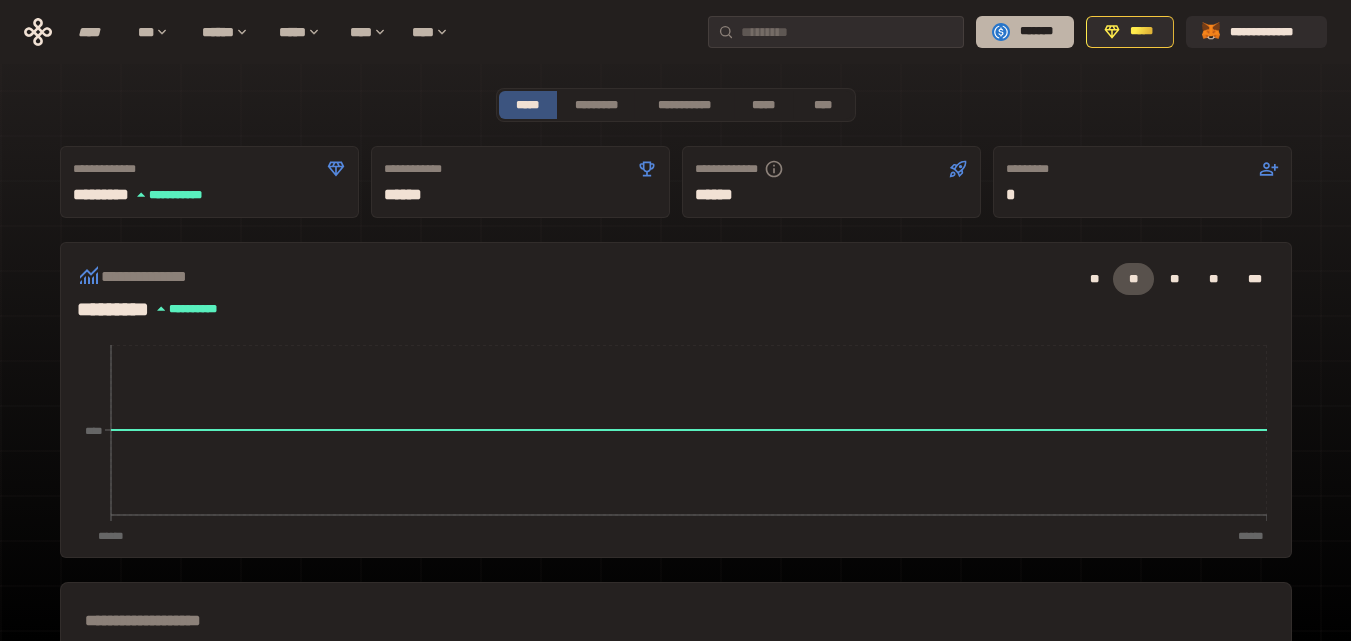 click on "*******" at bounding box center (1036, 32) 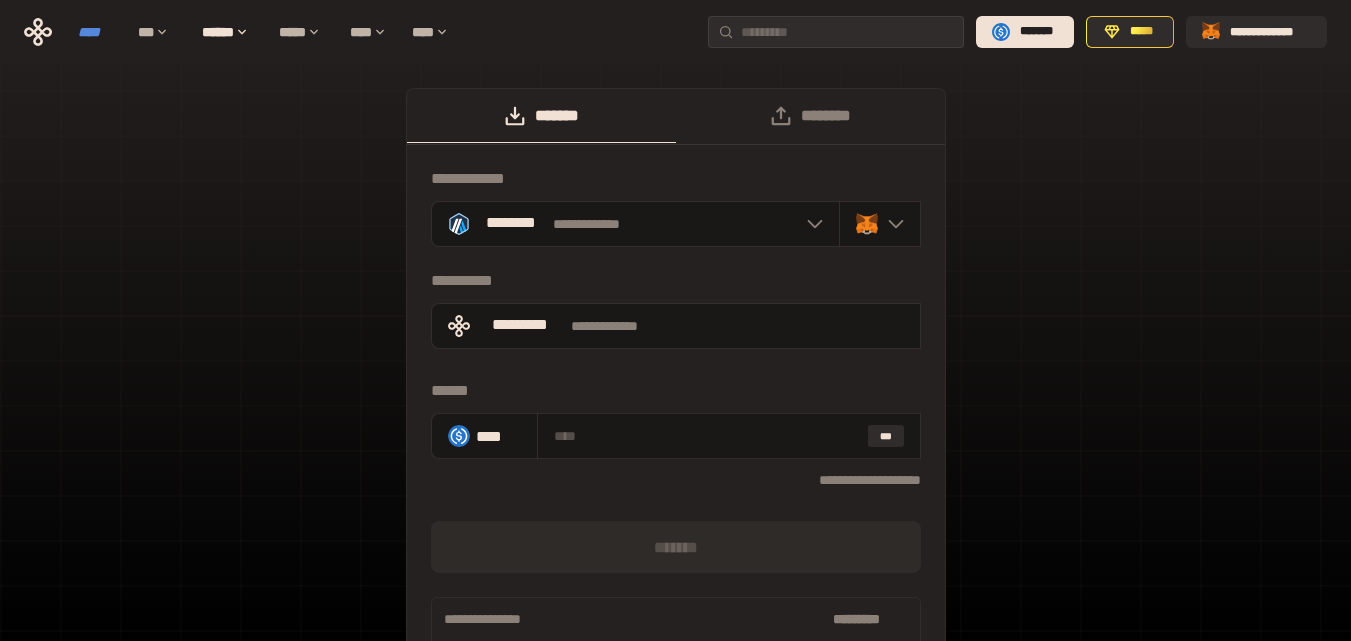 click on "****" at bounding box center [98, 32] 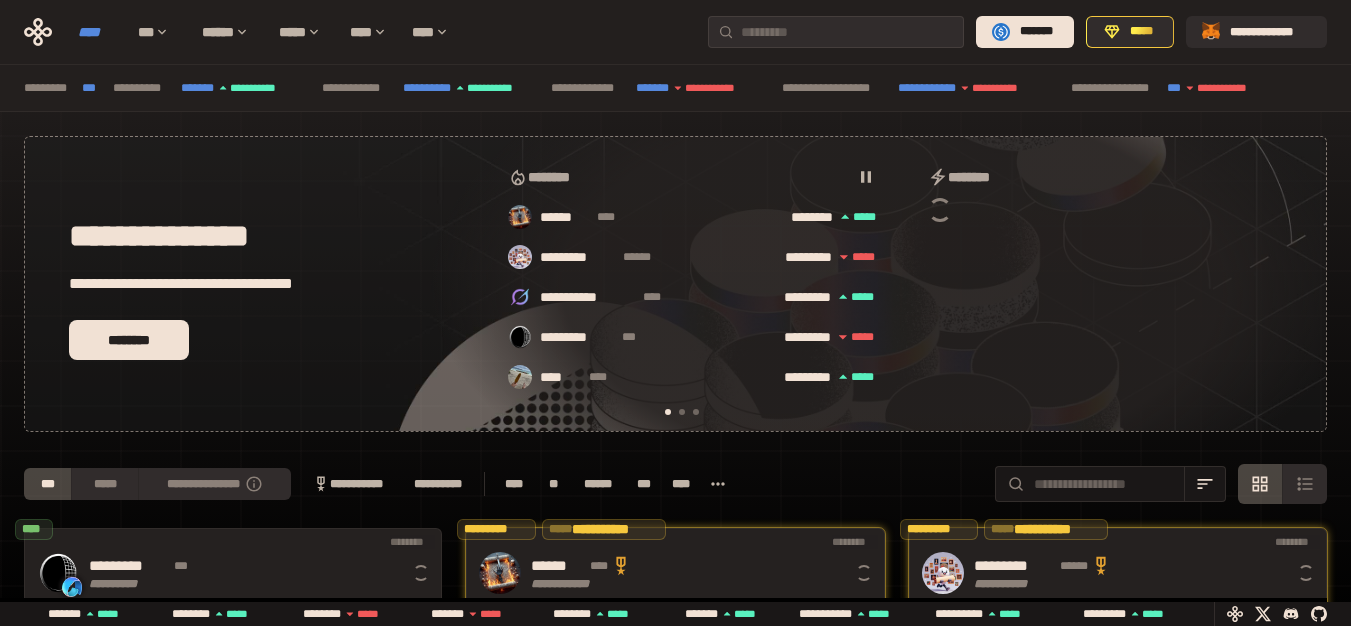 scroll, scrollTop: 0, scrollLeft: 16, axis: horizontal 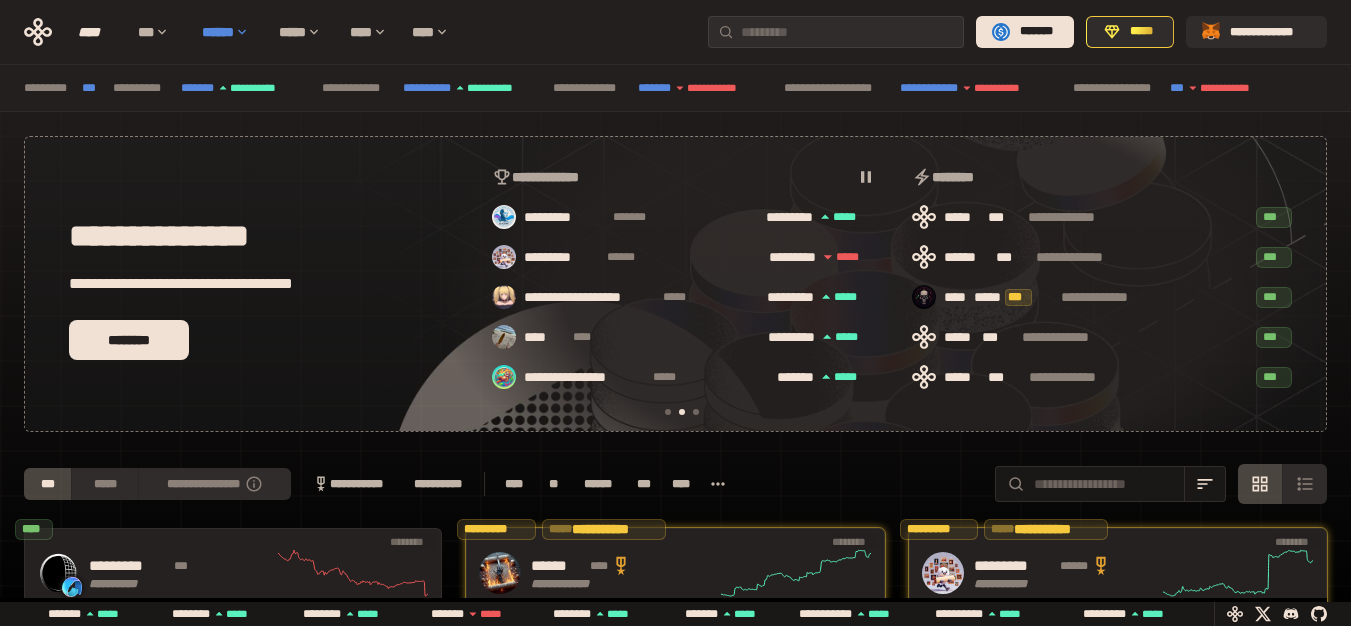 click on "******" at bounding box center (230, 32) 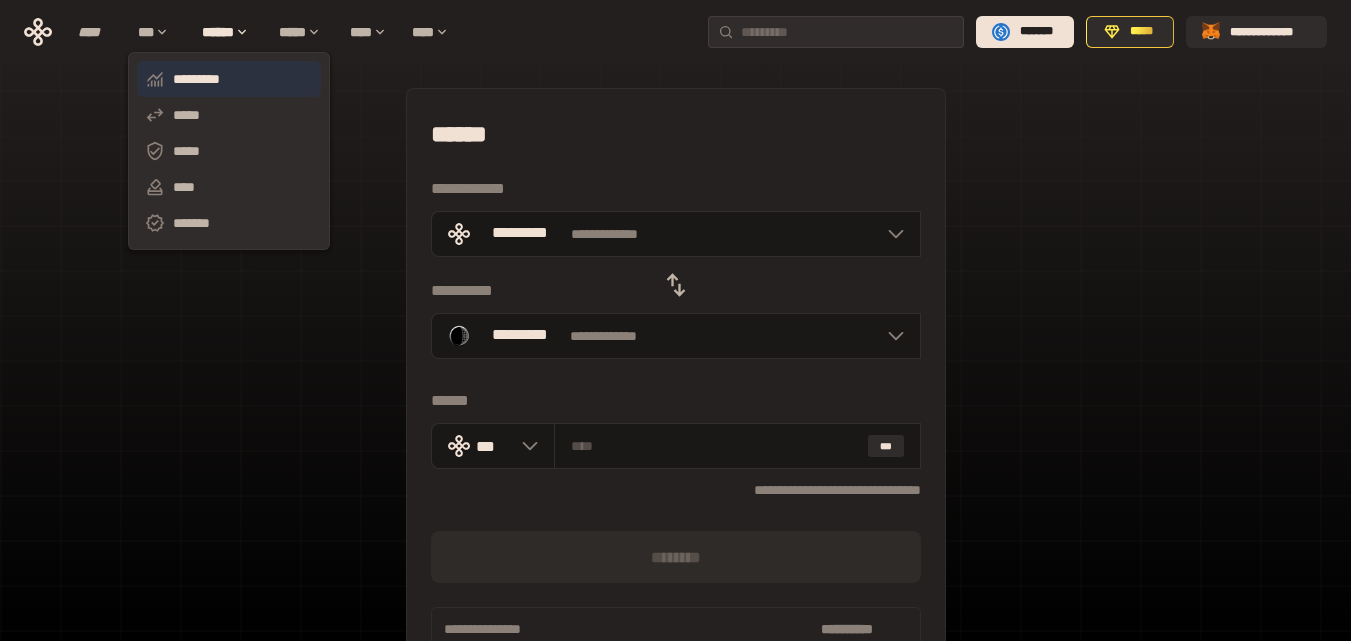 click on "*********" at bounding box center (229, 79) 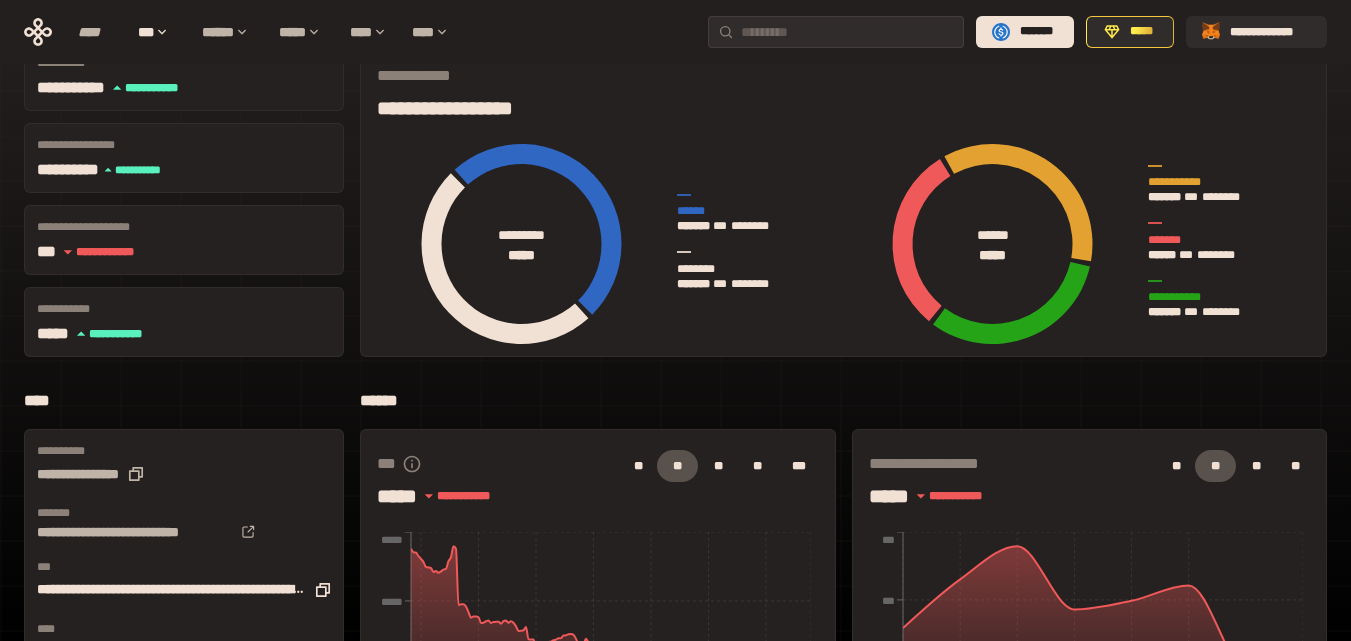 scroll, scrollTop: 0, scrollLeft: 0, axis: both 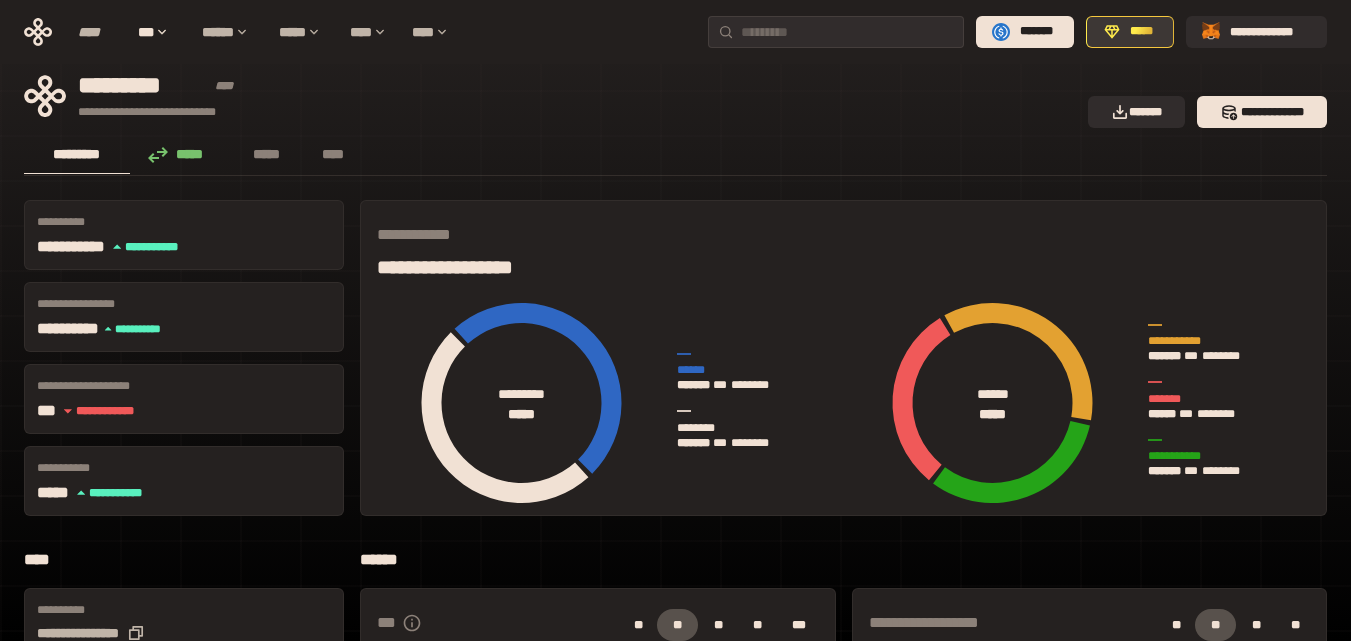 click on "*****" at bounding box center [1130, 32] 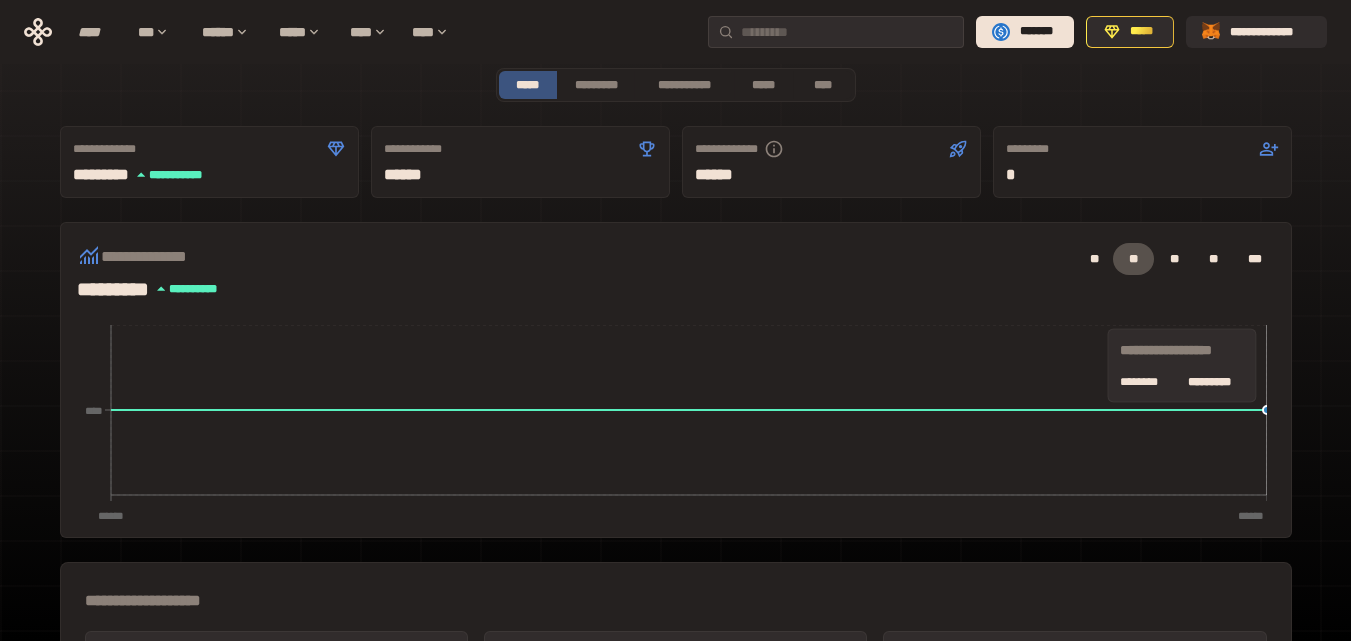 scroll, scrollTop: 0, scrollLeft: 0, axis: both 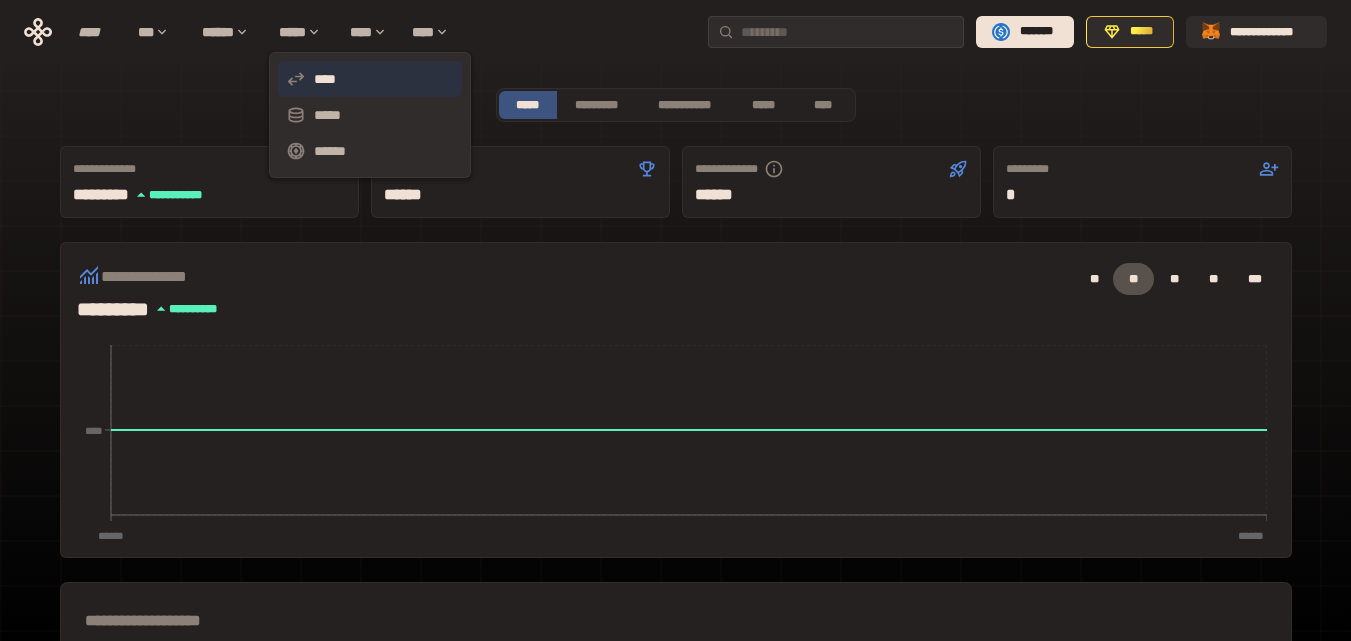 click on "****" at bounding box center [370, 79] 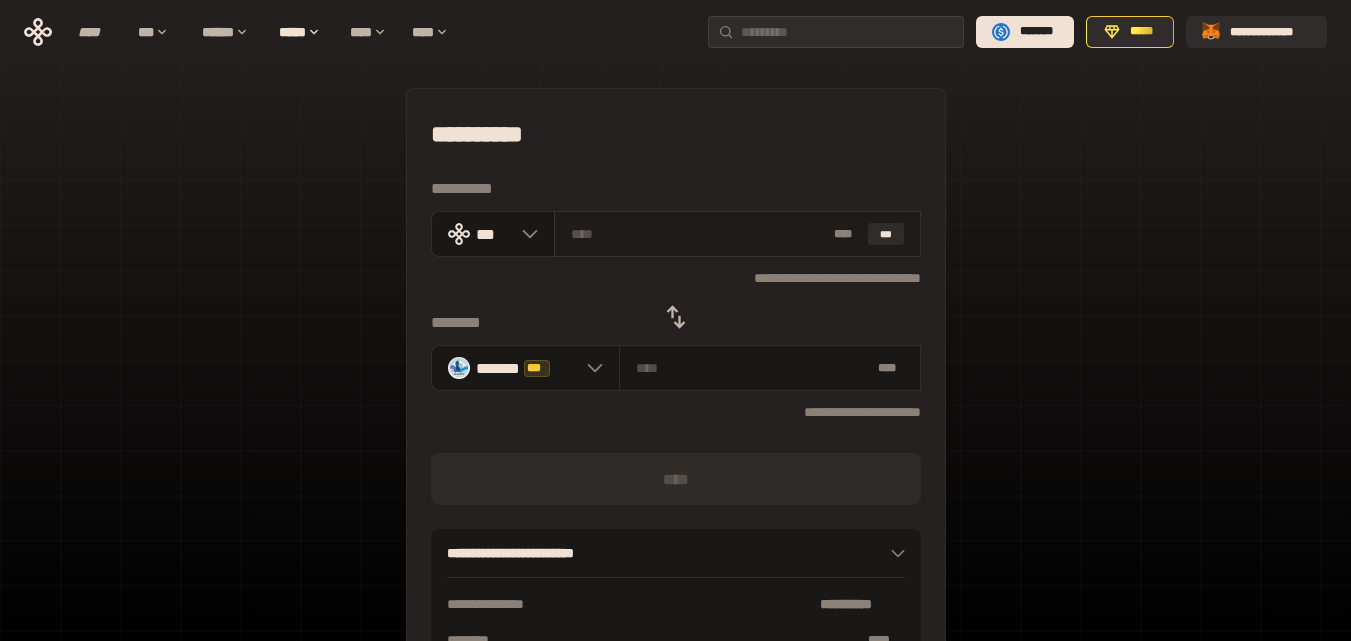 click at bounding box center (698, 234) 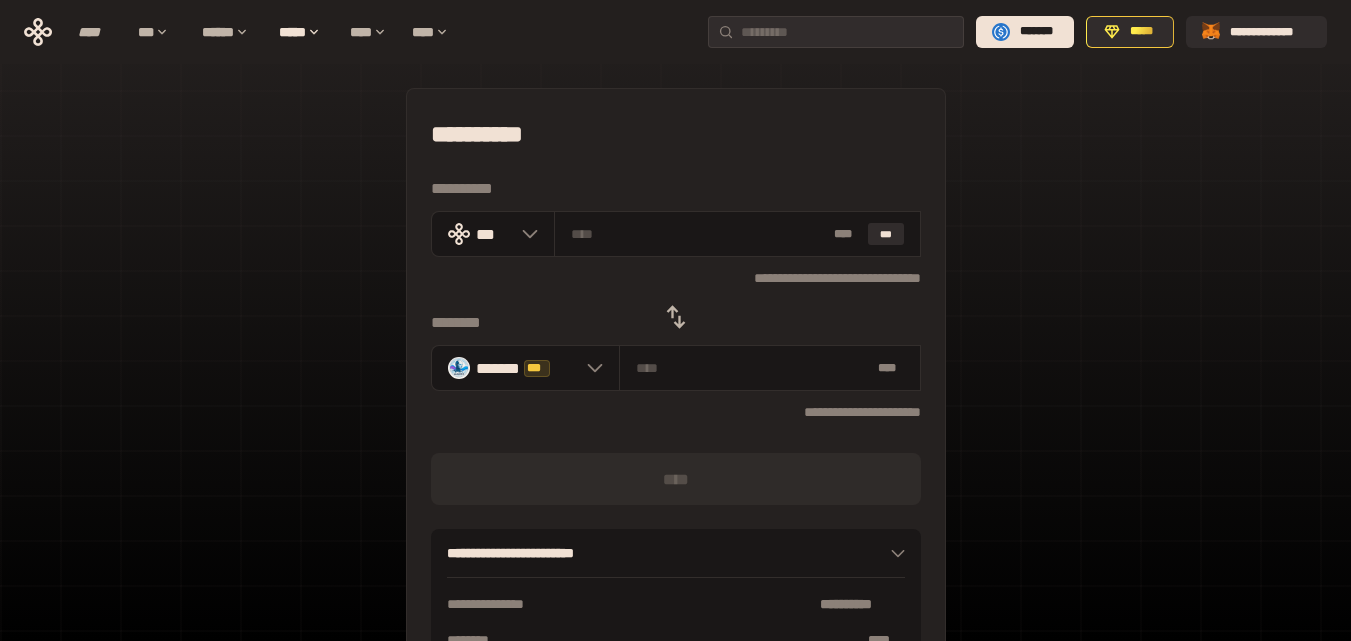 click on "**********" at bounding box center [676, 278] 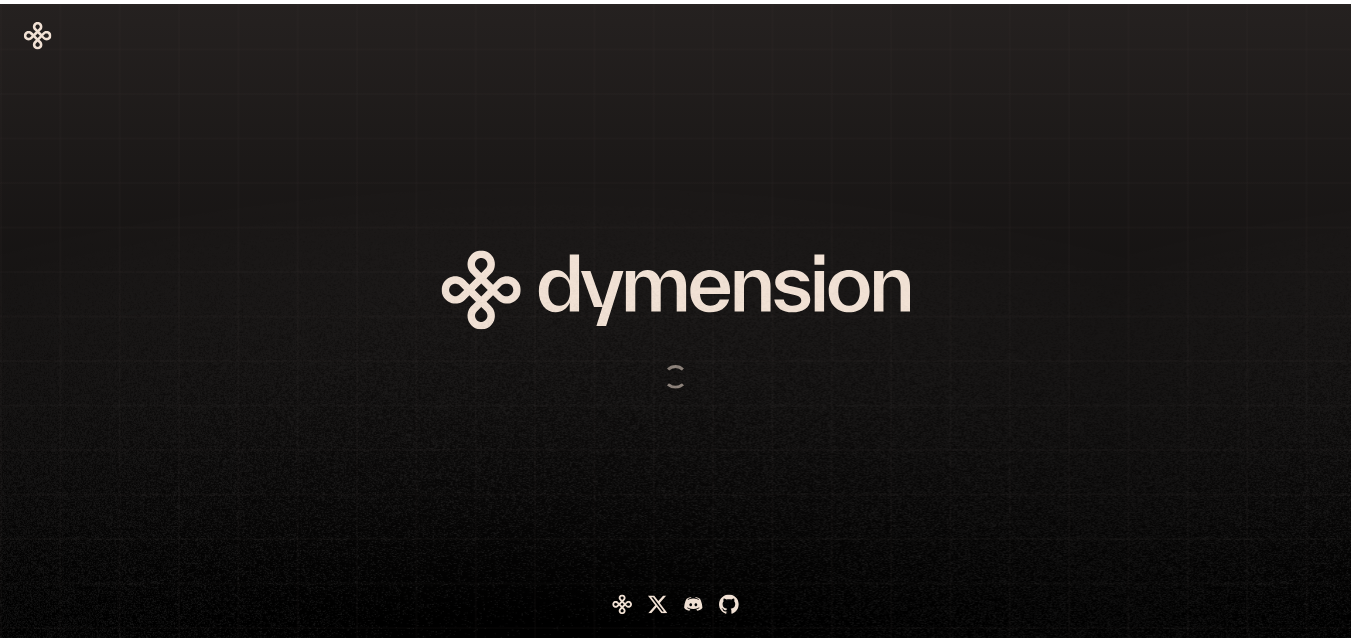 scroll, scrollTop: 0, scrollLeft: 0, axis: both 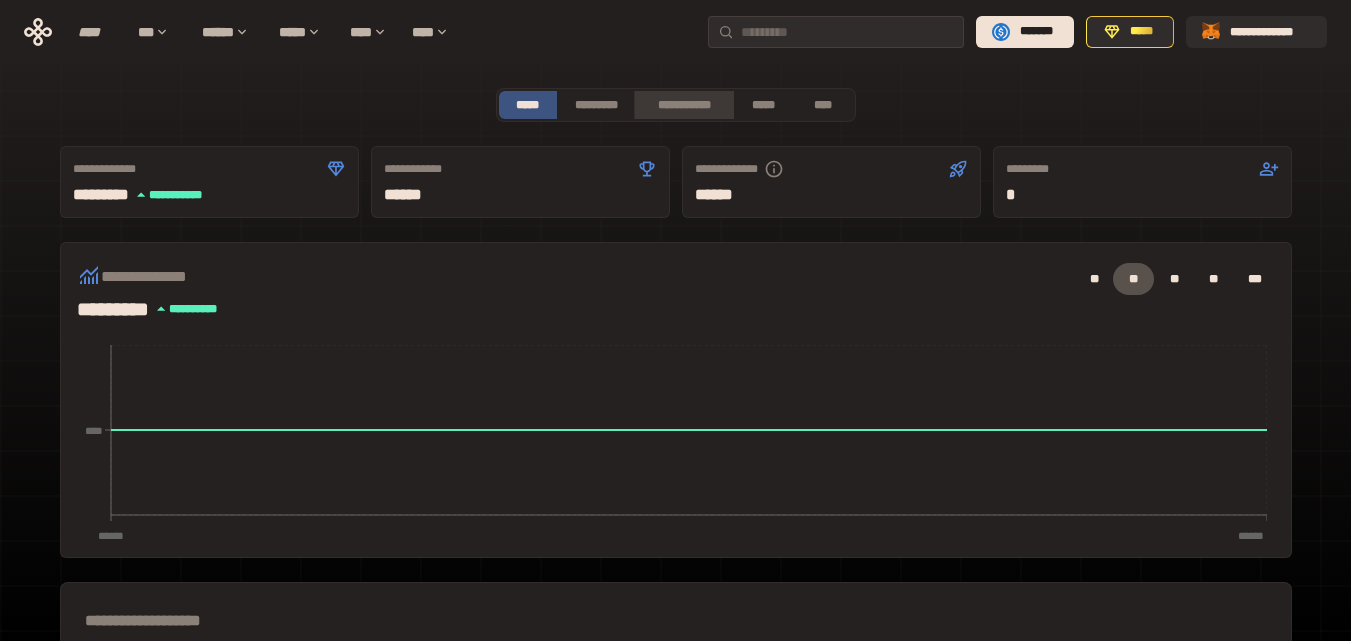 click on "**********" at bounding box center (683, 105) 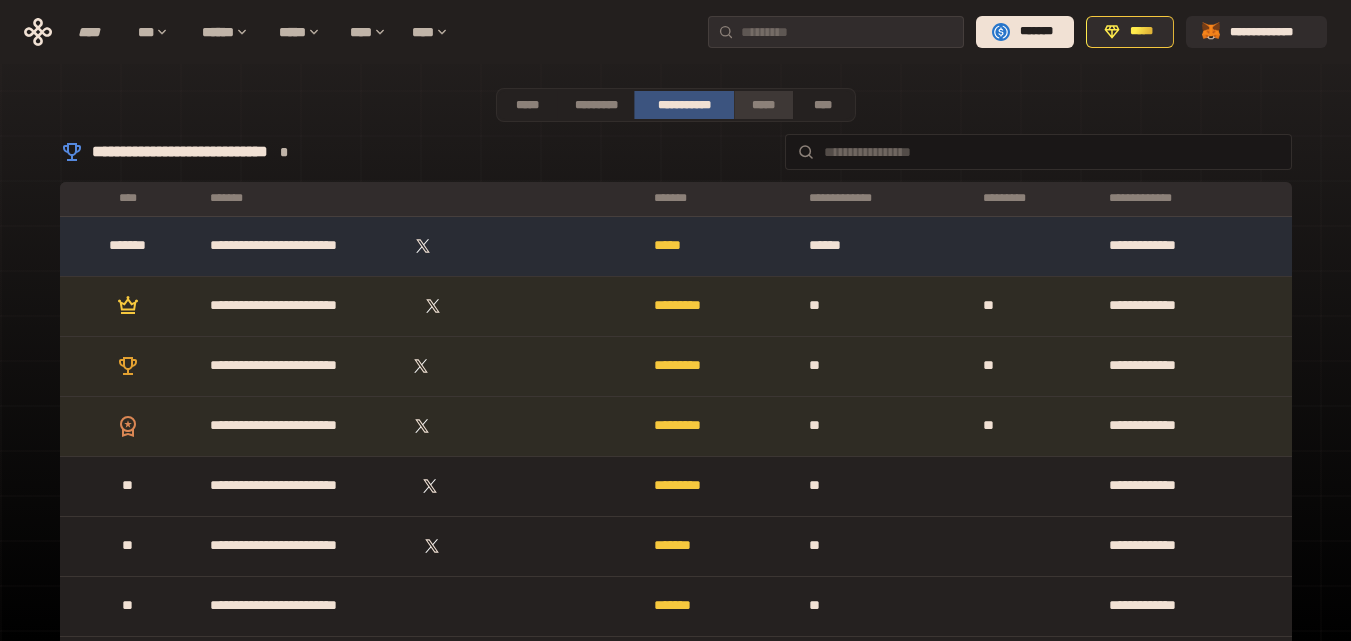 click on "*****" at bounding box center [763, 105] 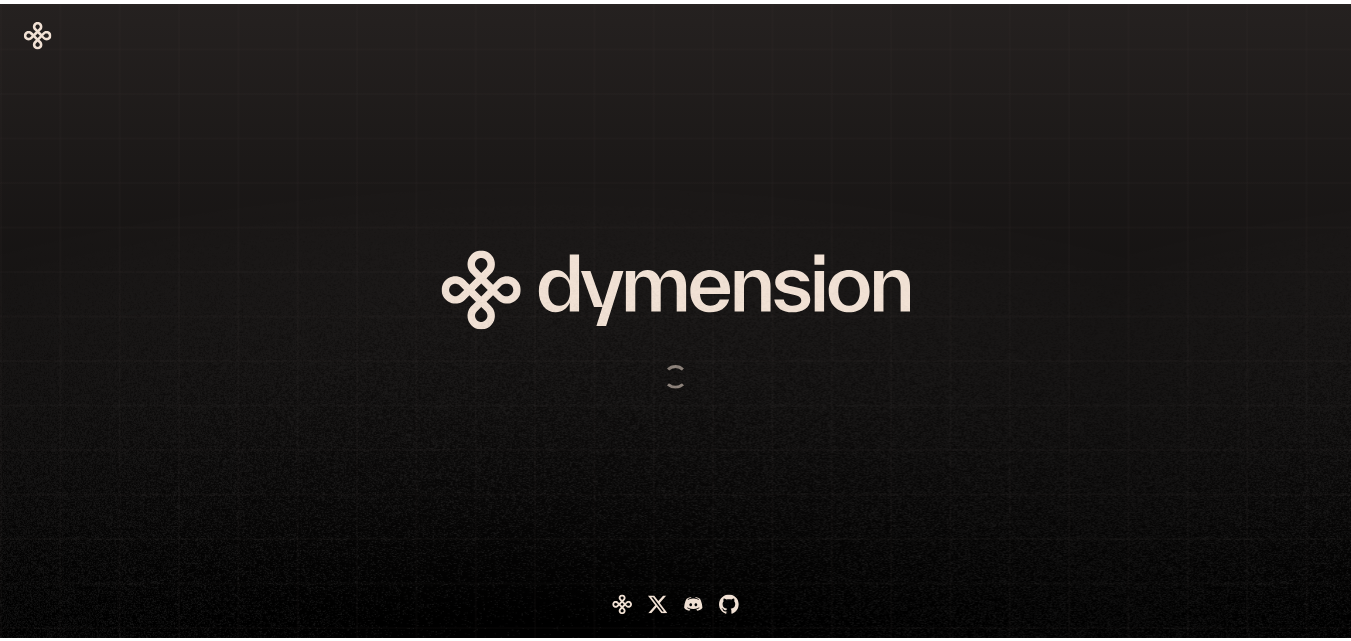 scroll, scrollTop: 0, scrollLeft: 0, axis: both 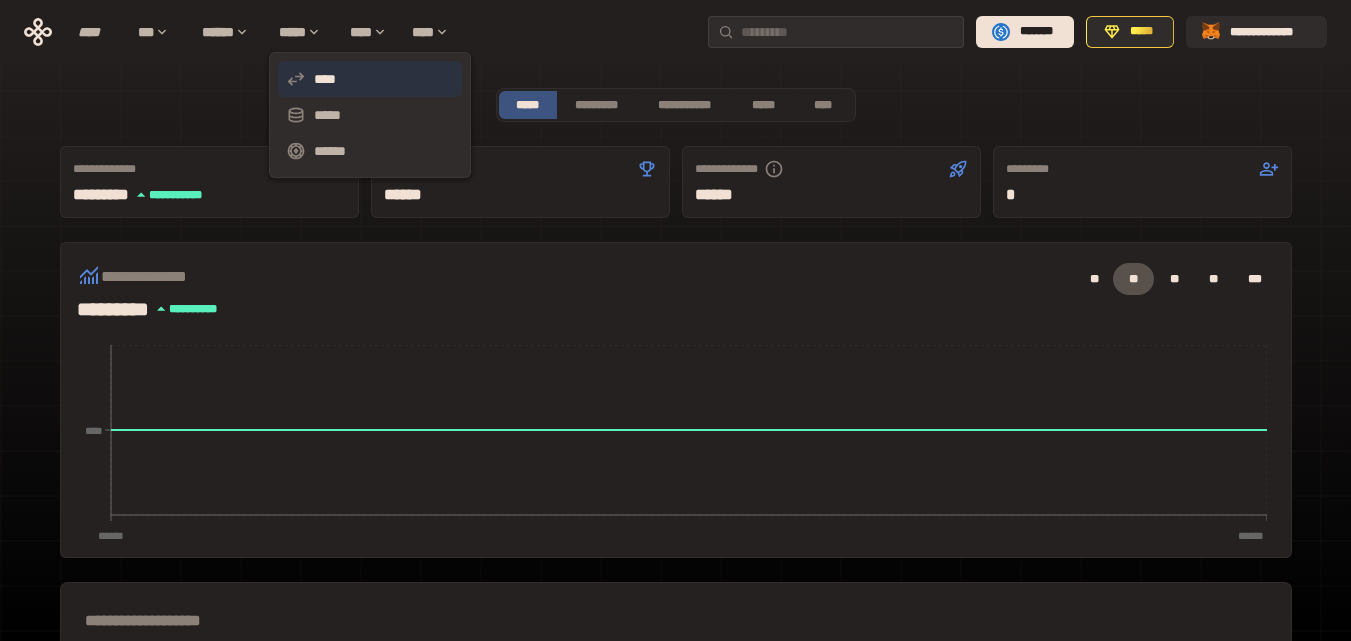 click on "****" at bounding box center [370, 79] 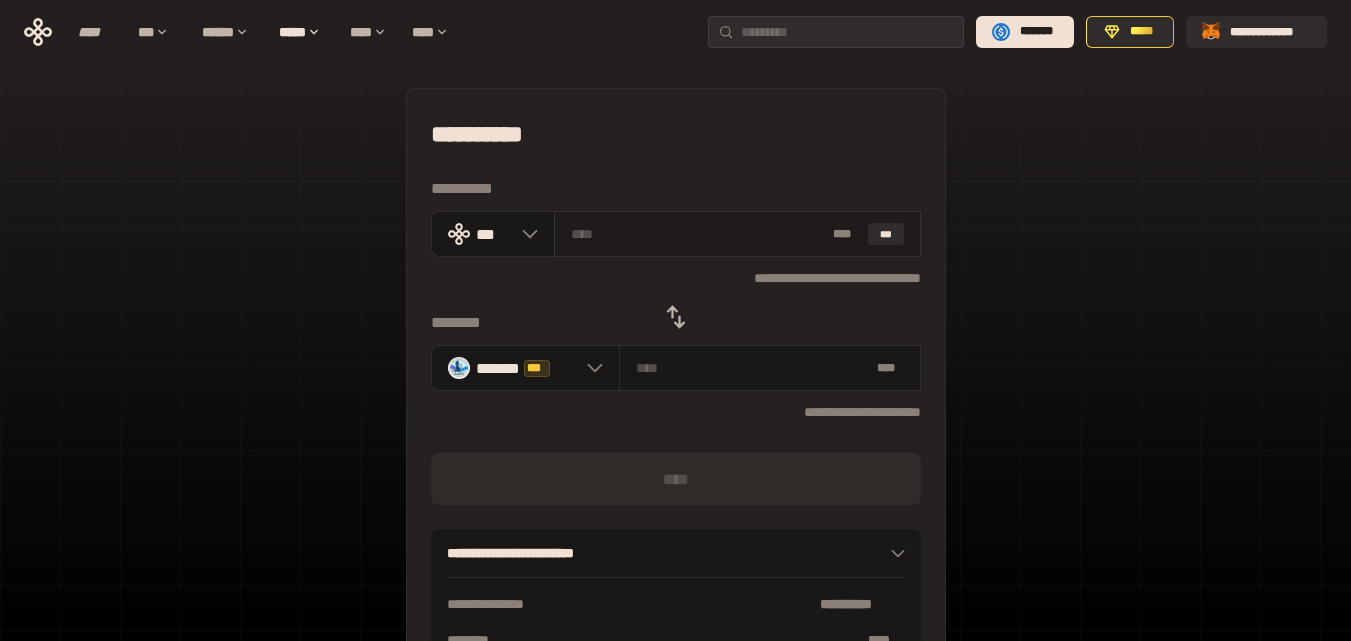 click at bounding box center [698, 234] 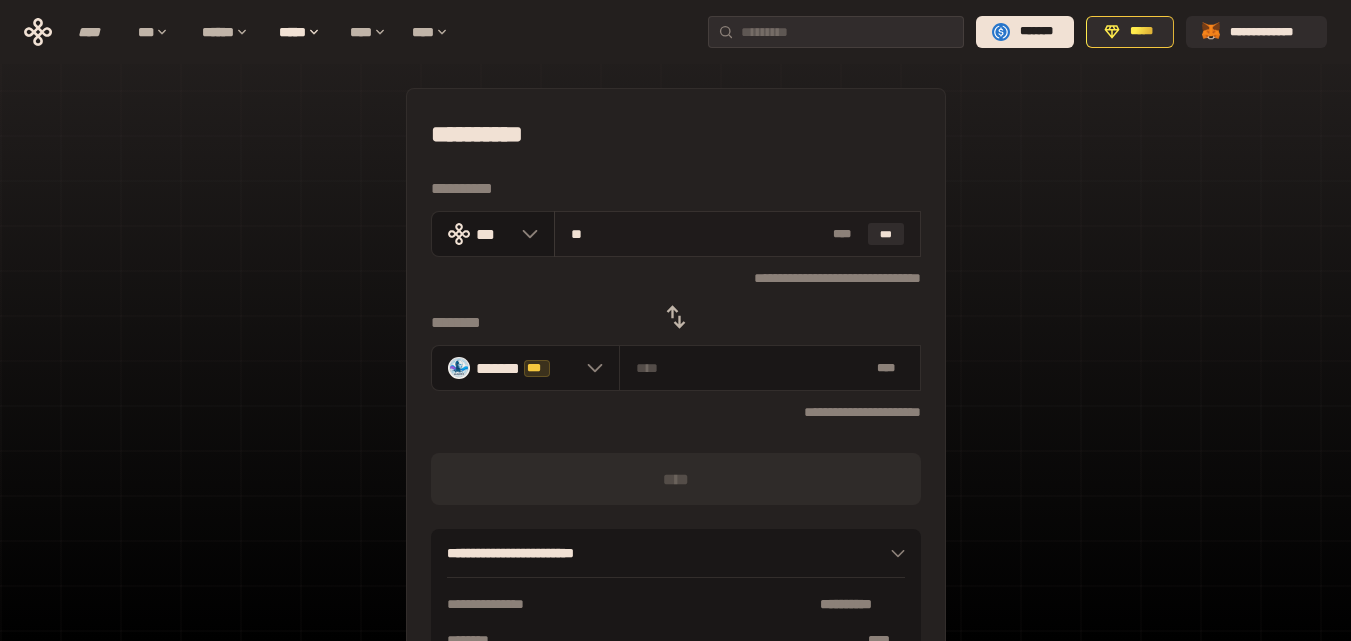 type on "***" 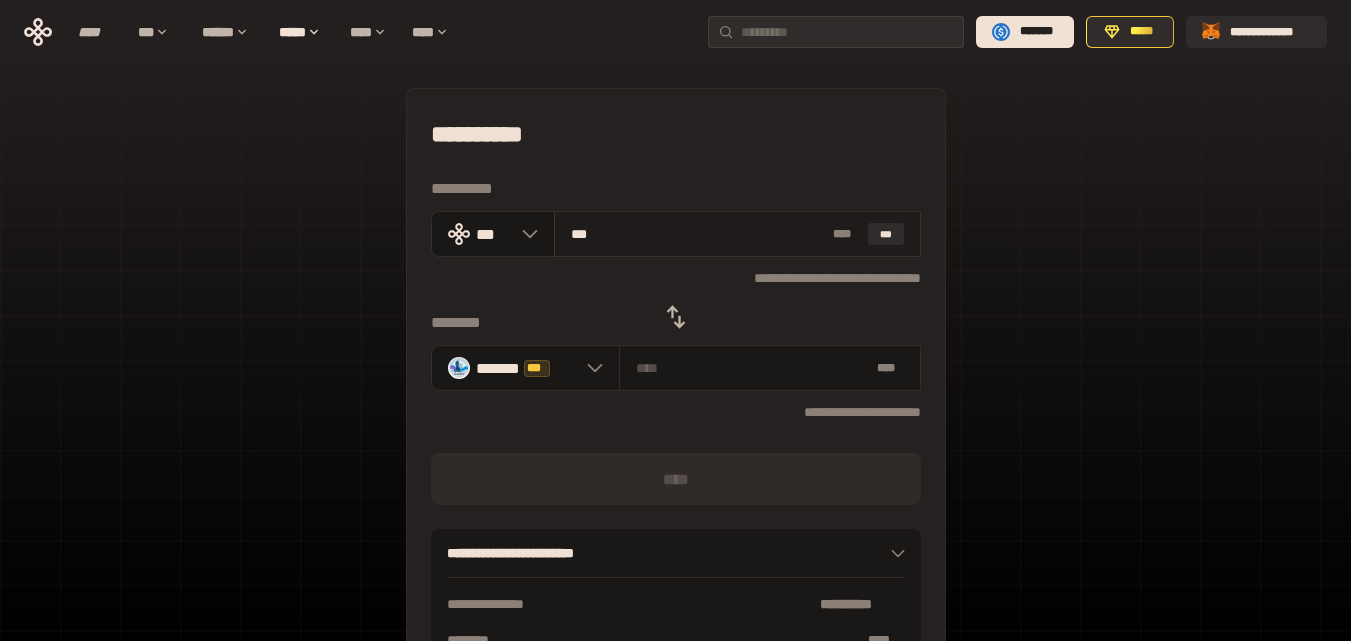 type on "**********" 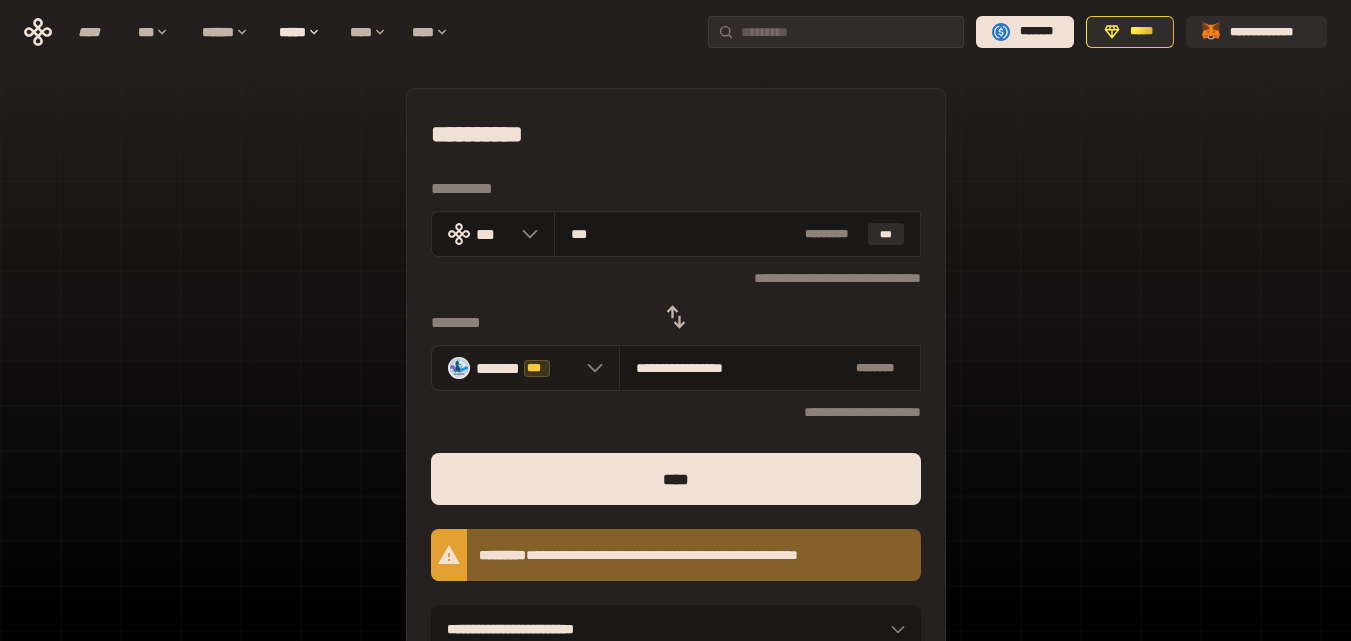 click 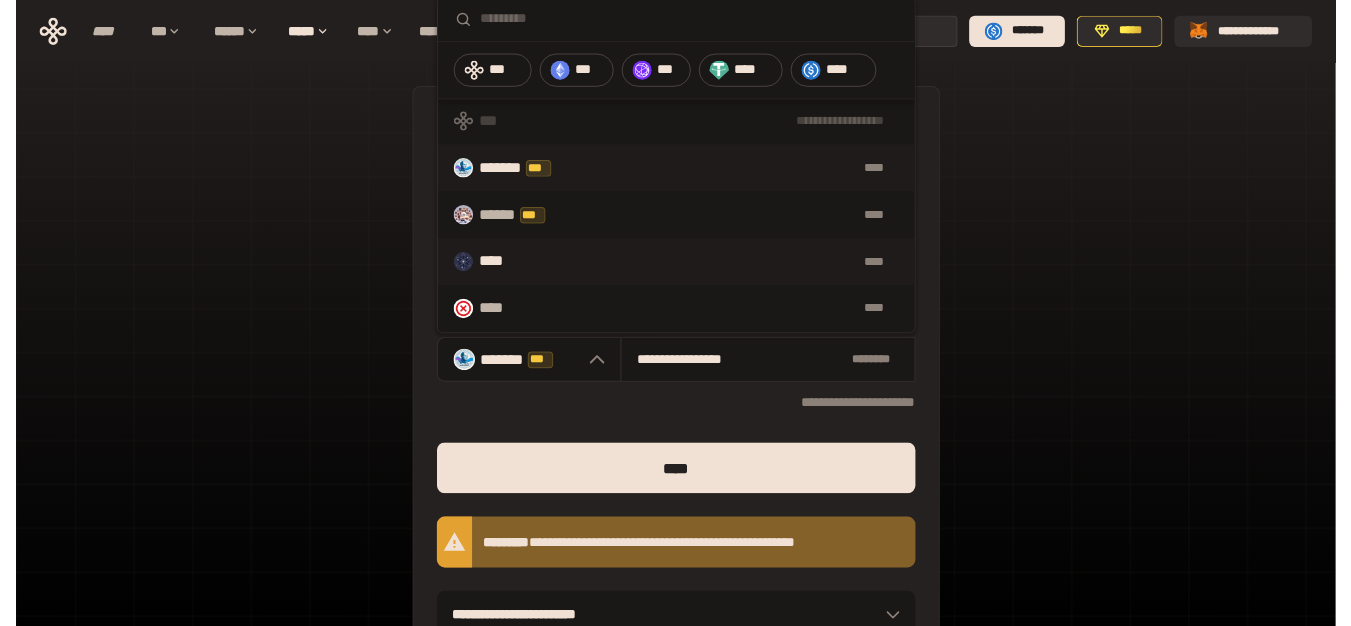 scroll, scrollTop: 0, scrollLeft: 0, axis: both 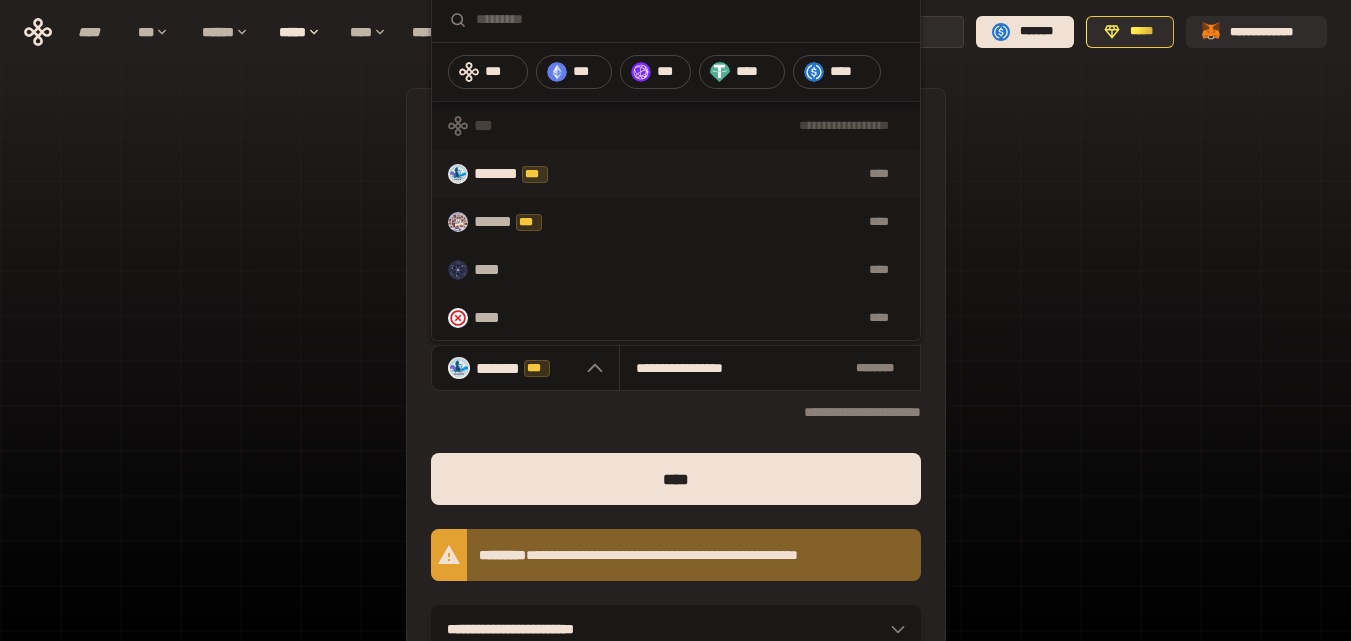 click on "**********" at bounding box center [675, 482] 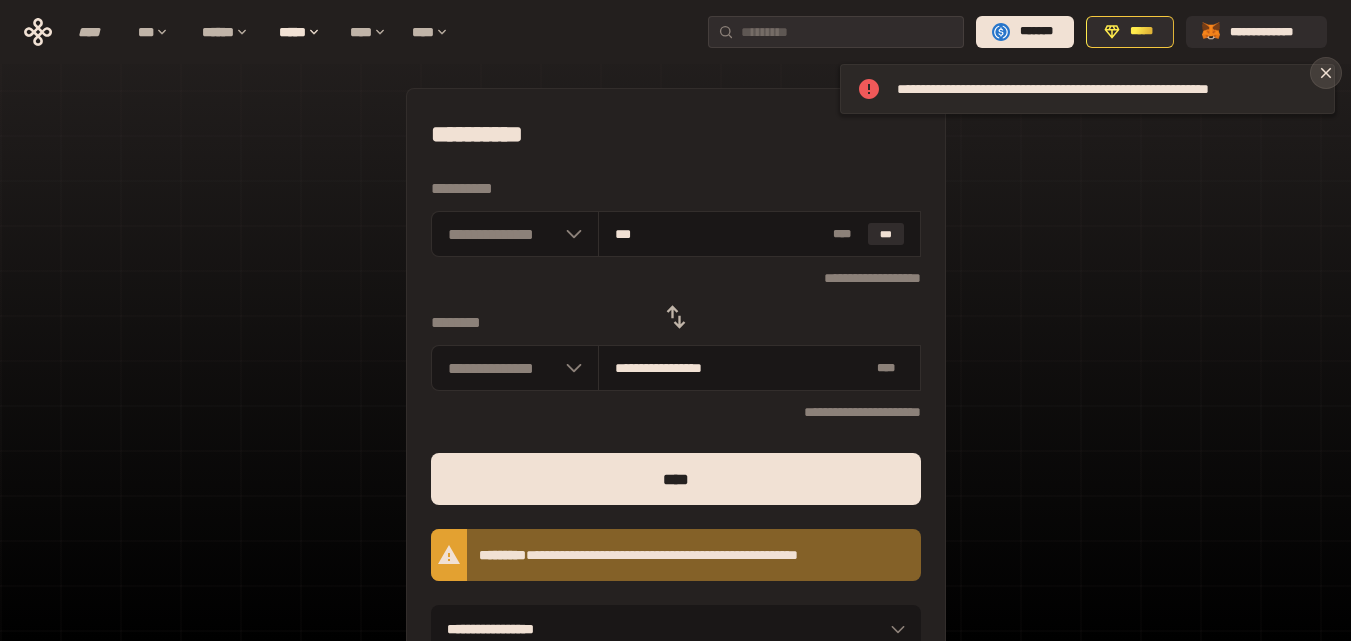 click at bounding box center (1326, 73) 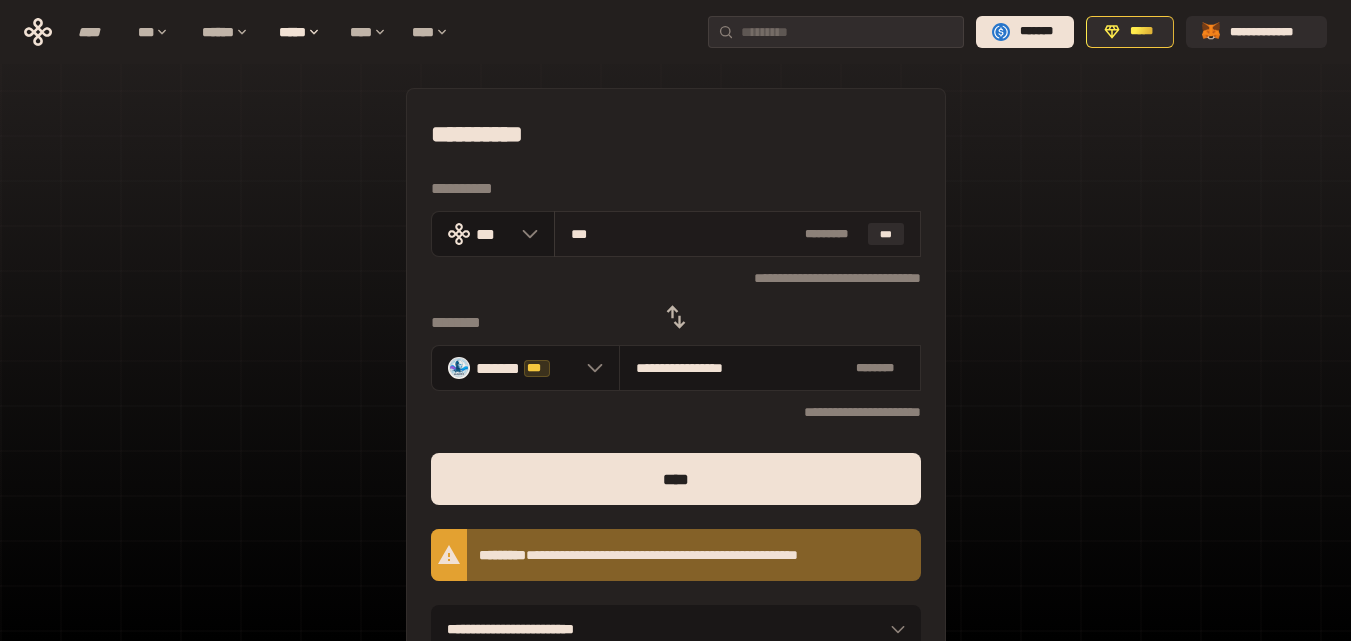 click on "***" at bounding box center [684, 234] 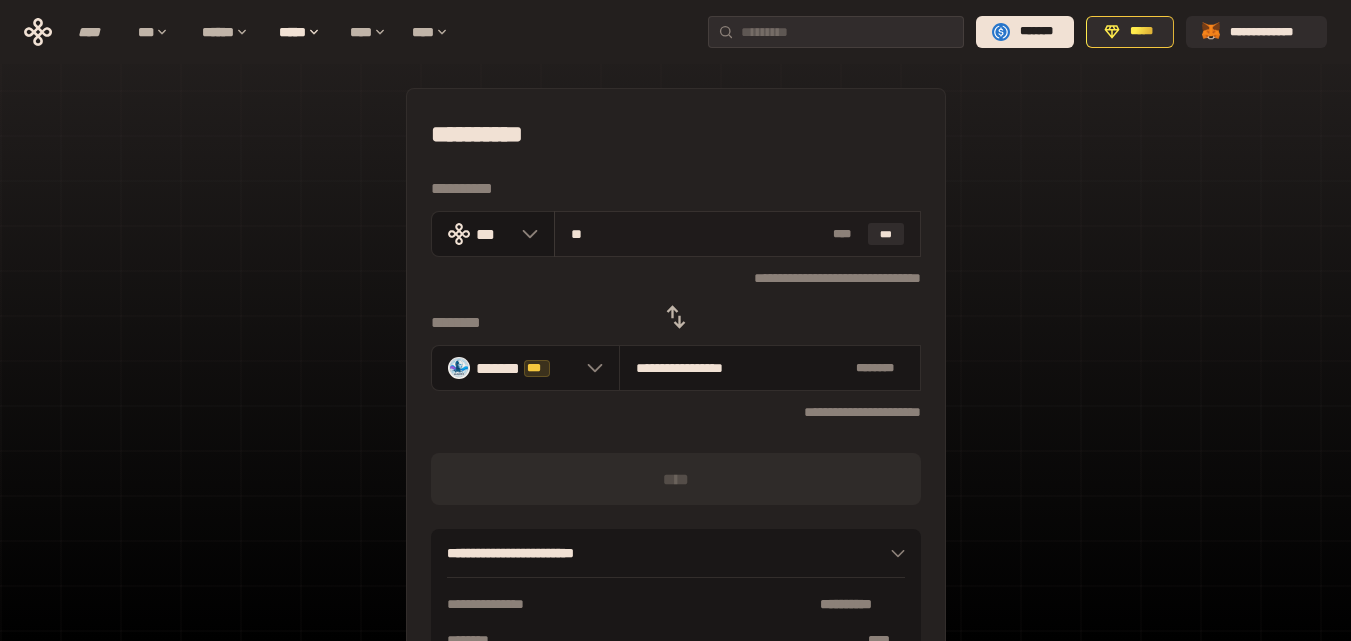 type on "***" 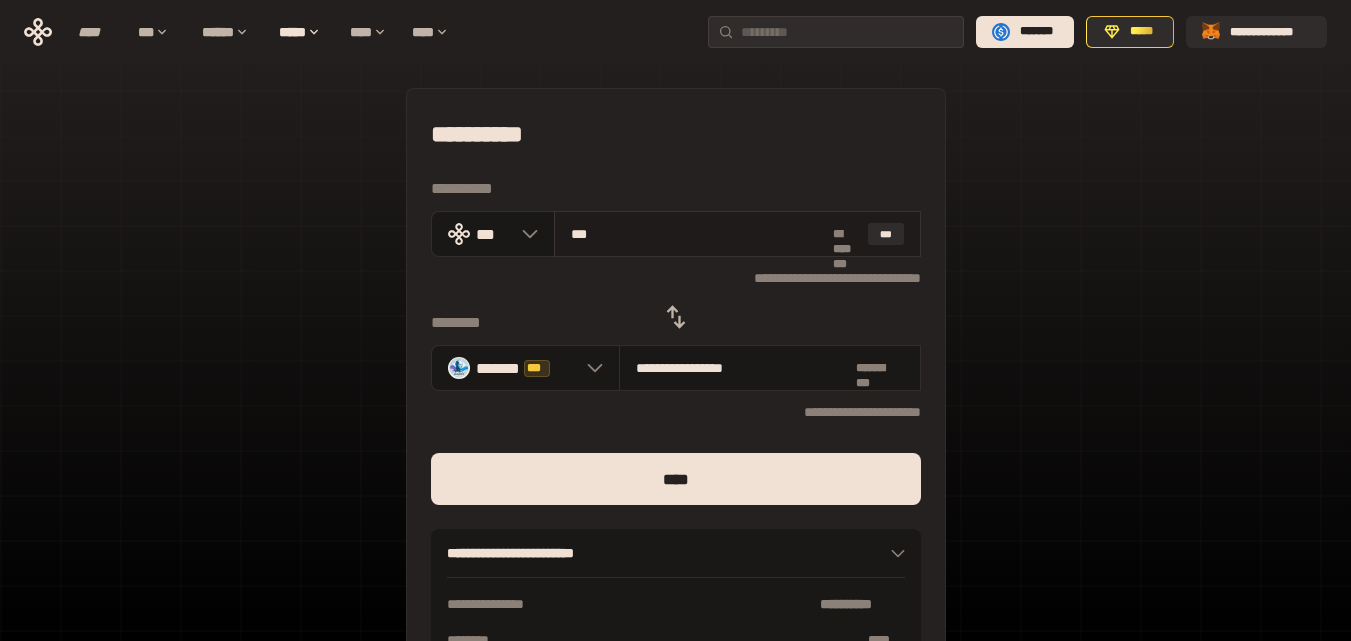 type on "**********" 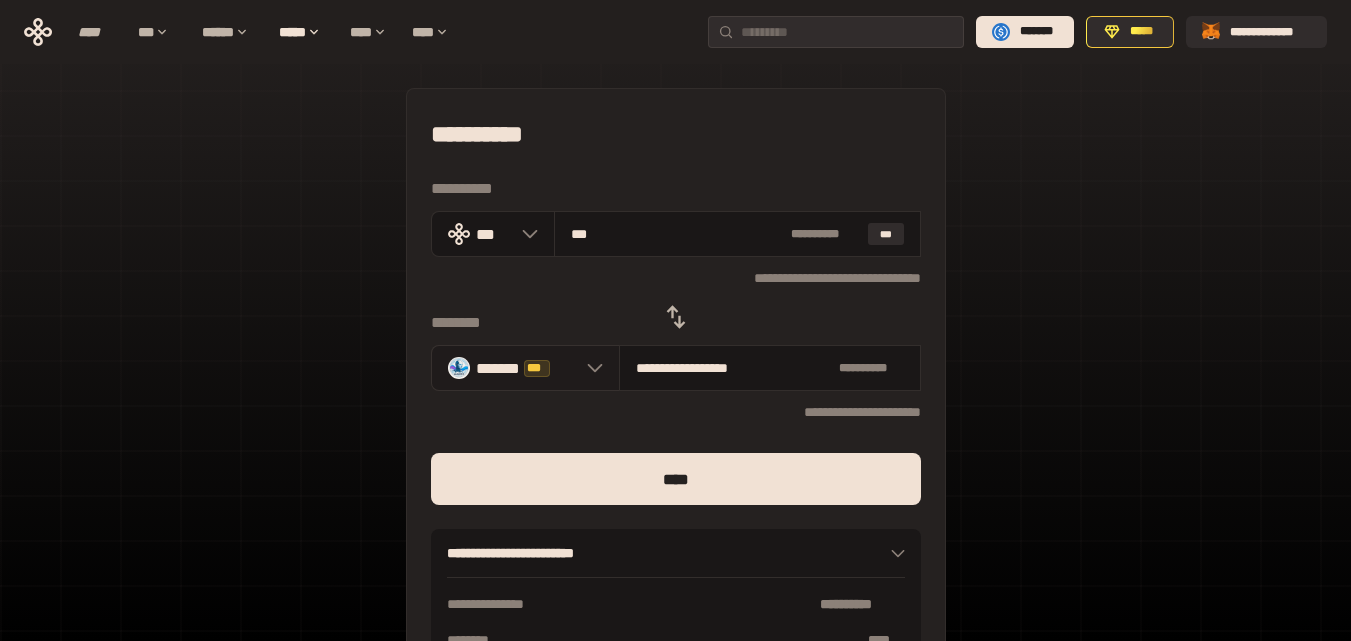type on "***" 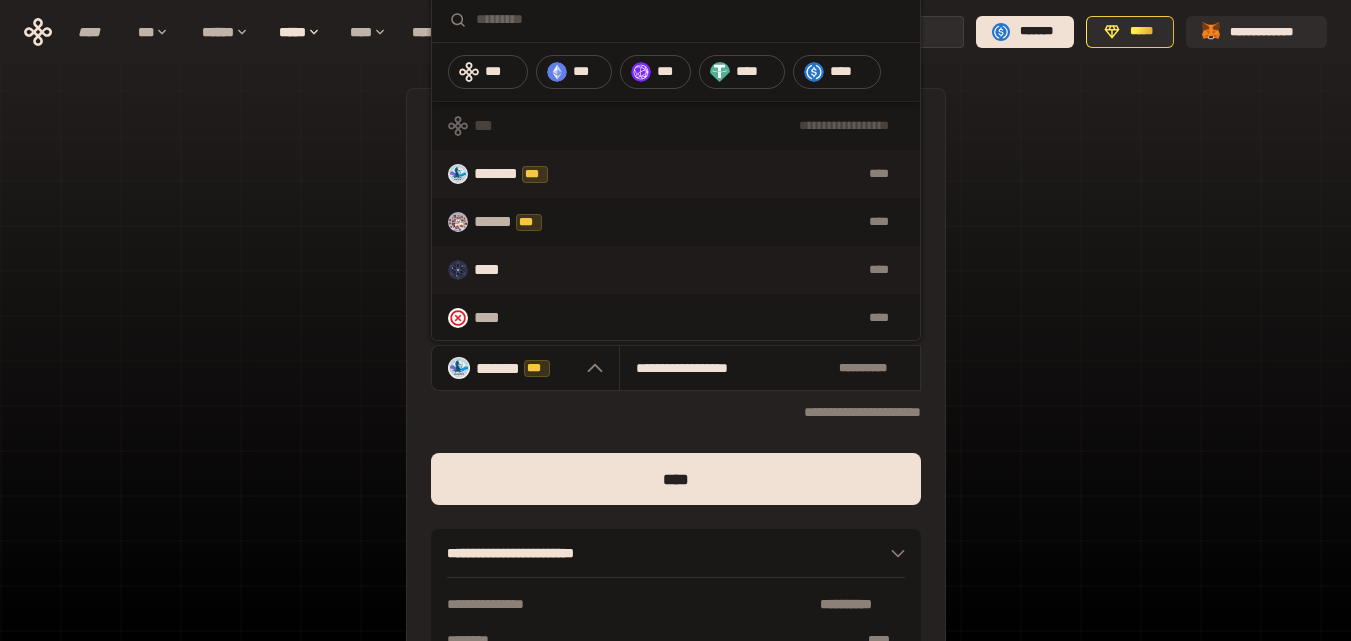click on "****" at bounding box center (716, 270) 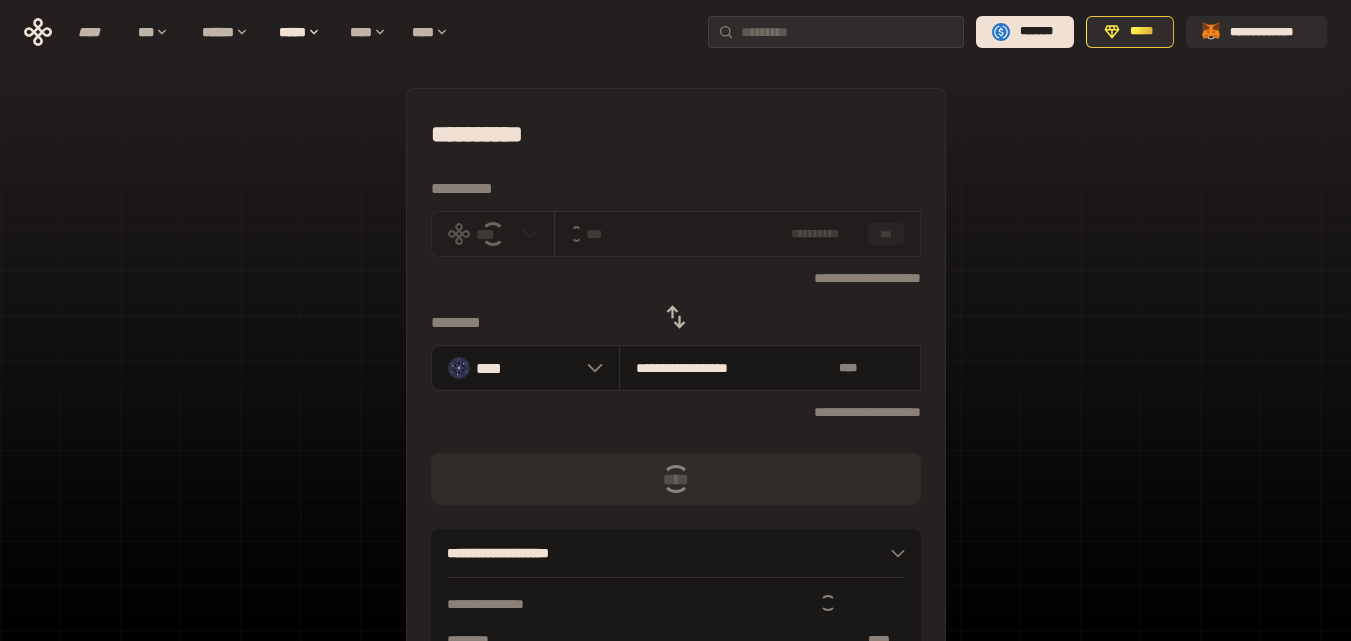 type 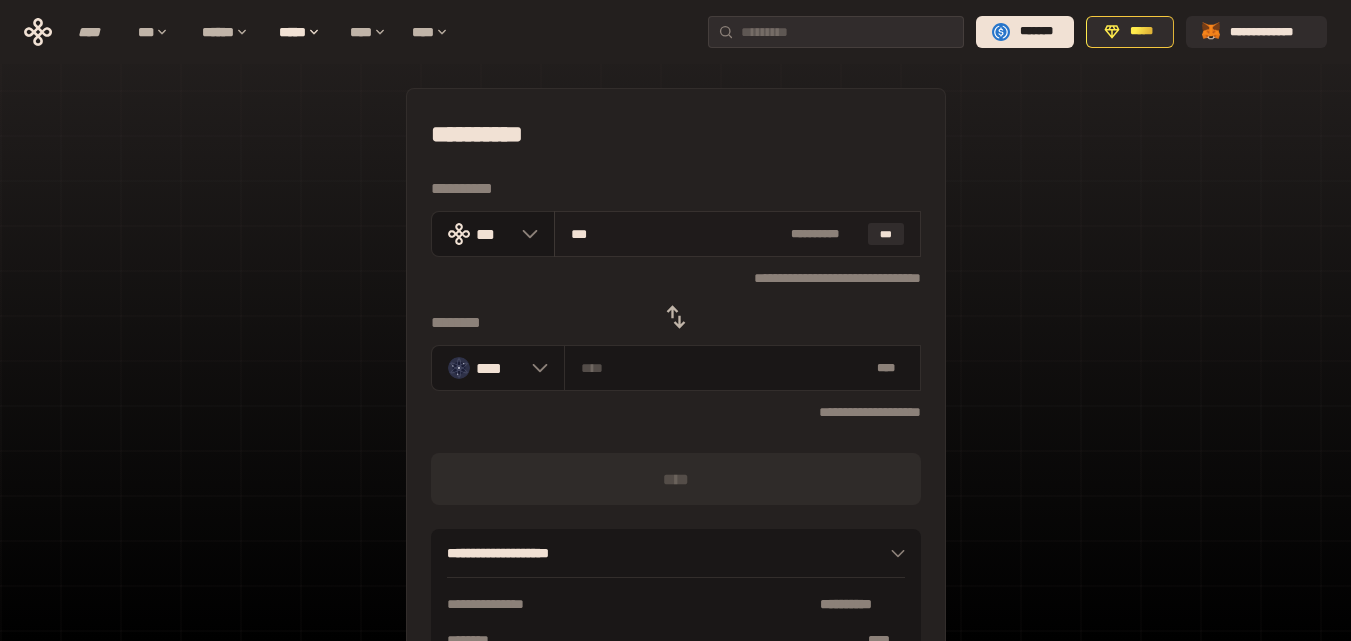 click on "***" at bounding box center (677, 234) 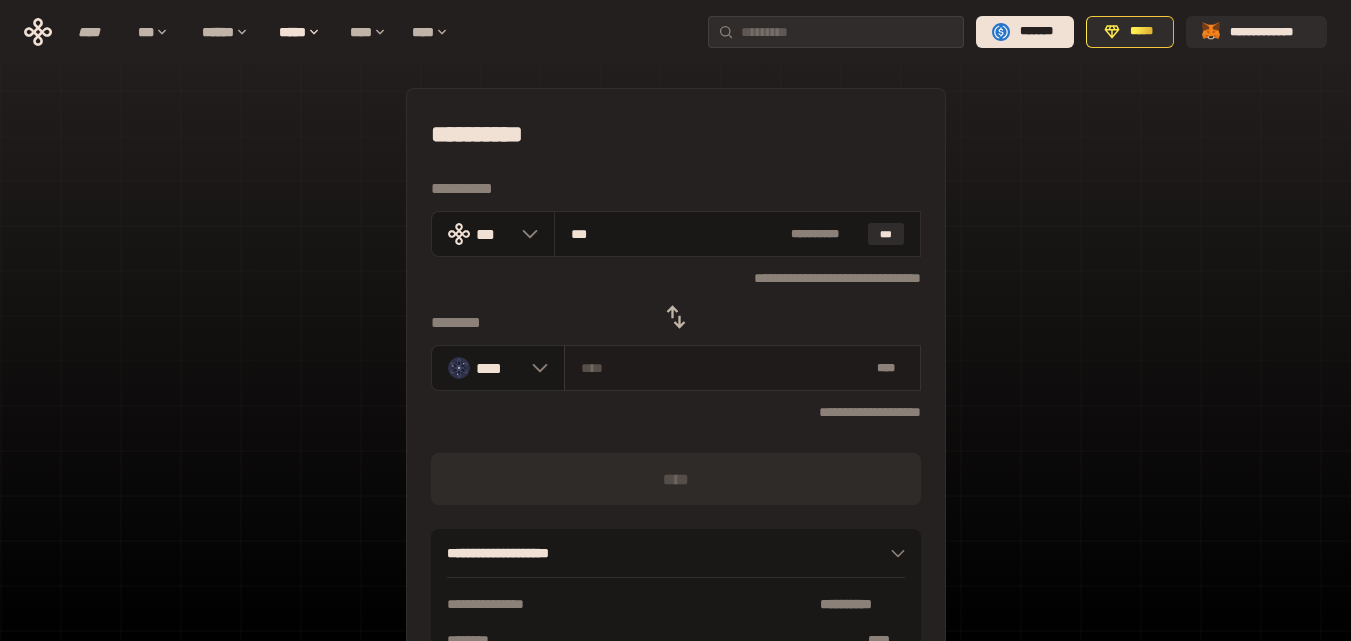 click at bounding box center (724, 368) 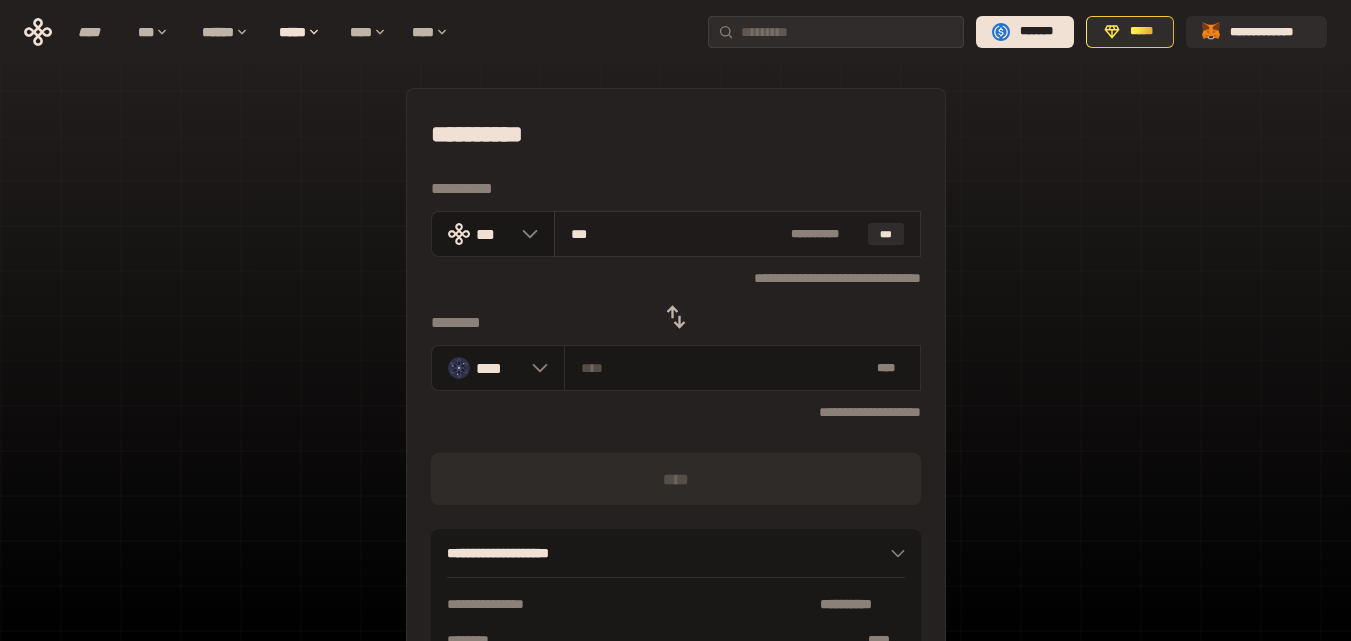click on "***" at bounding box center [677, 234] 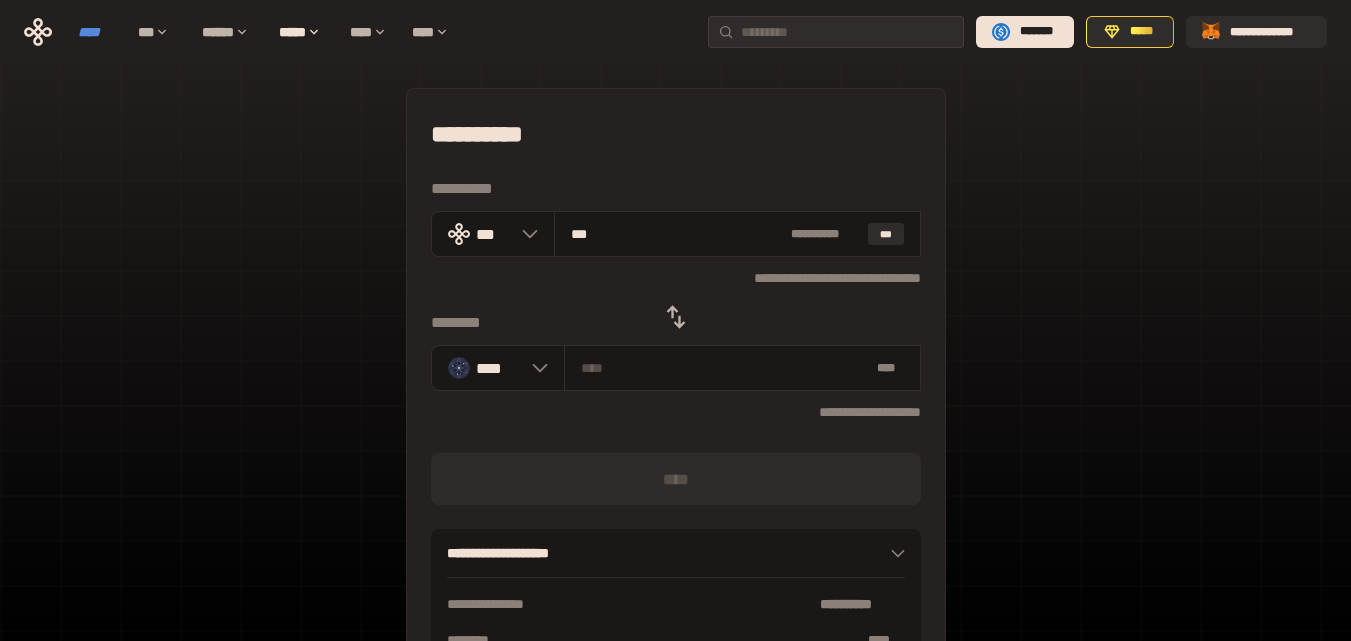 click on "****" at bounding box center (98, 32) 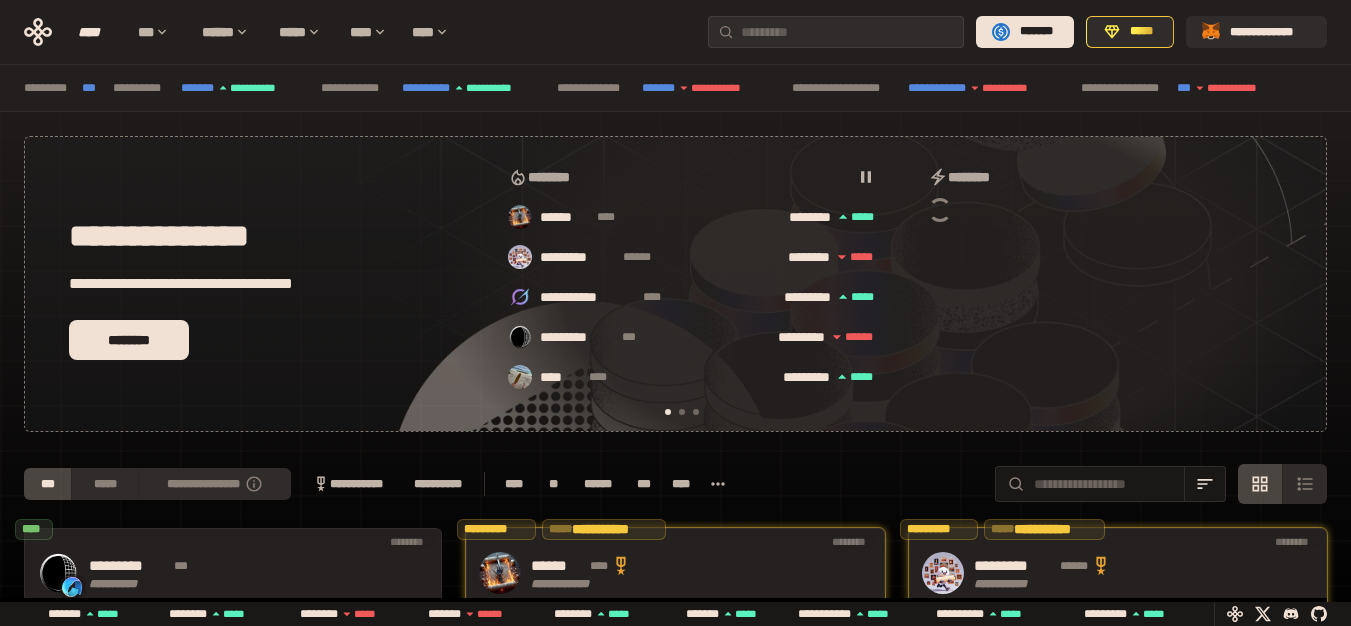 scroll, scrollTop: 0, scrollLeft: 16, axis: horizontal 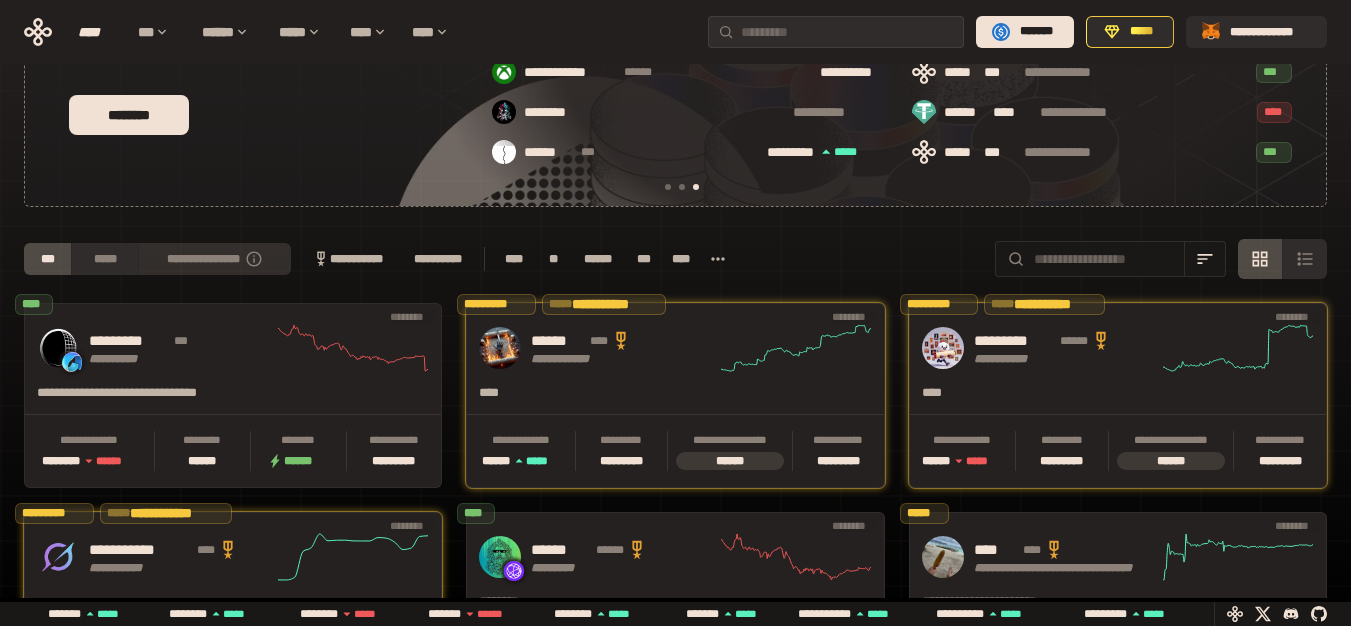 click on "**********" at bounding box center [214, 259] 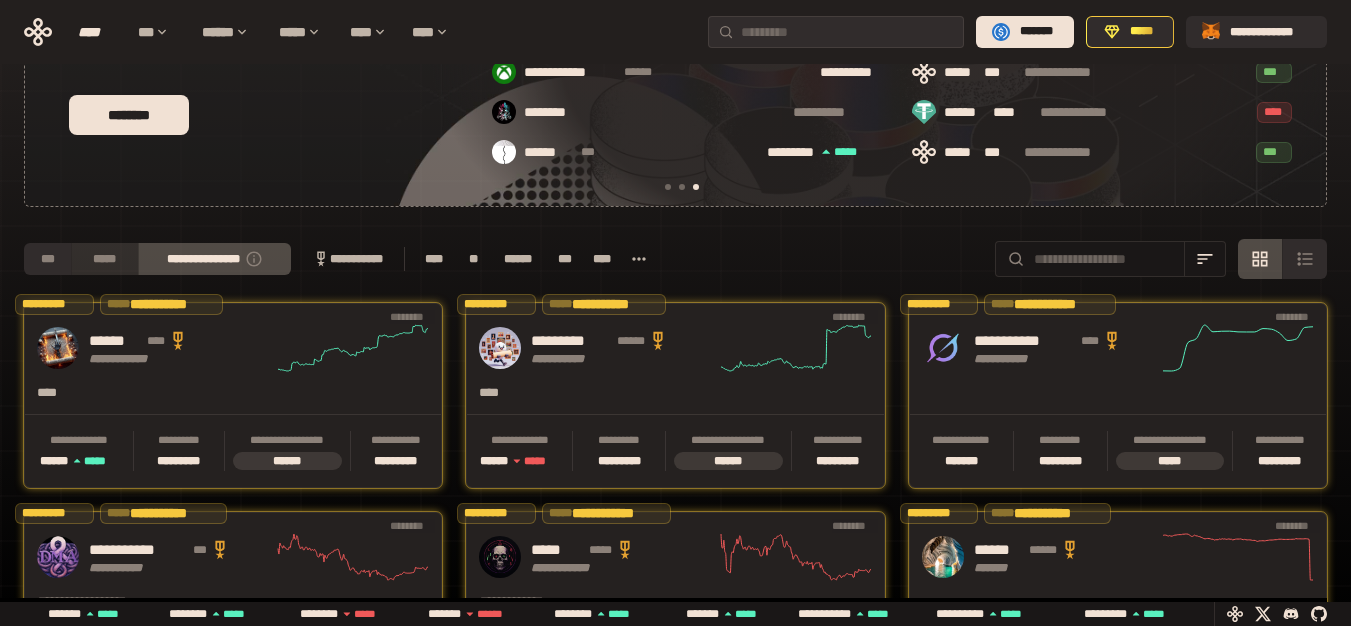 click on "*****" at bounding box center (104, 259) 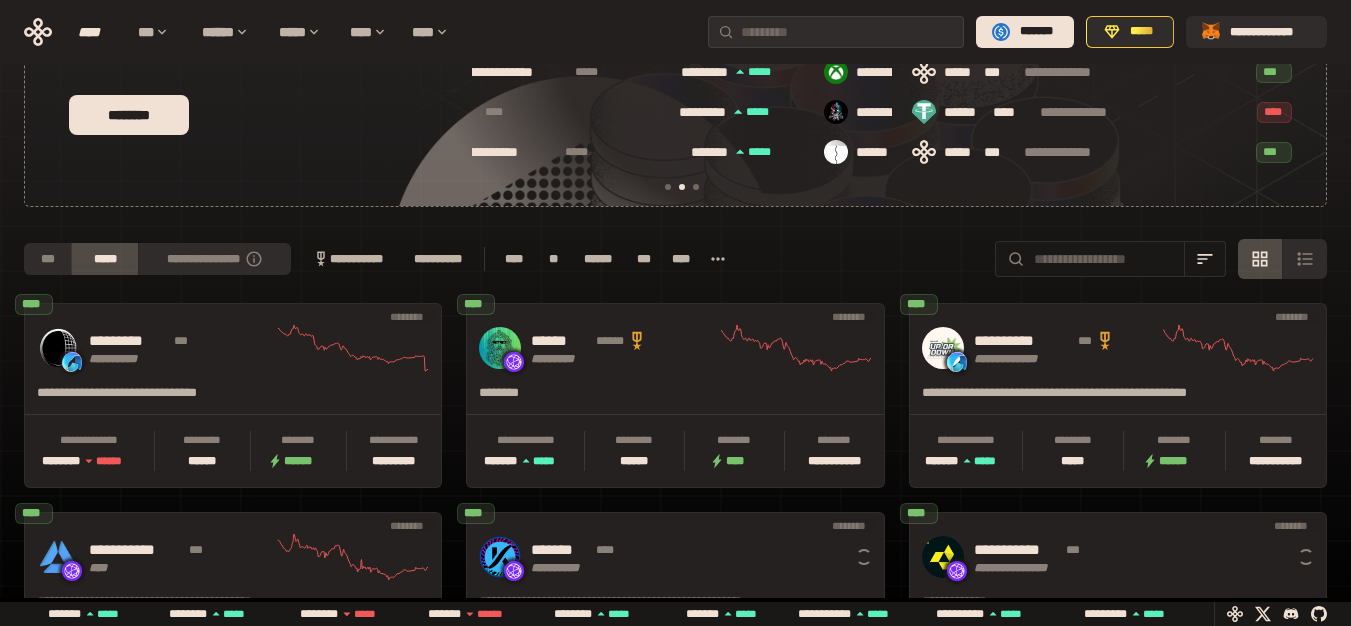 scroll, scrollTop: 0, scrollLeft: 436, axis: horizontal 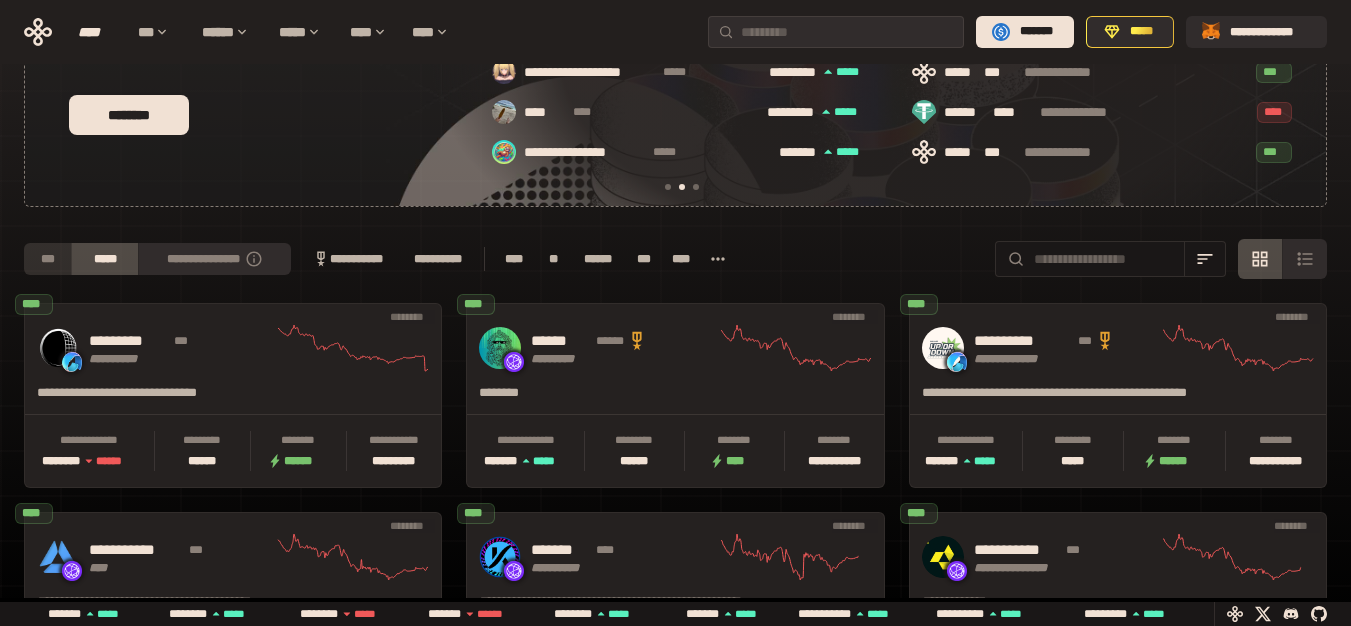 click on "***" at bounding box center (47, 259) 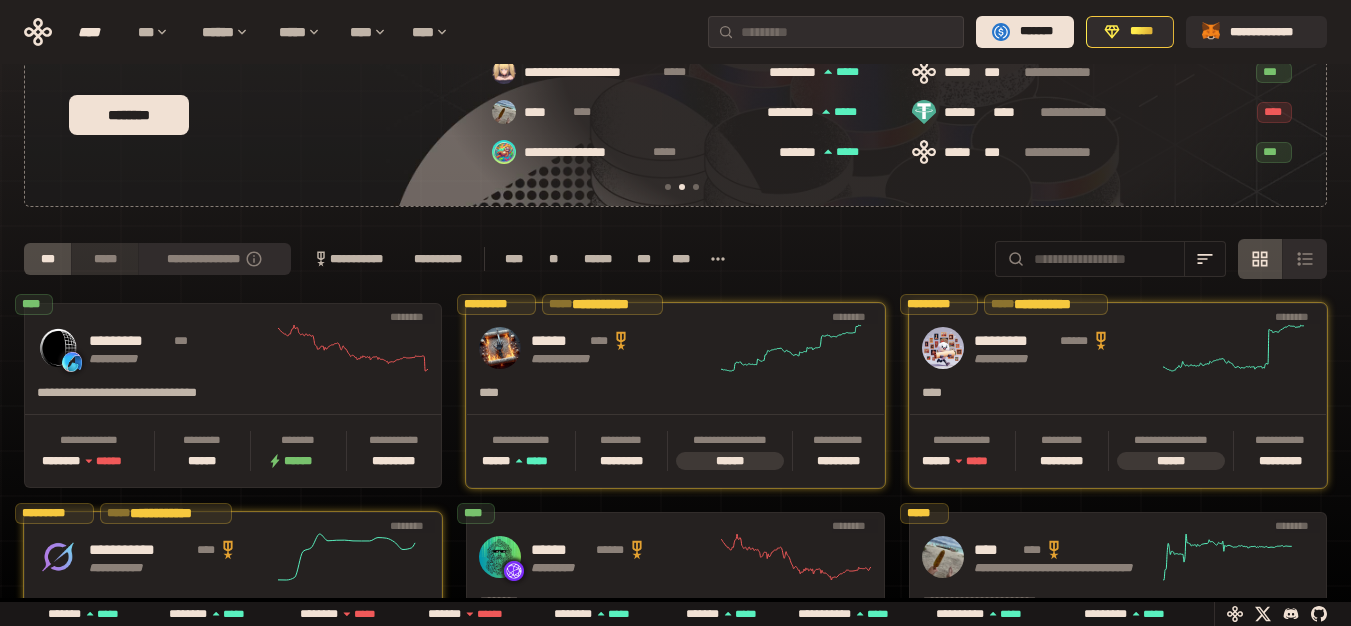 click on "*****" at bounding box center (104, 259) 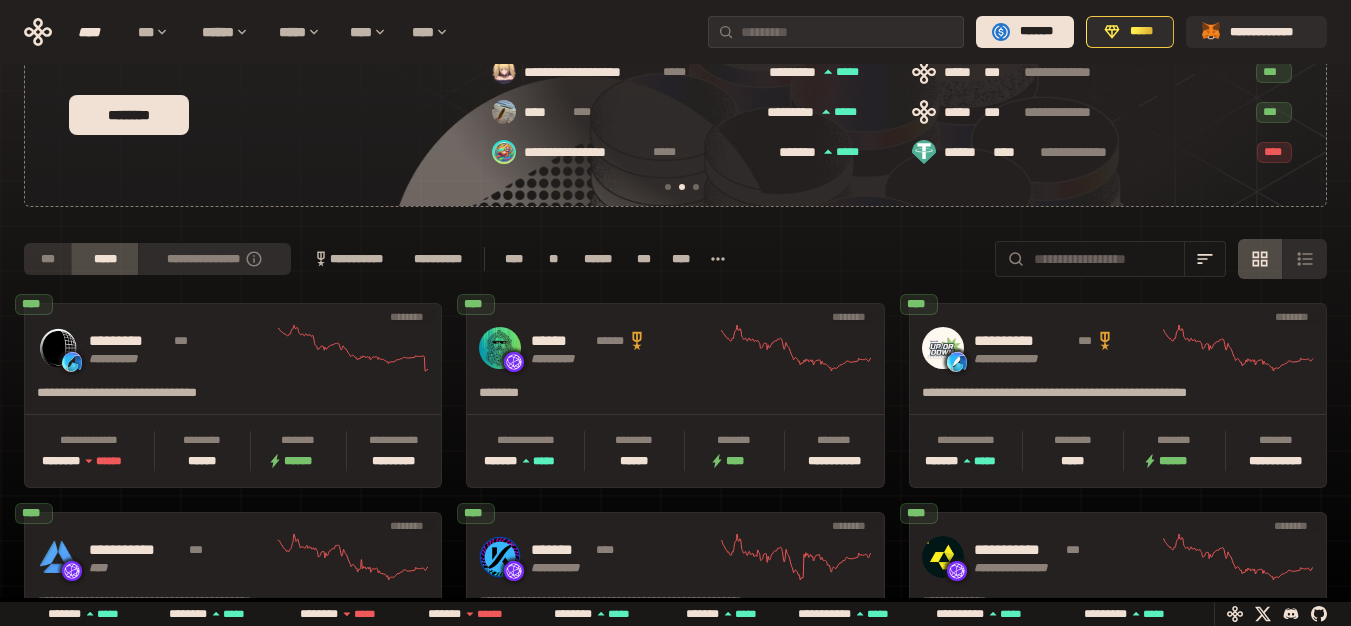 click on "***" at bounding box center [47, 259] 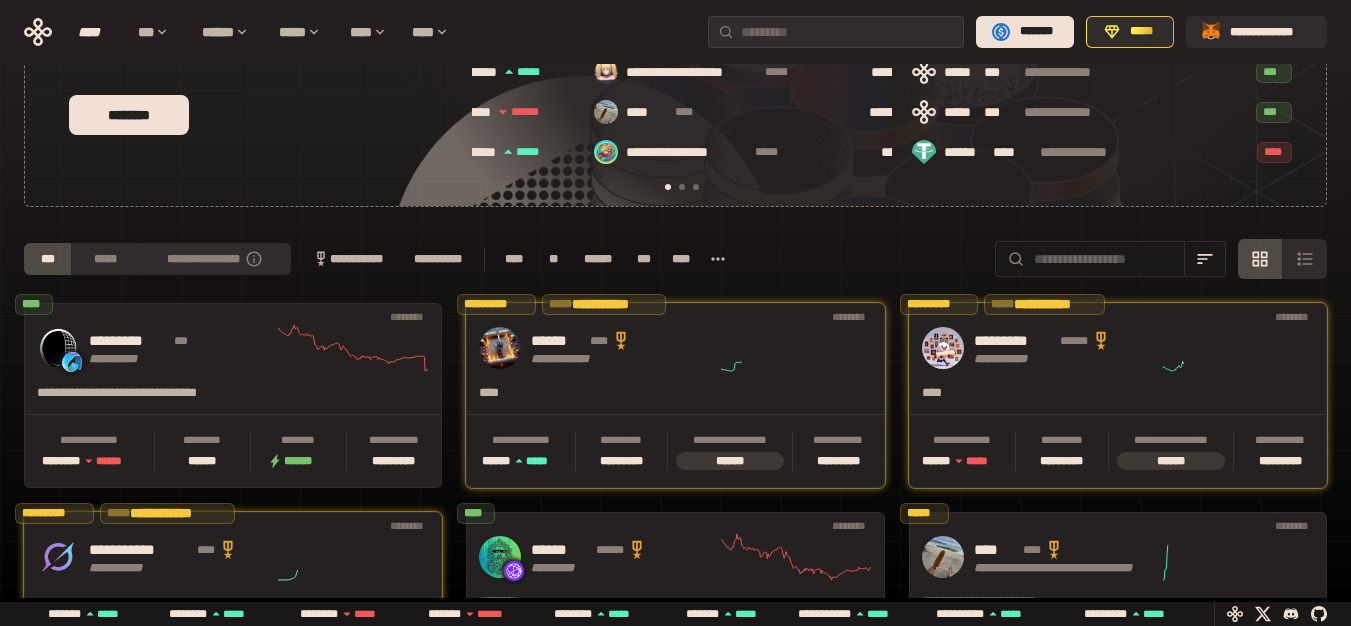 scroll, scrollTop: 0, scrollLeft: 16, axis: horizontal 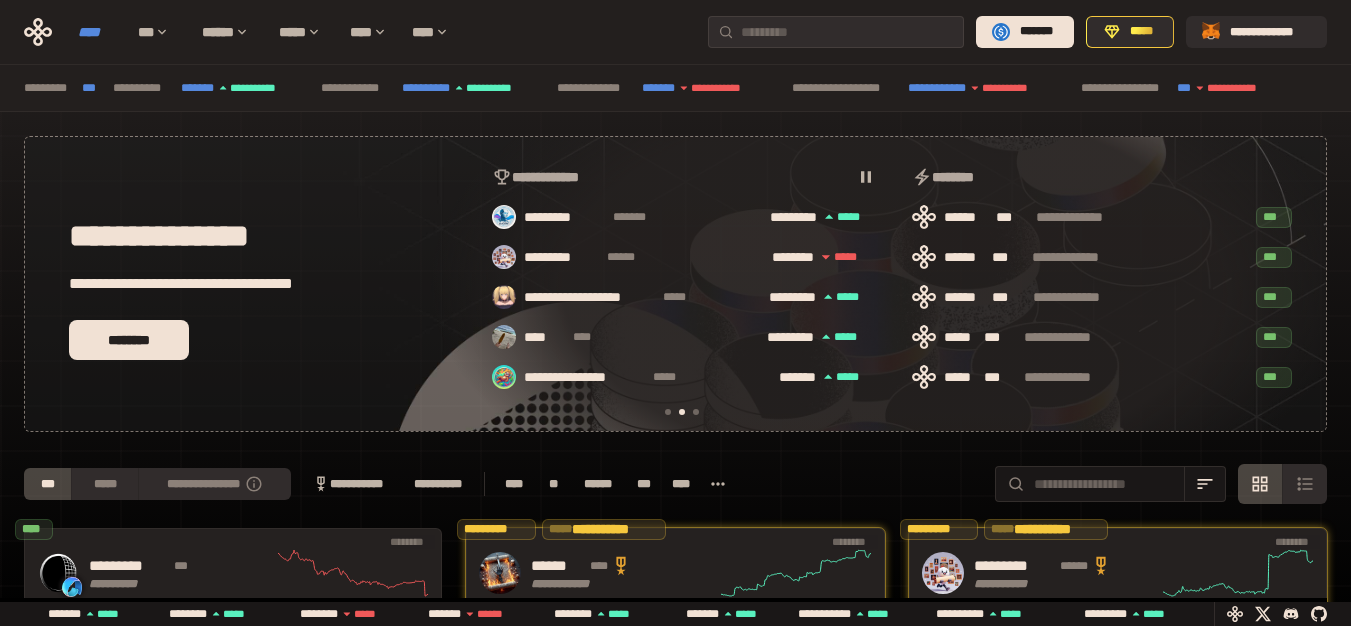 click on "****" at bounding box center (98, 32) 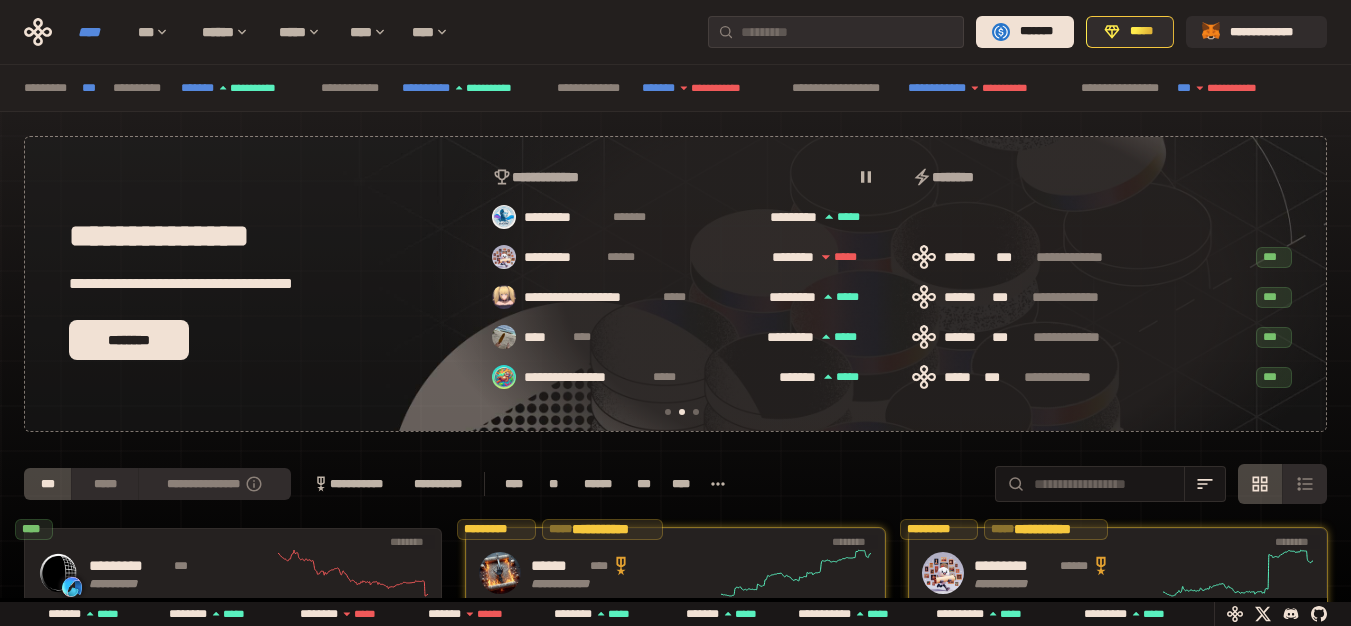 click on "****" at bounding box center (98, 32) 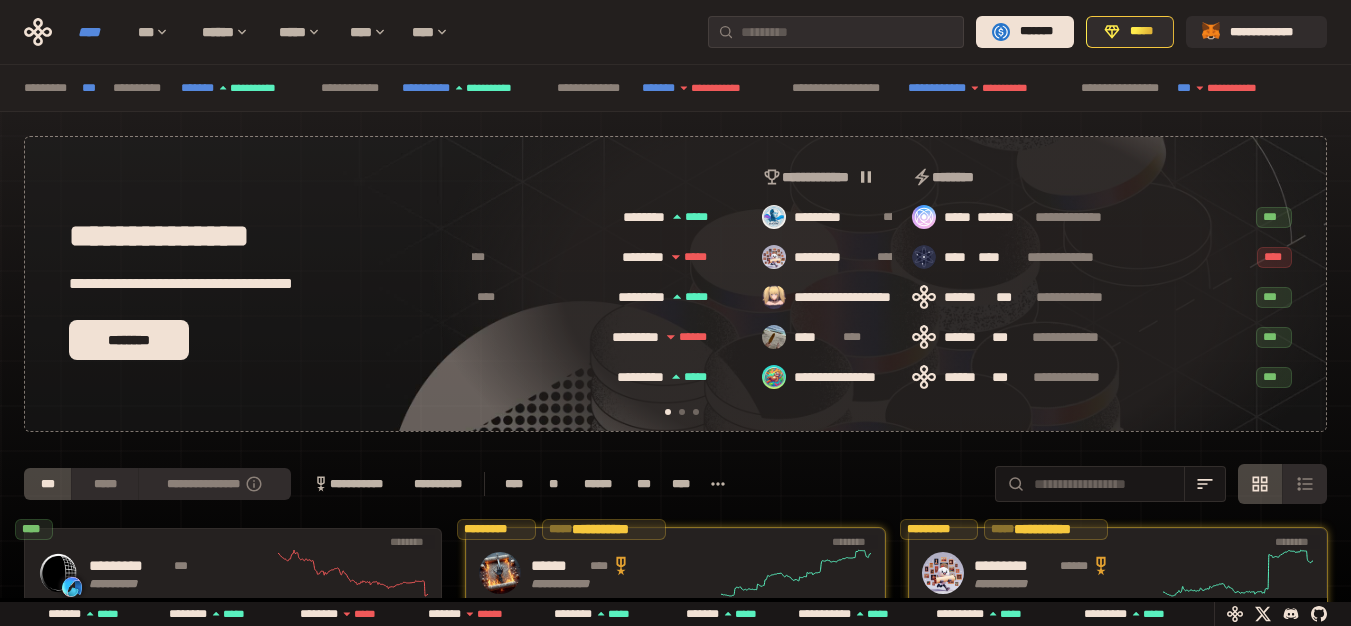 scroll, scrollTop: 0, scrollLeft: 16, axis: horizontal 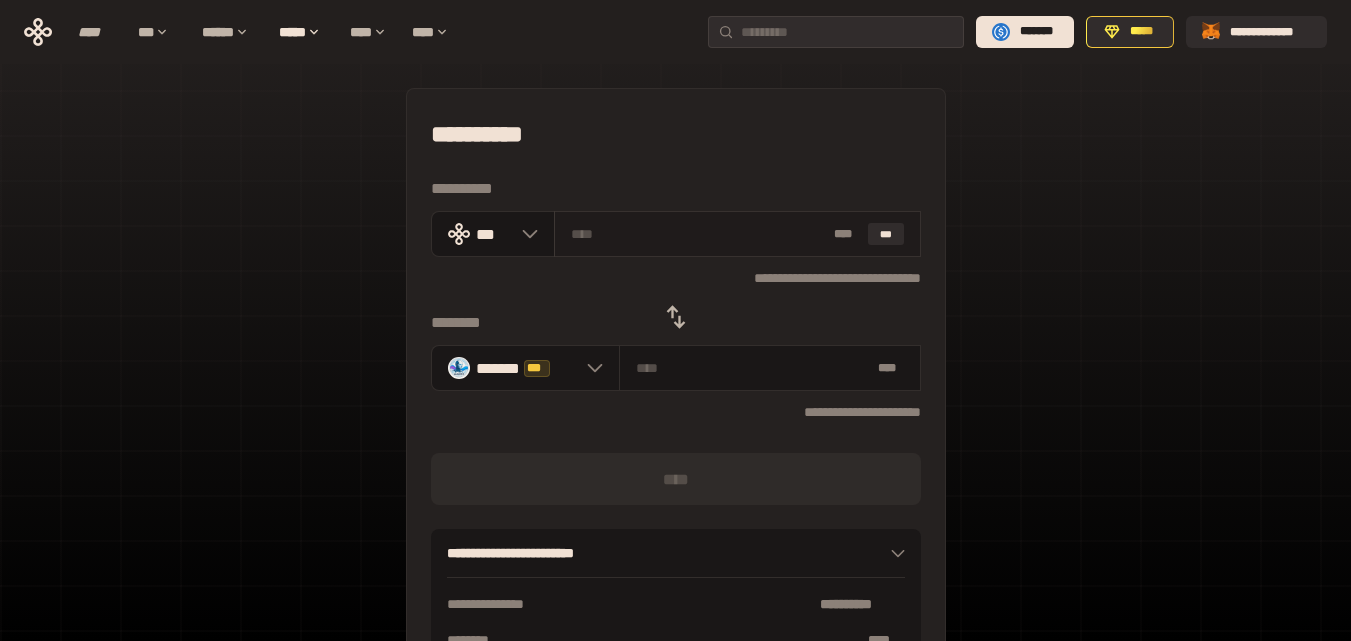 click on "* ** ***" at bounding box center [737, 234] 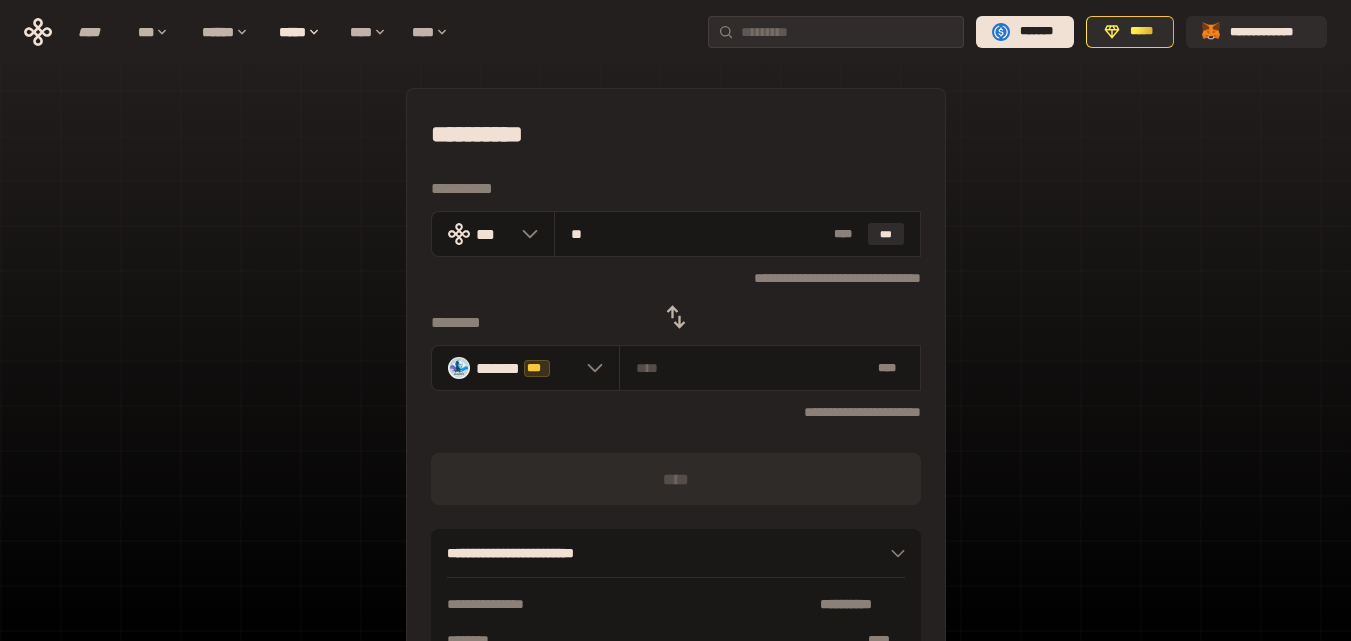 type on "***" 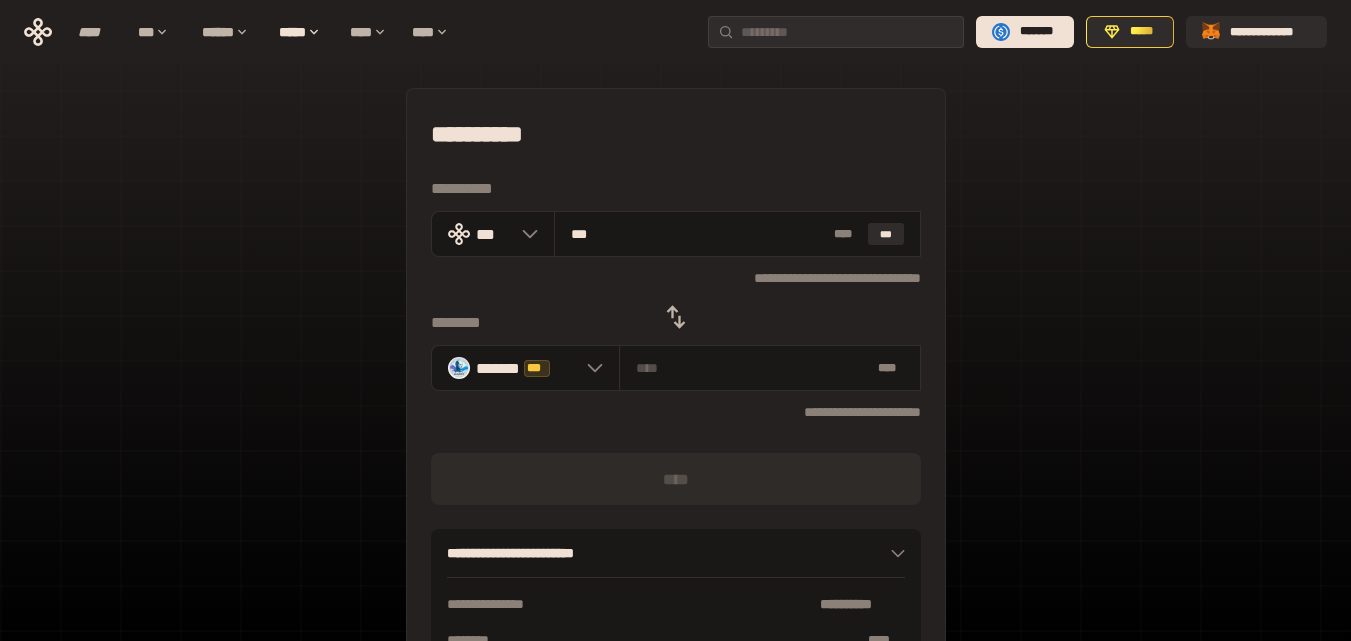 type on "**********" 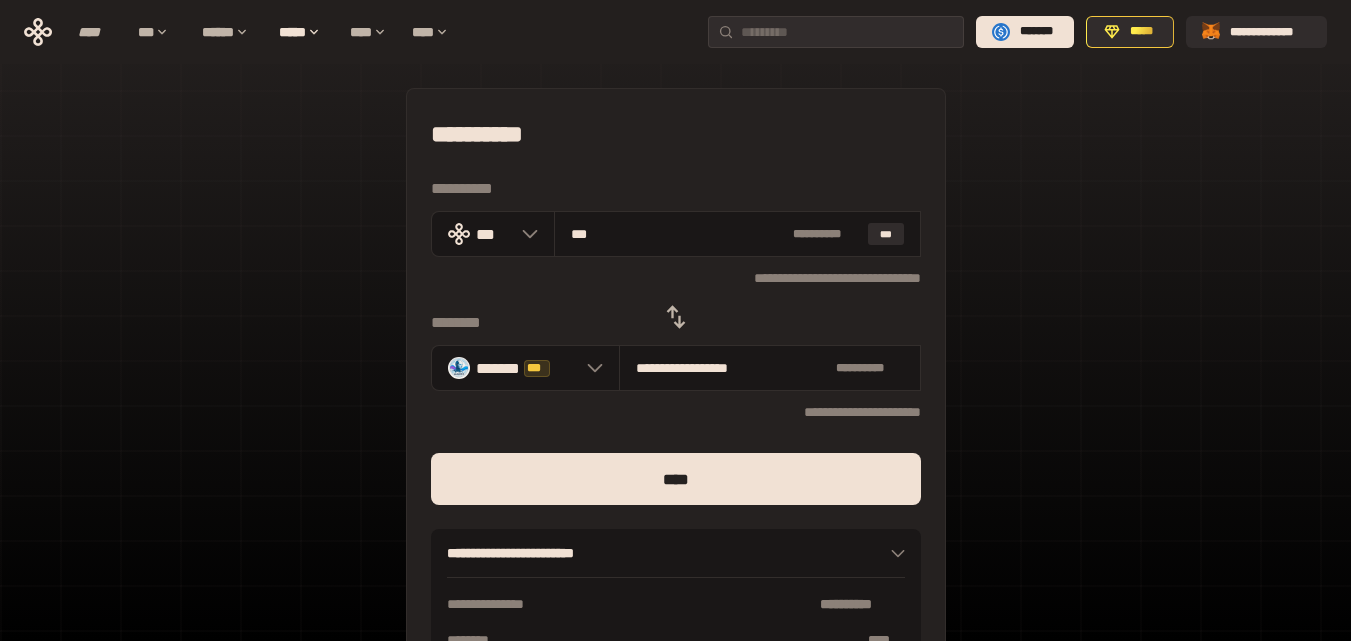 type on "***" 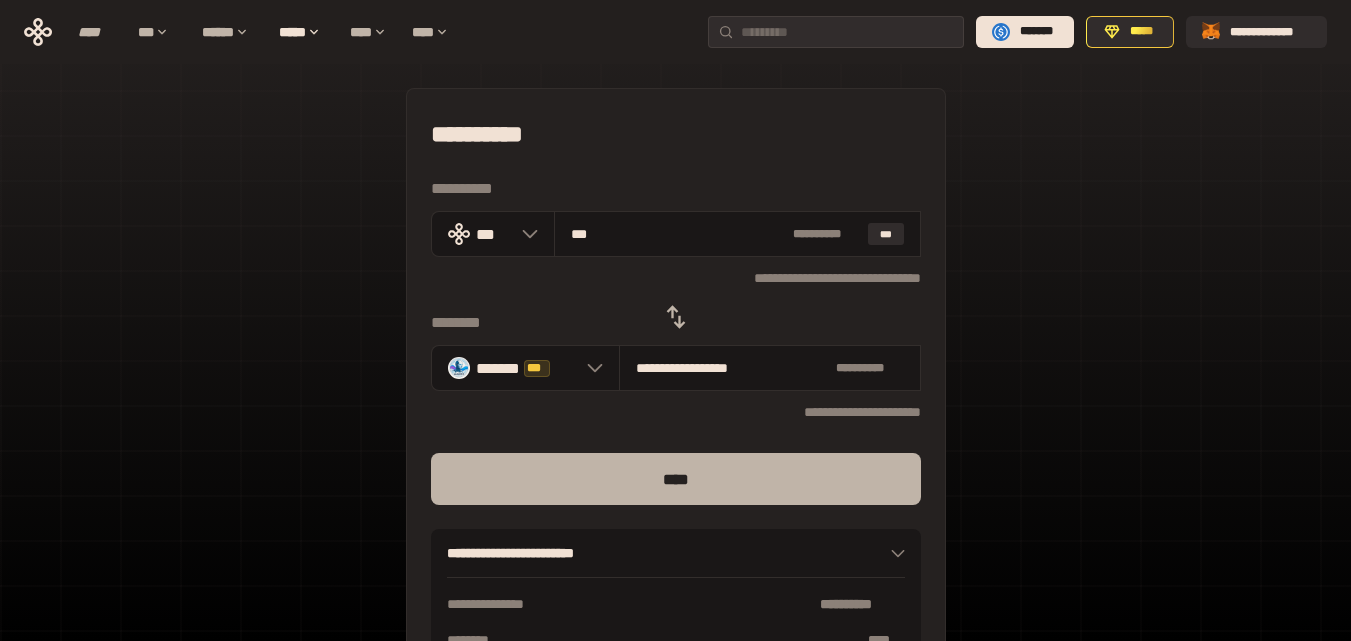 click on "****" at bounding box center [676, 479] 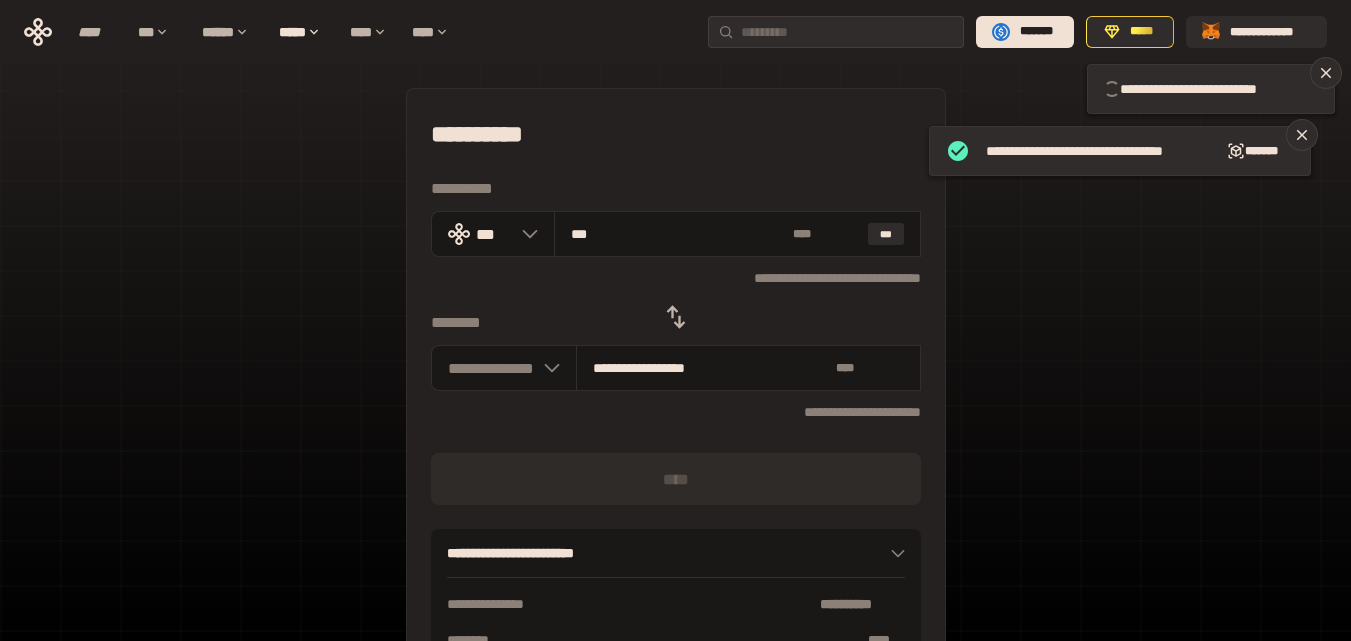 type 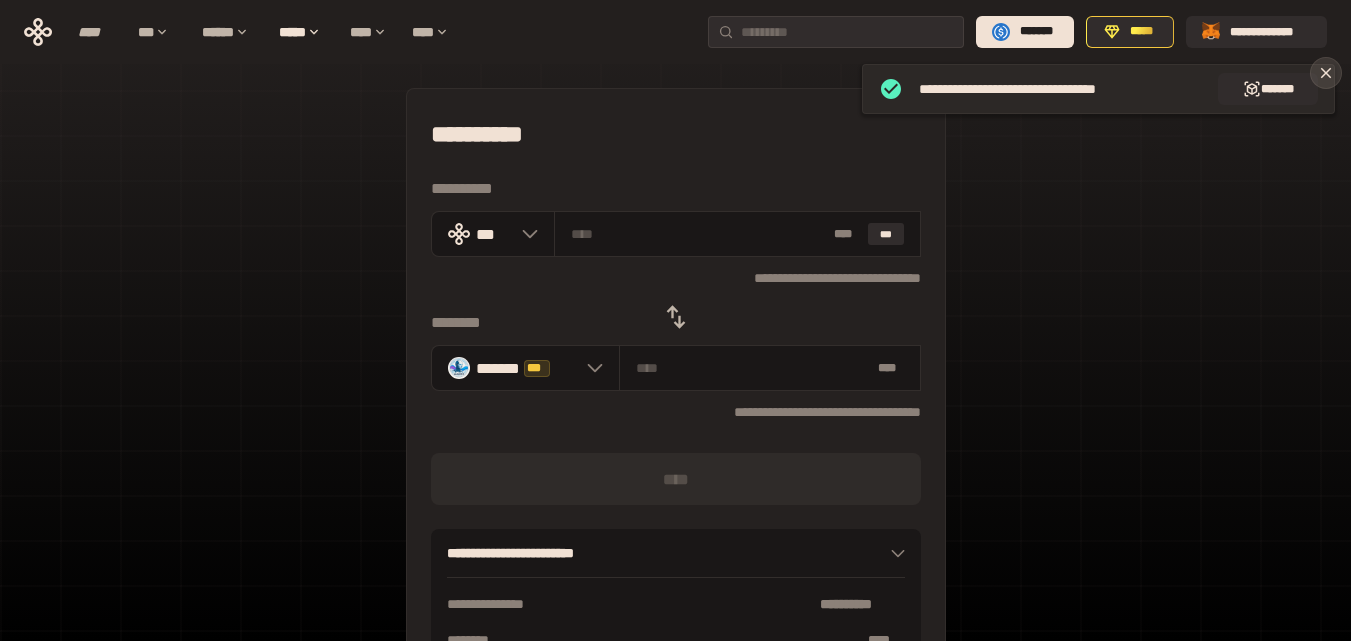 click 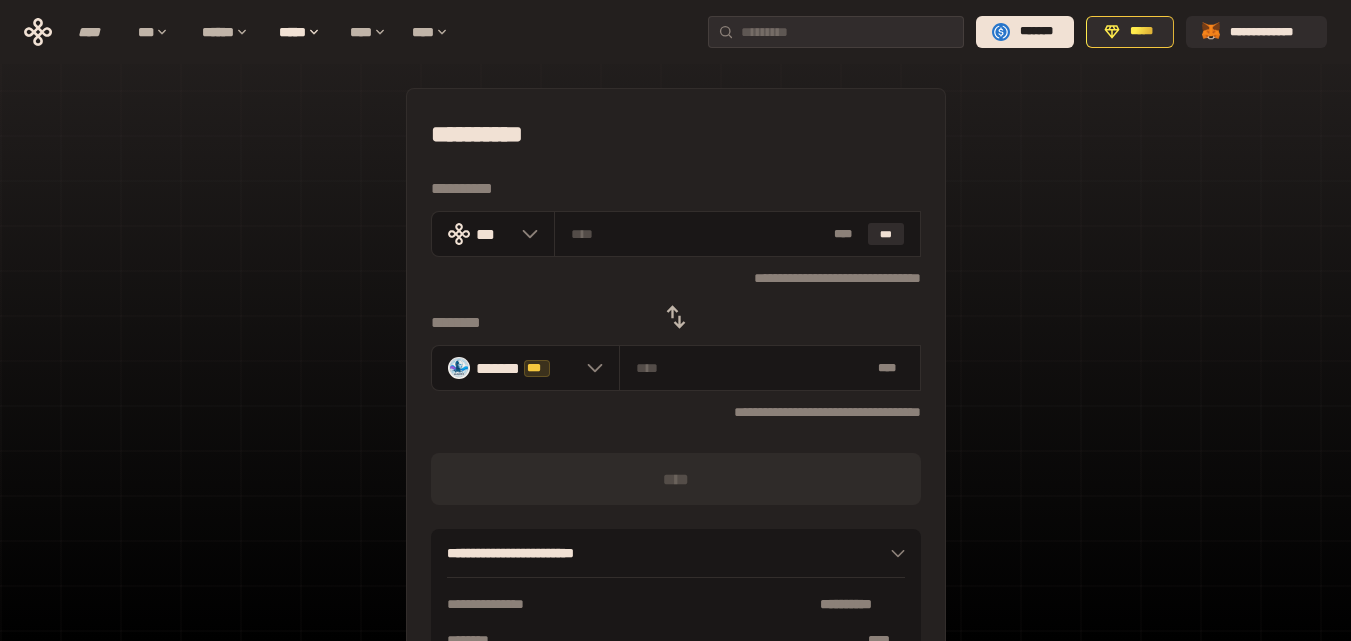 click 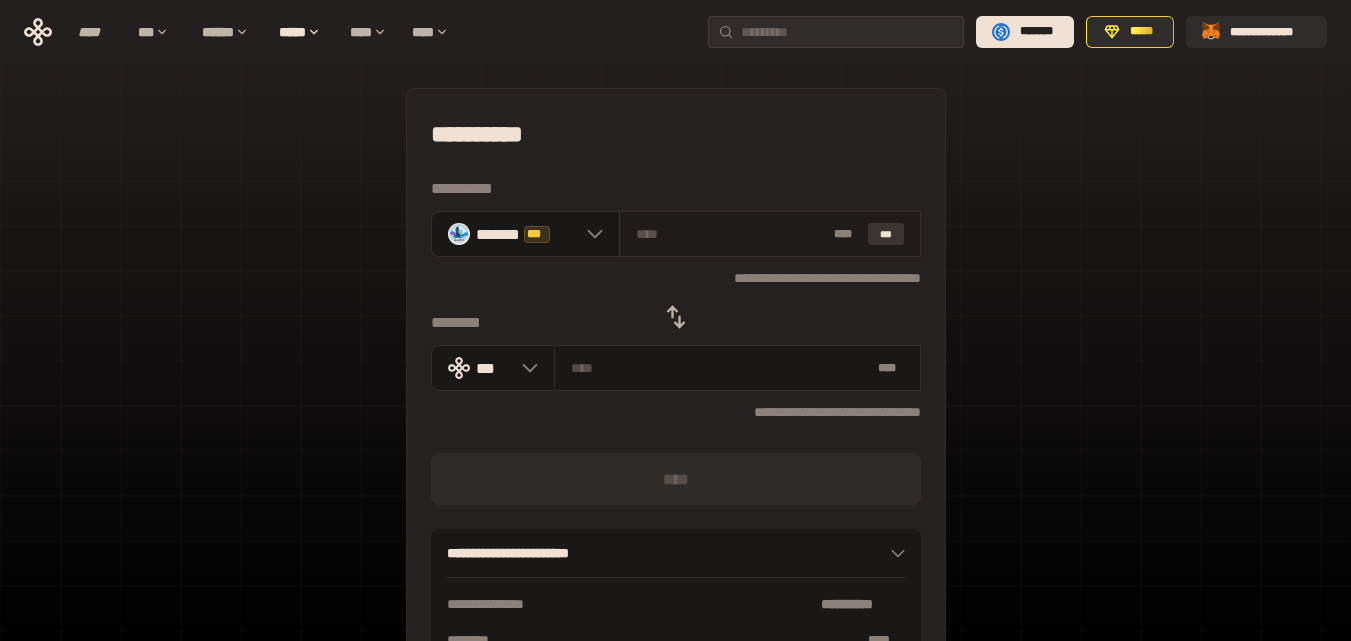 click on "***" at bounding box center [886, 234] 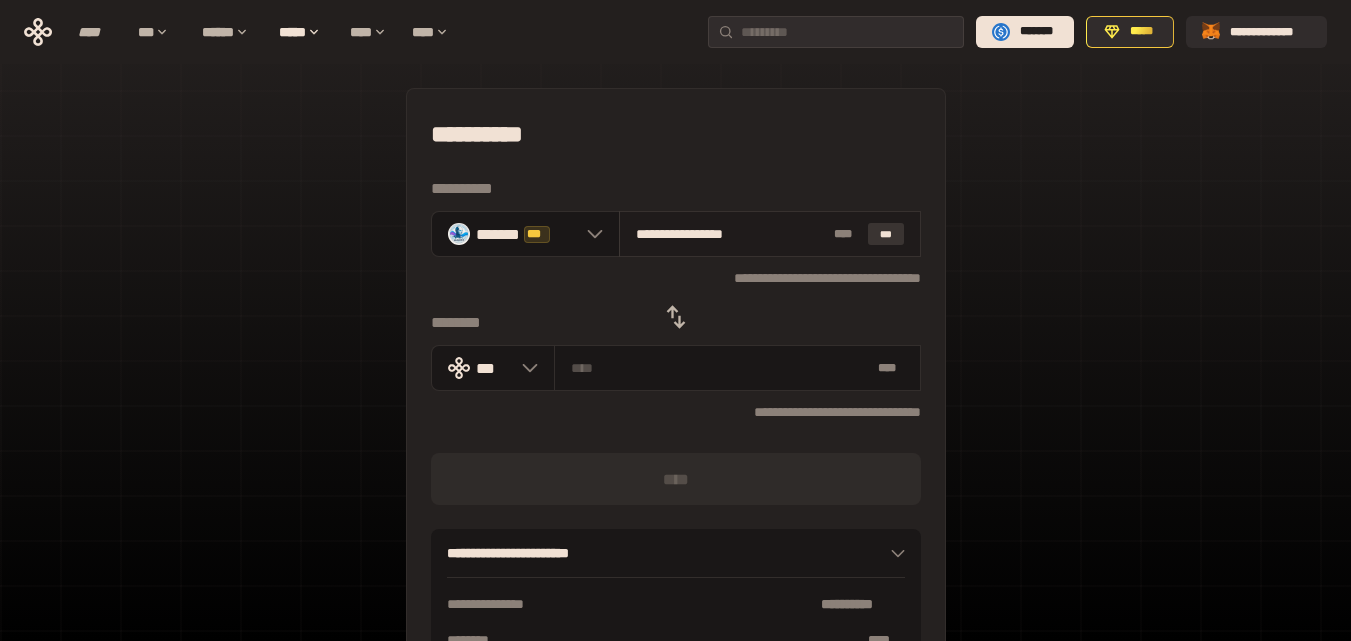 type on "**********" 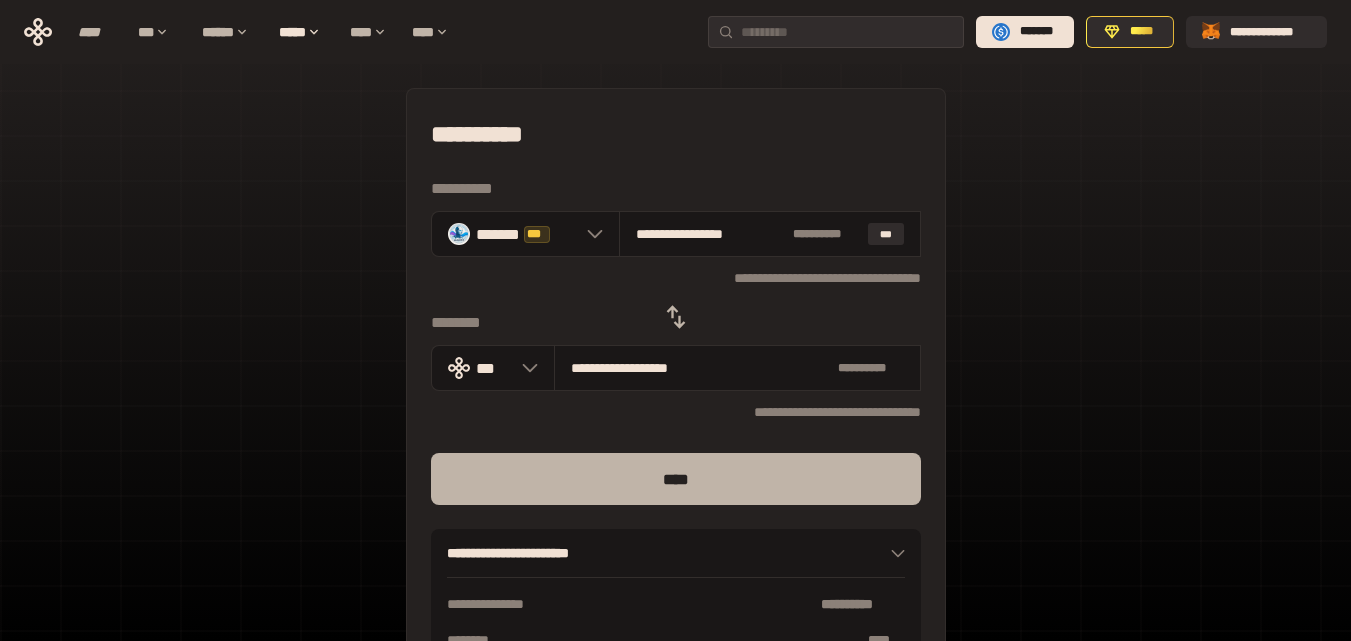click on "****" at bounding box center (676, 479) 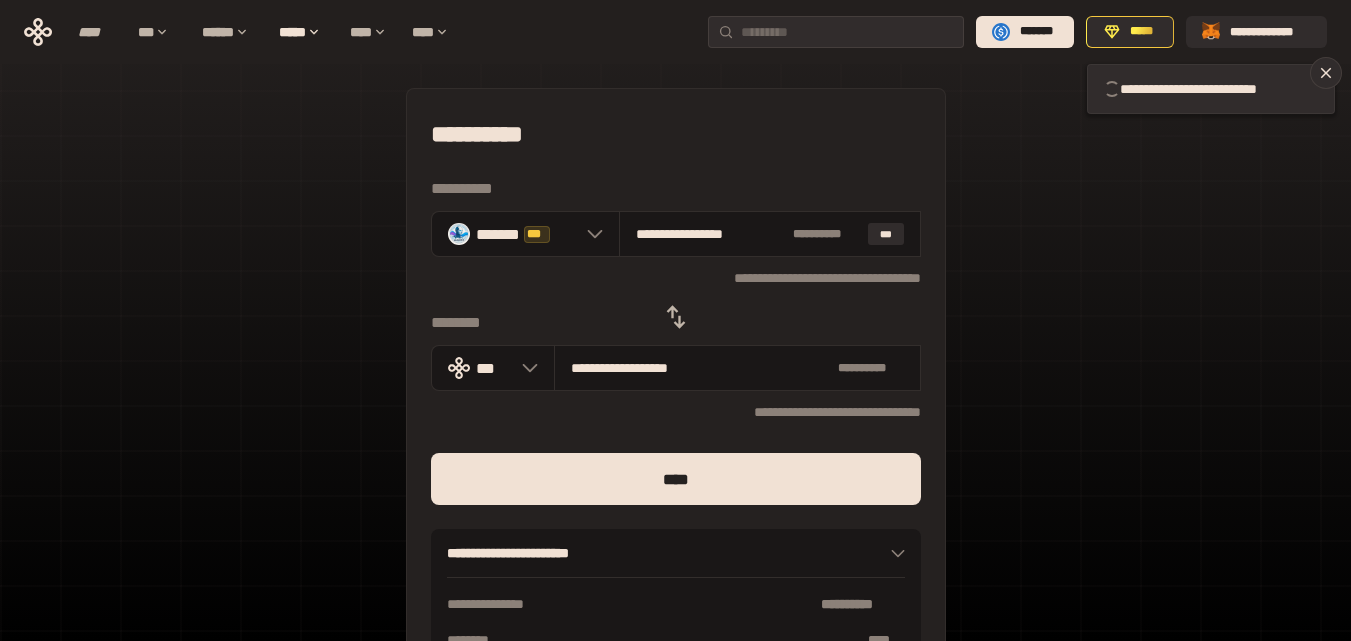 type 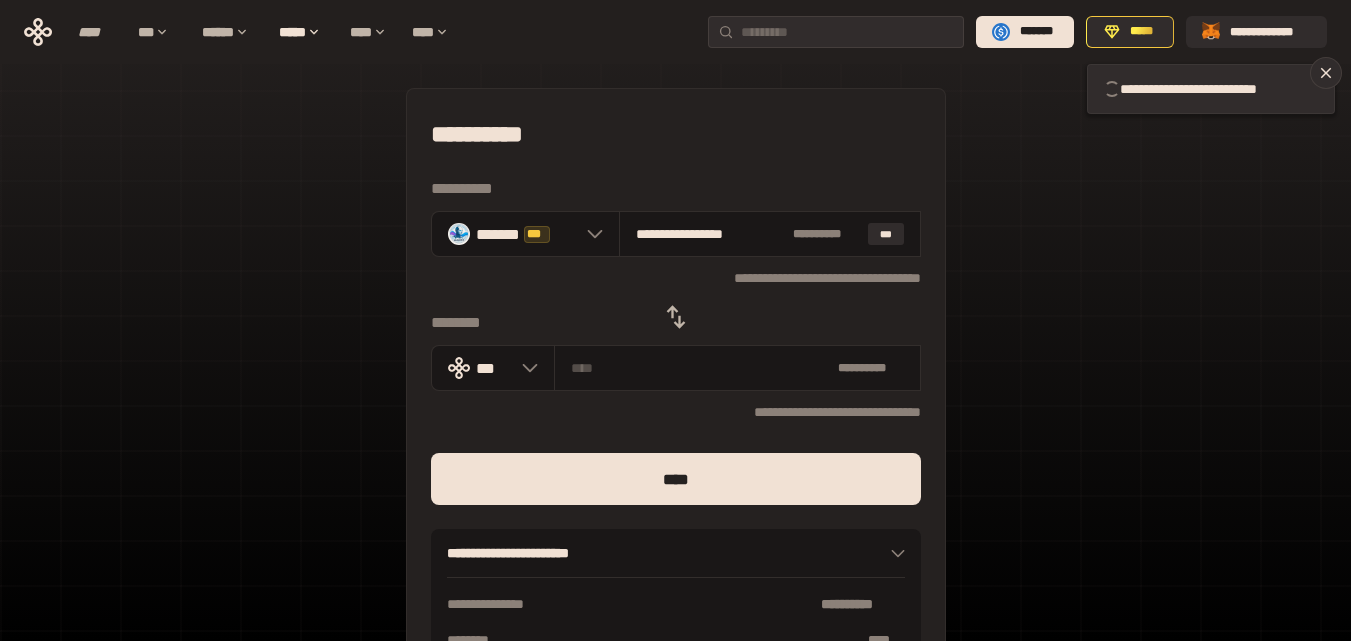 type 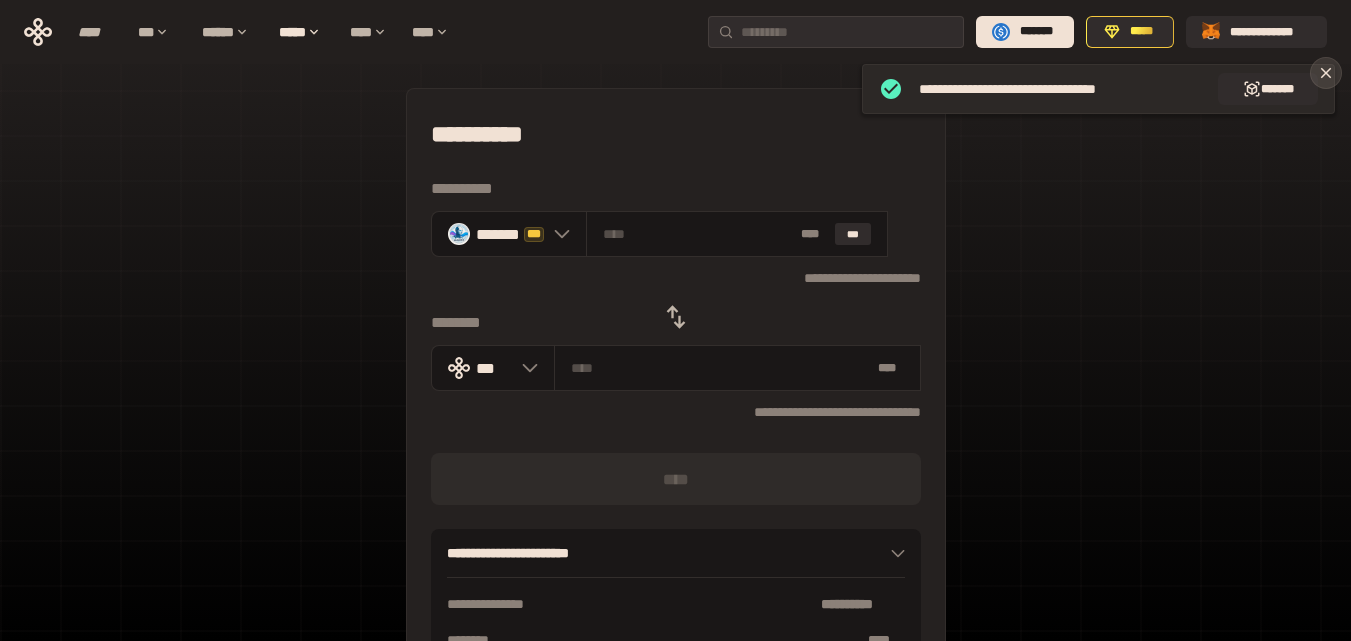 click 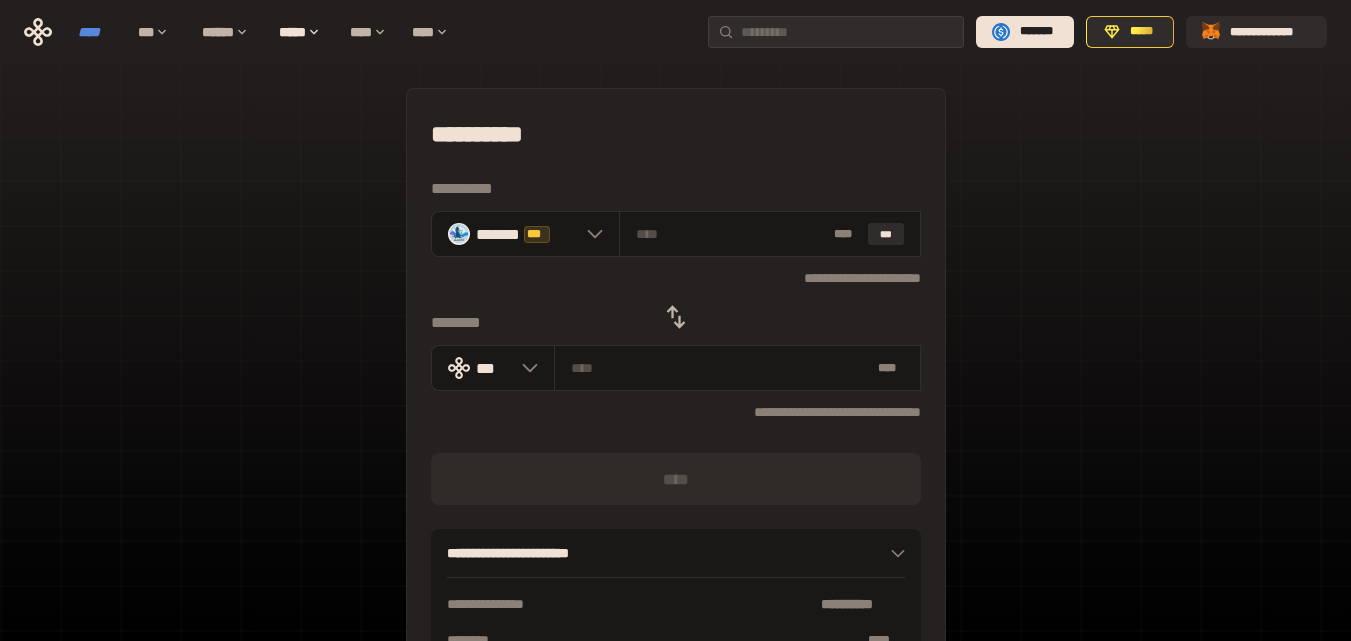 click on "****" at bounding box center [98, 32] 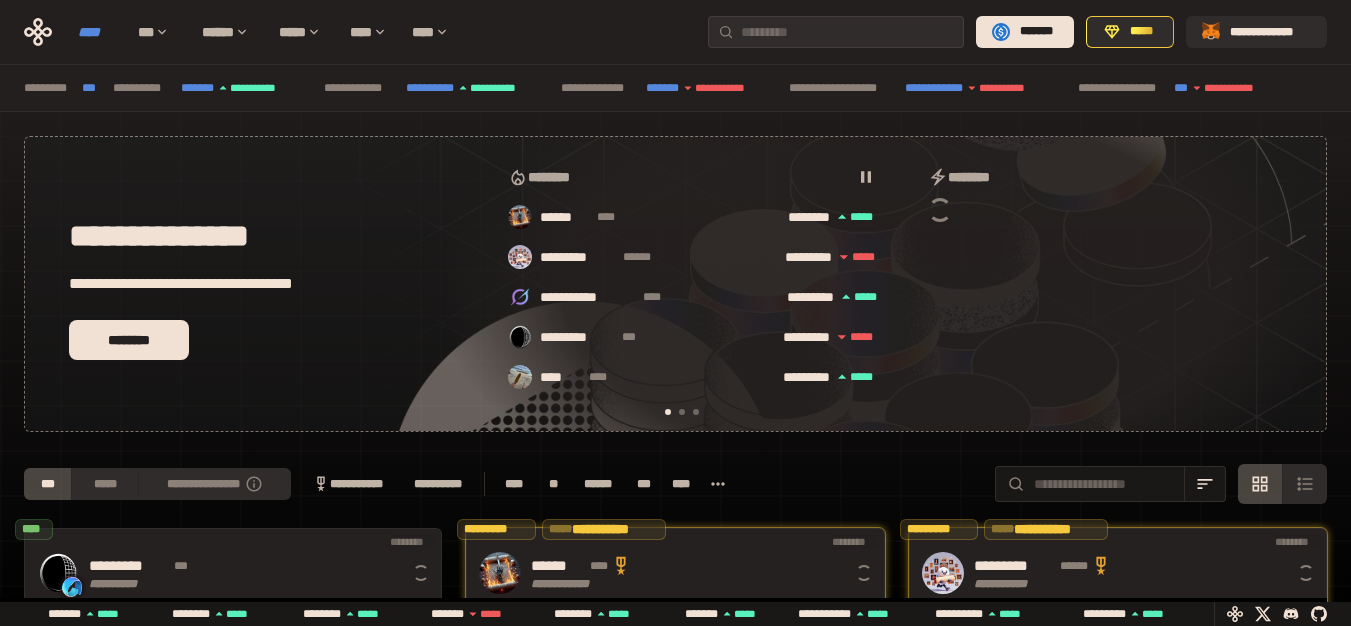scroll, scrollTop: 0, scrollLeft: 16, axis: horizontal 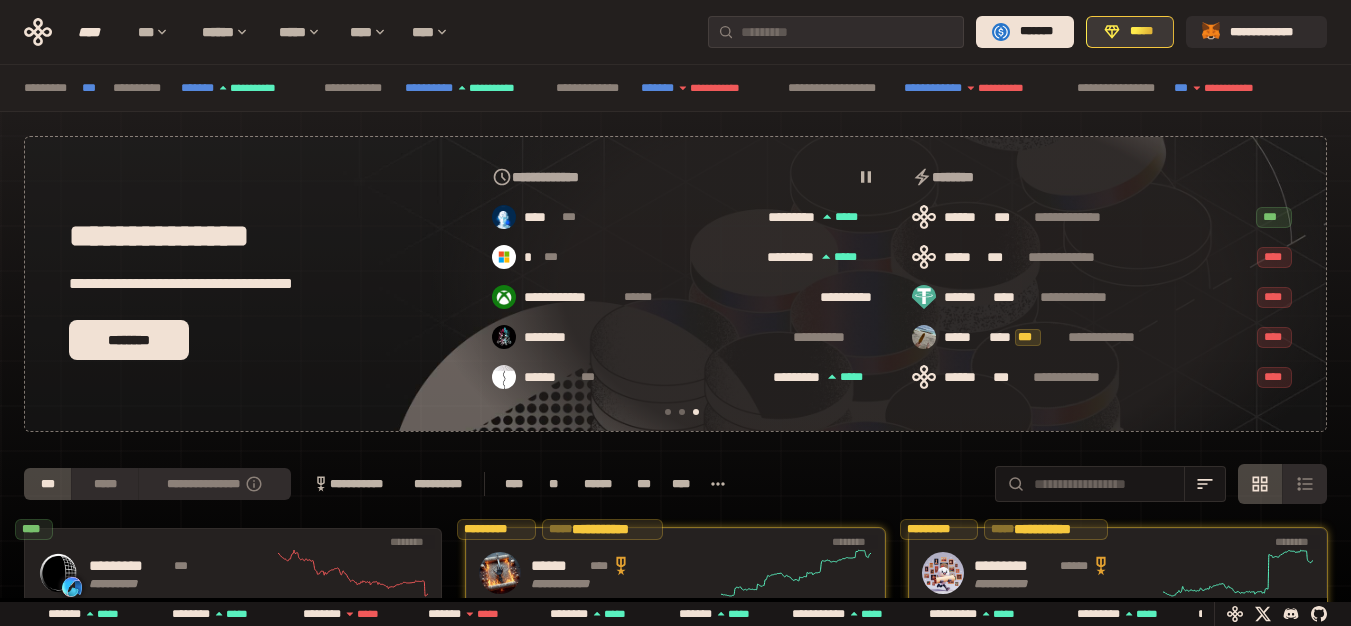 click on "*****" at bounding box center [1141, 32] 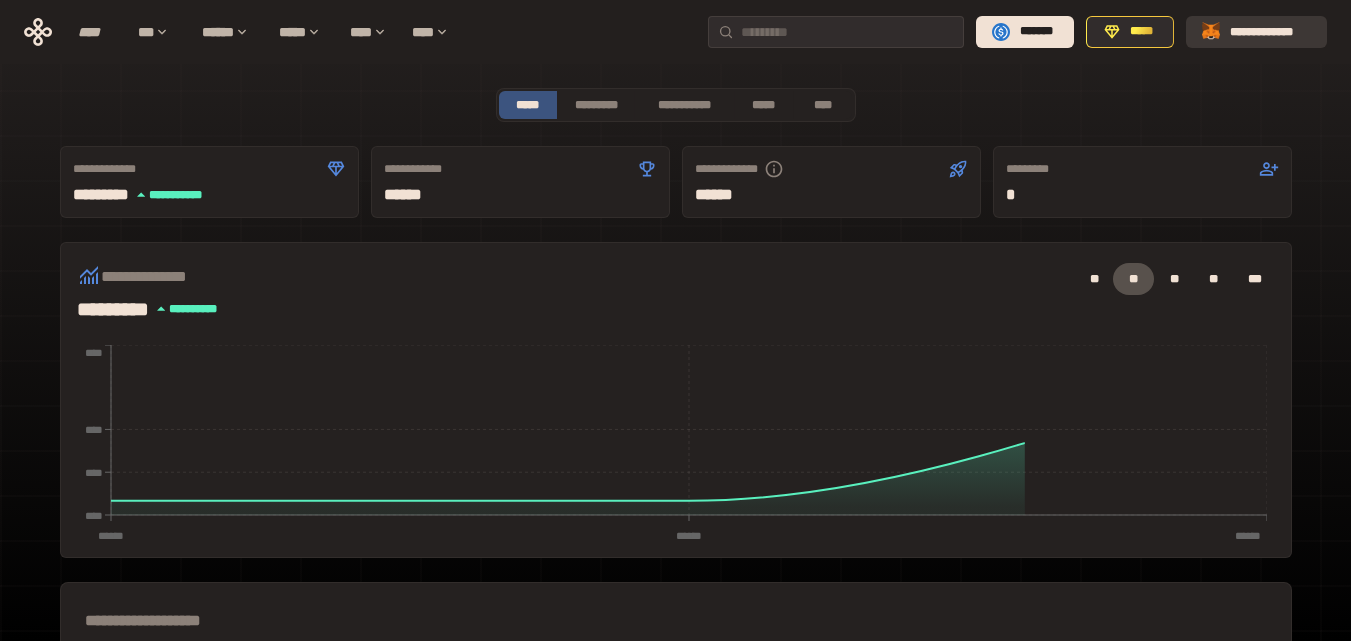 click on "**********" at bounding box center [1270, 32] 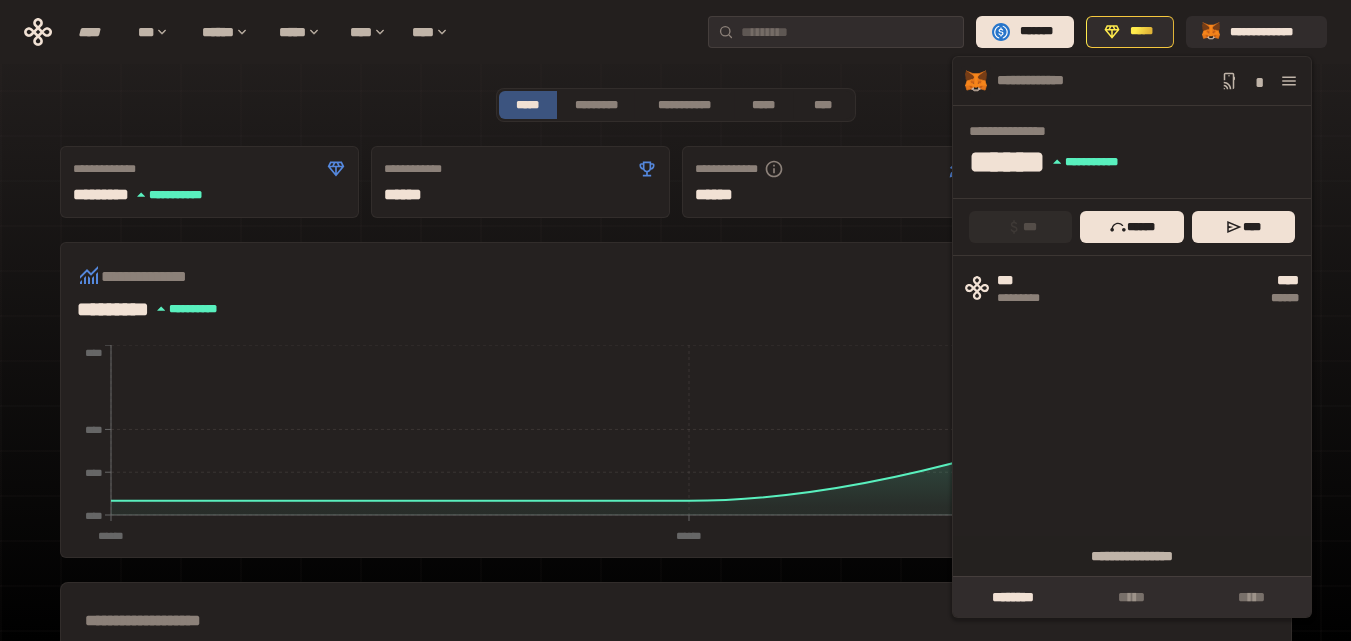 click 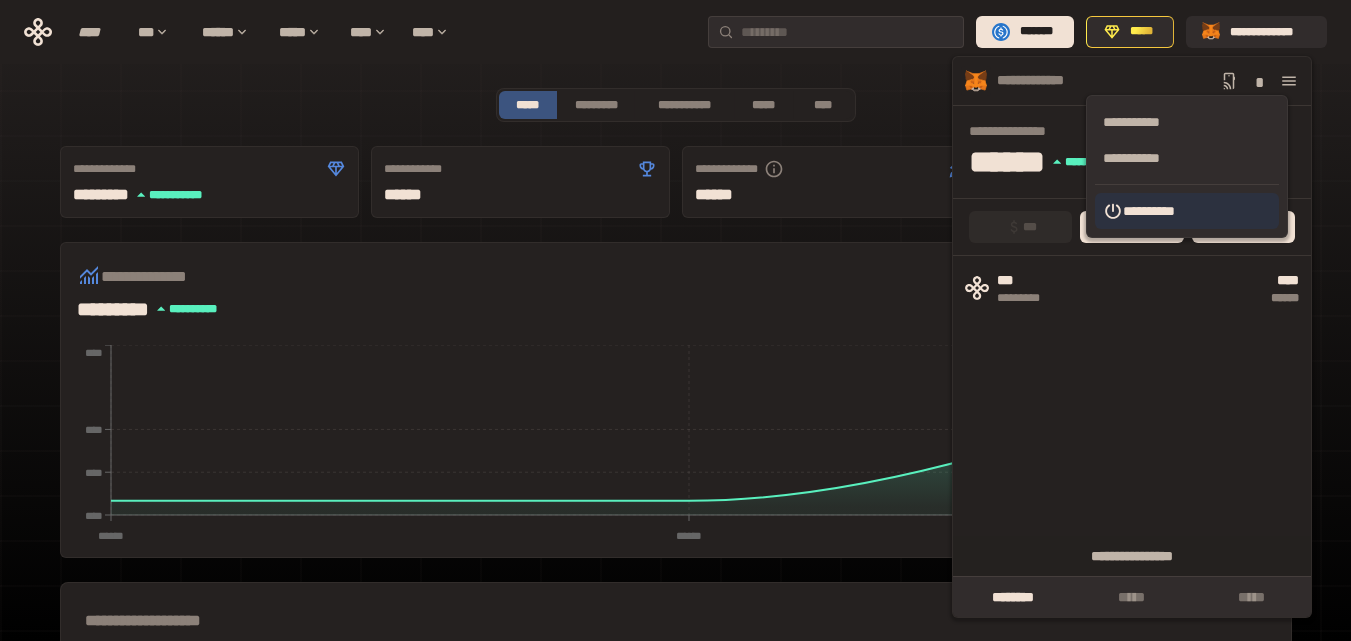 click on "**********" at bounding box center [1187, 211] 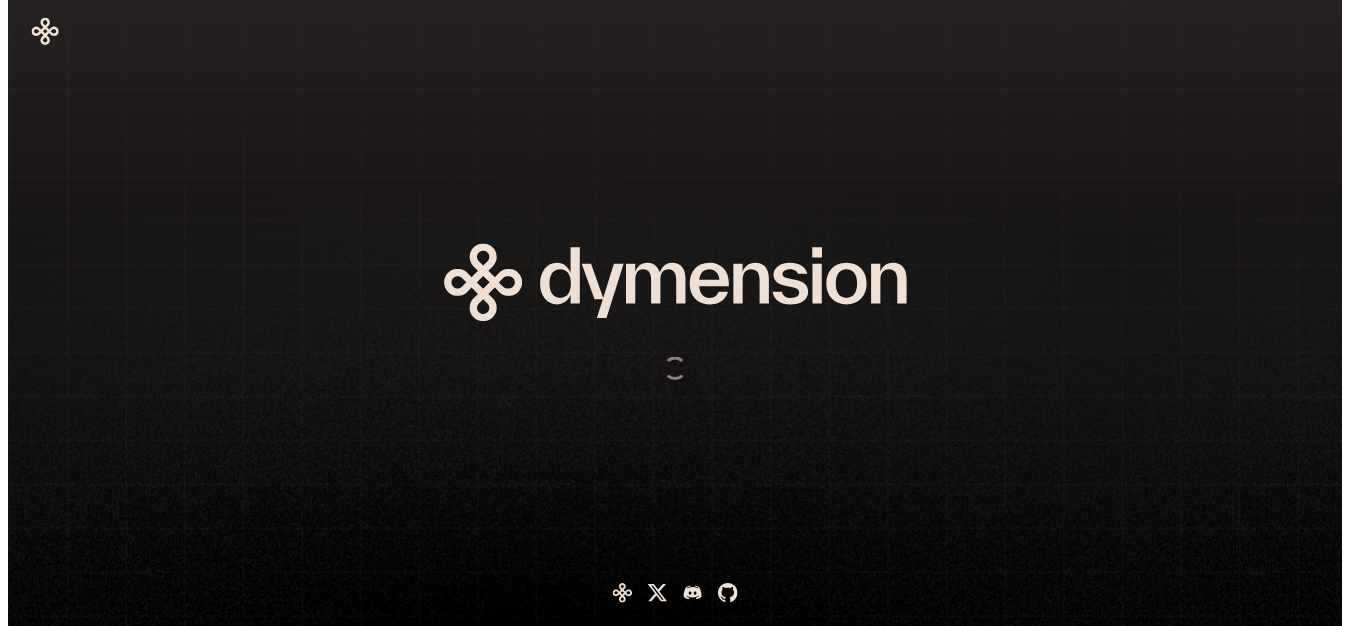 scroll, scrollTop: 0, scrollLeft: 0, axis: both 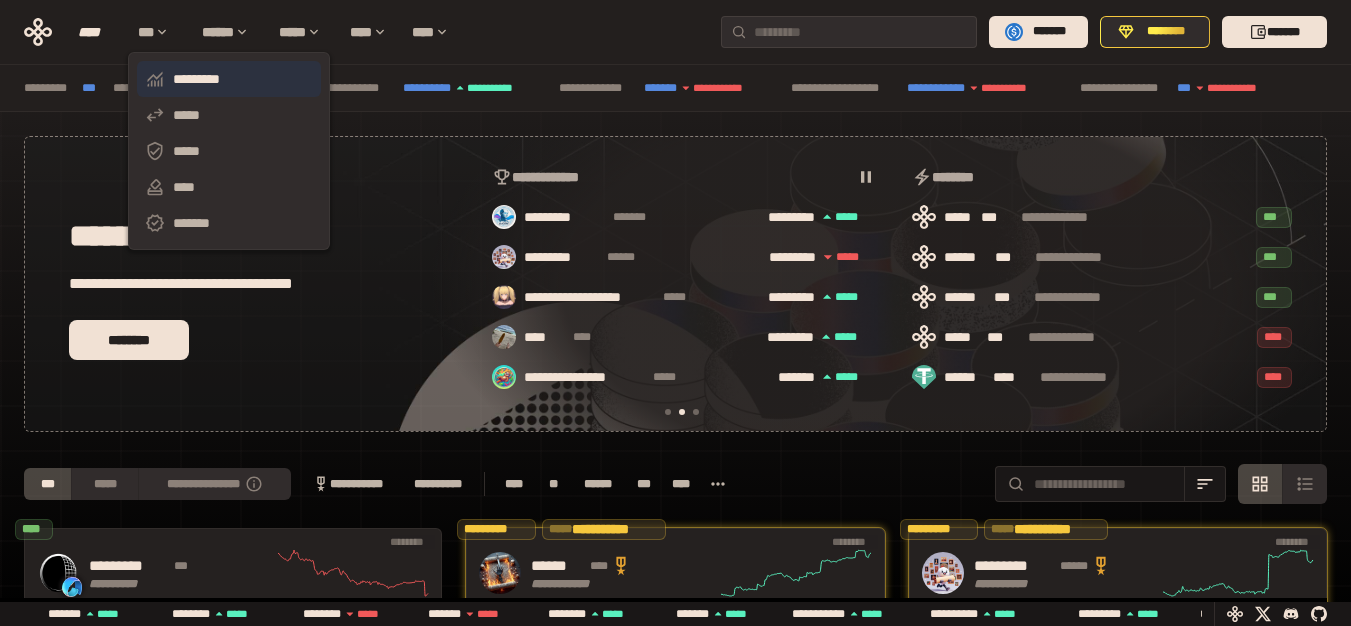 click on "*********" at bounding box center [229, 79] 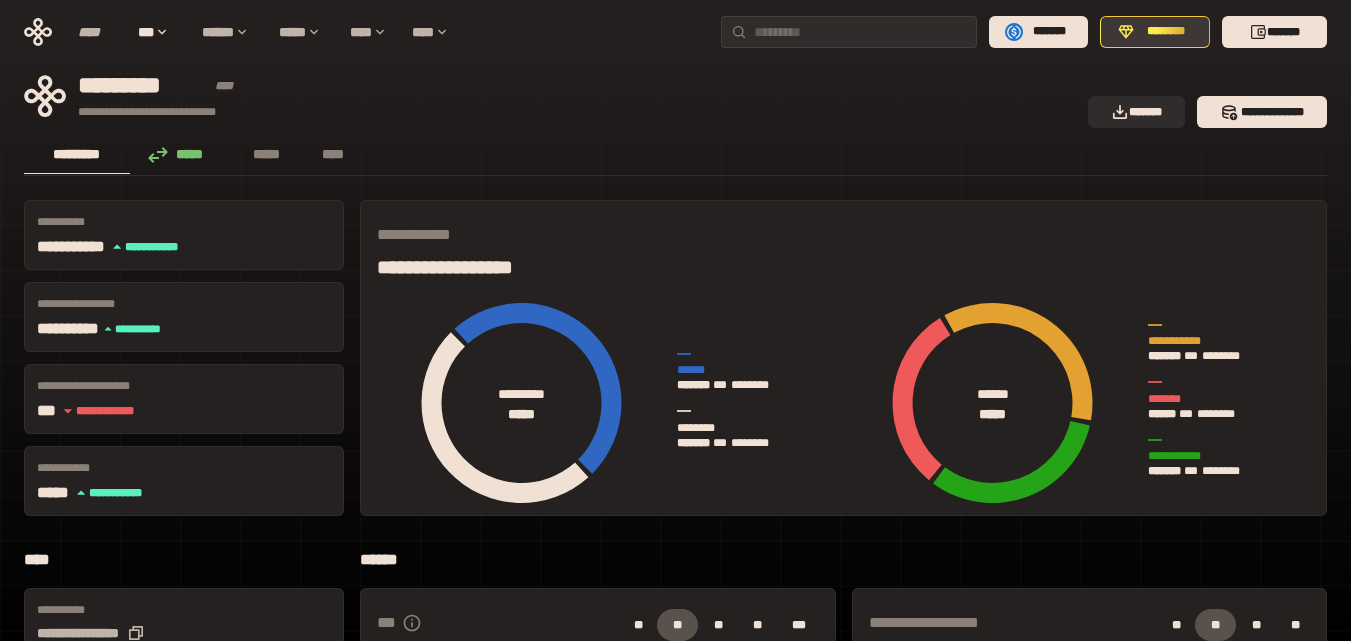 click on "********" at bounding box center (1166, 32) 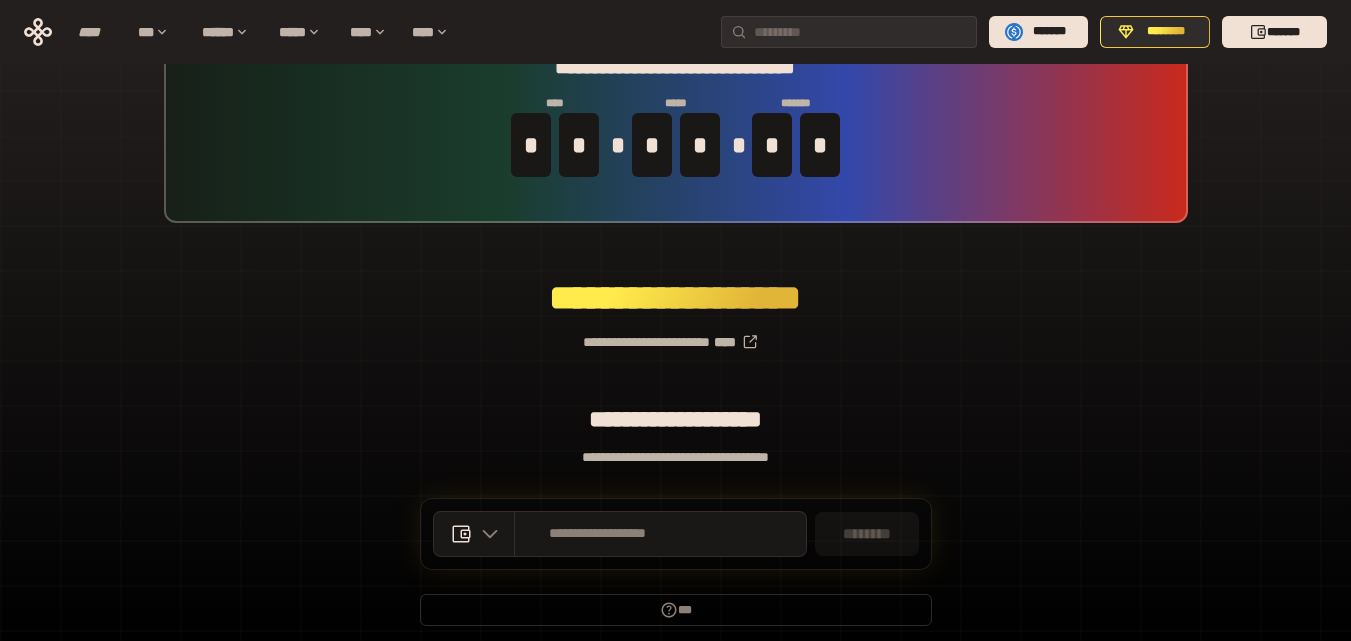 scroll, scrollTop: 142, scrollLeft: 0, axis: vertical 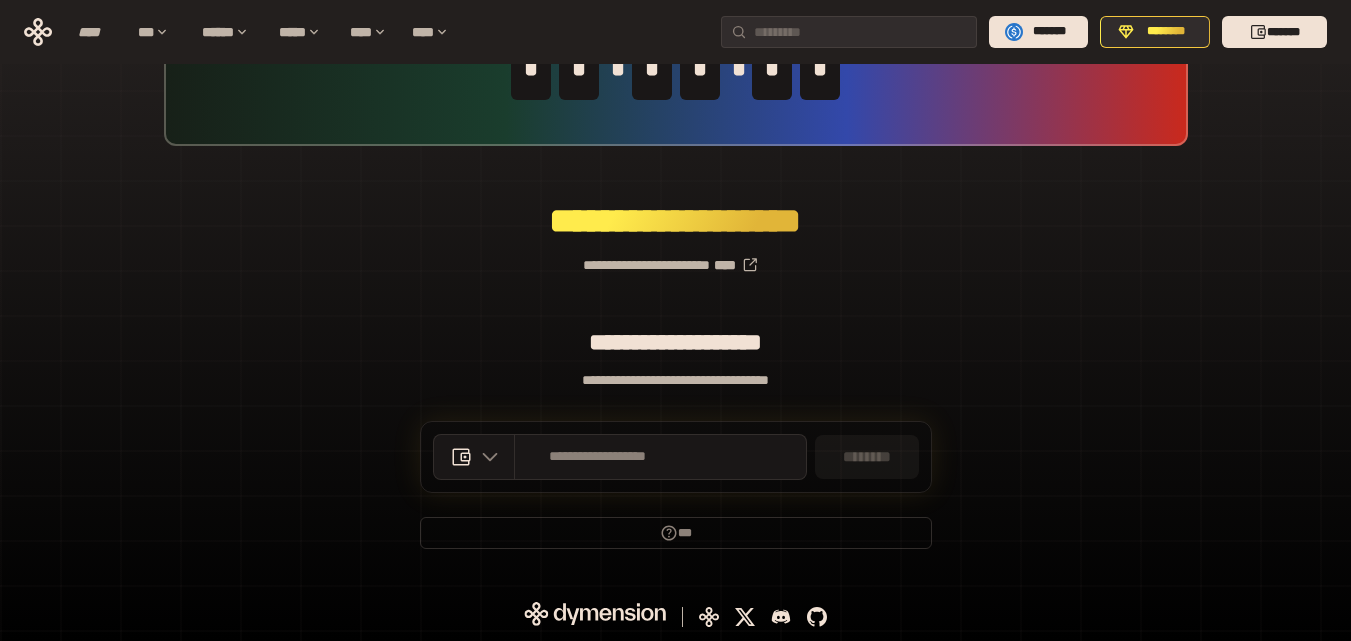 click on "********" at bounding box center [867, 457] 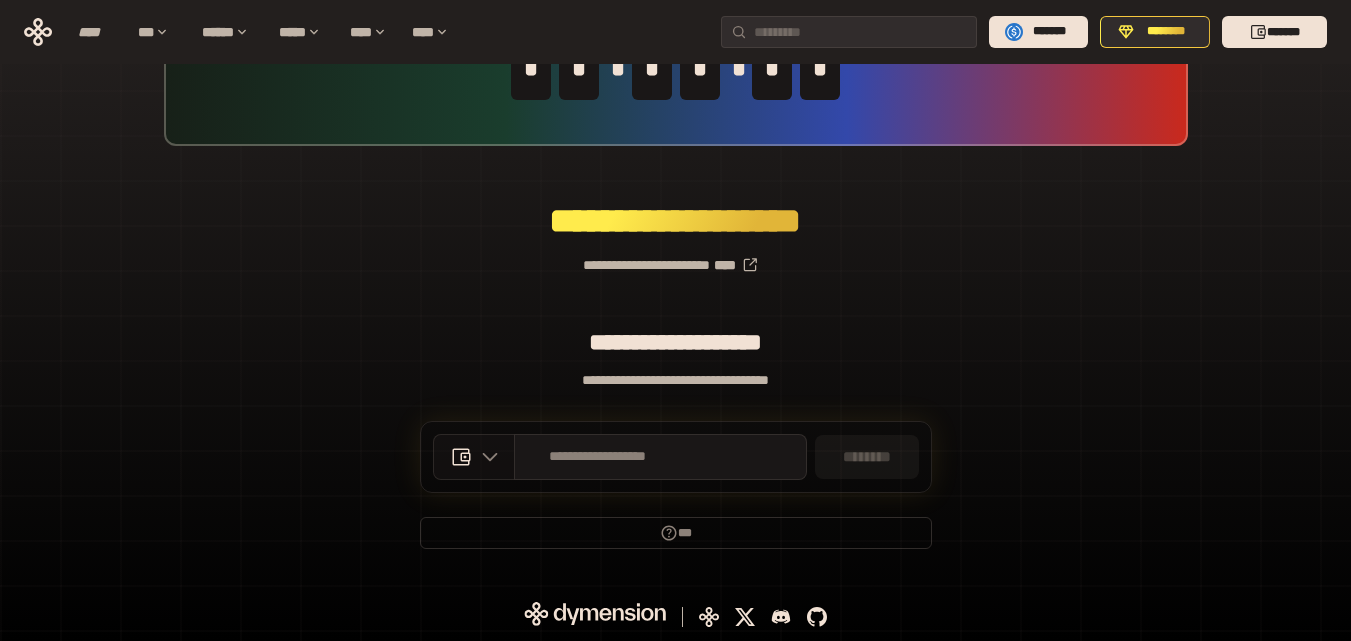 click 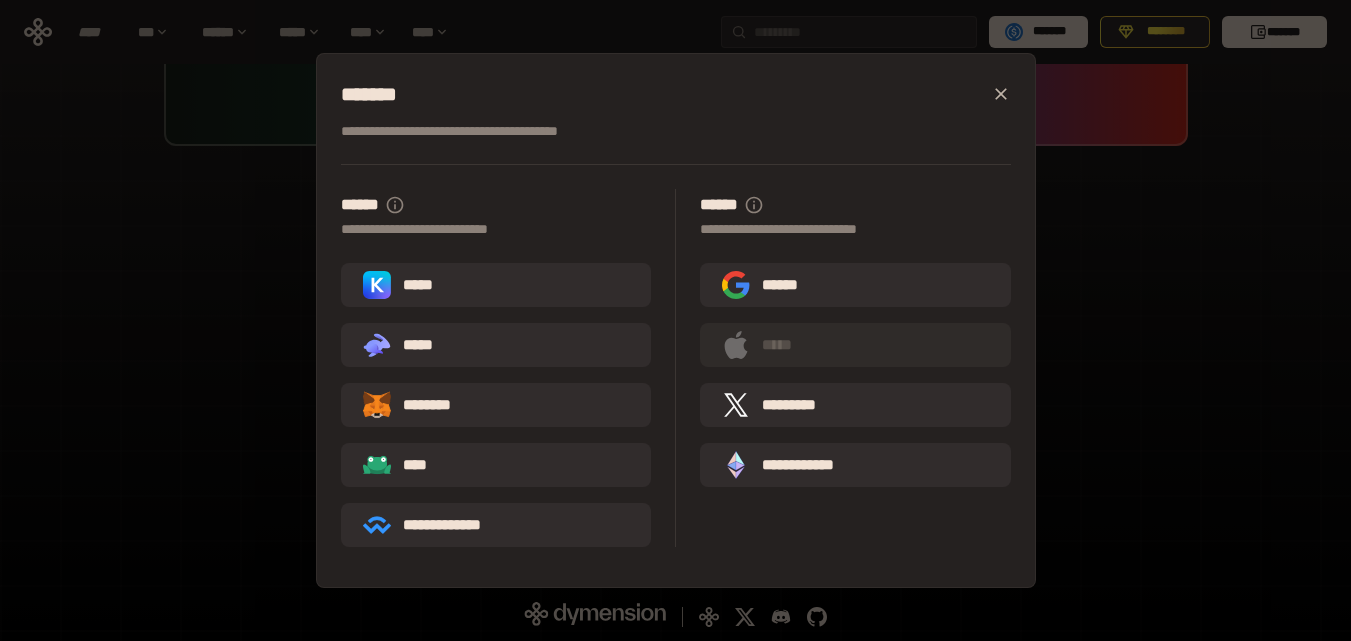 click 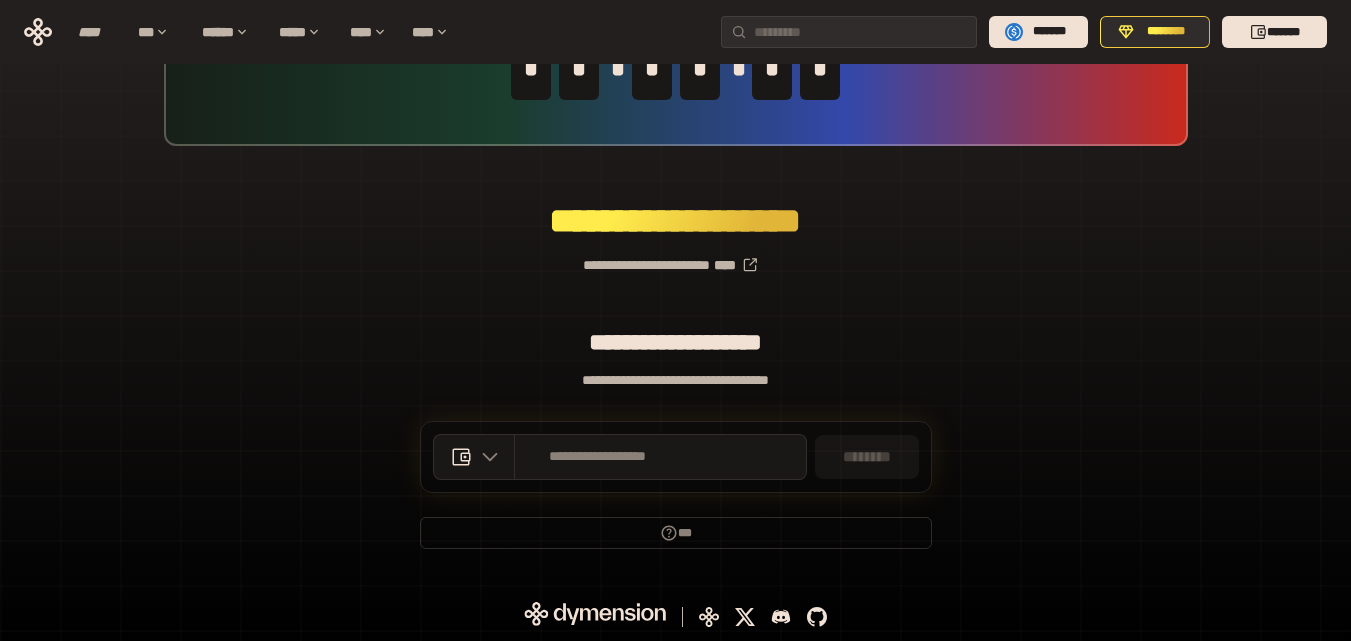 click on "********" at bounding box center [867, 457] 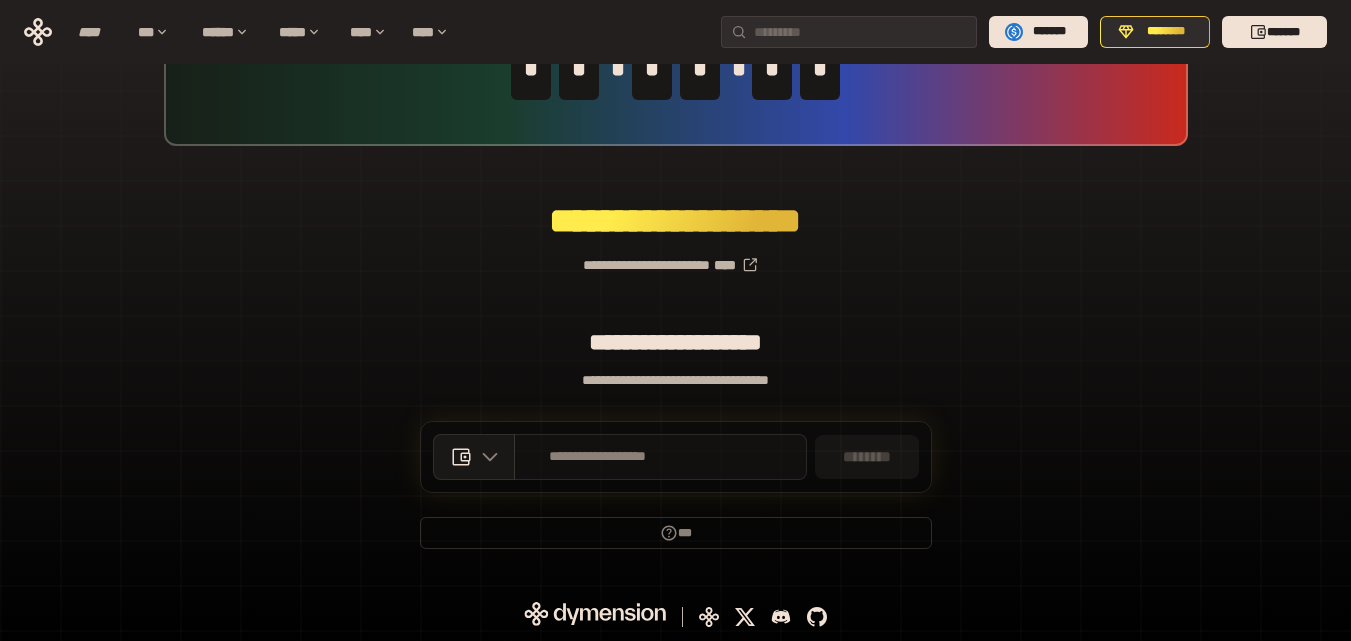 click on "**********" at bounding box center [598, 457] 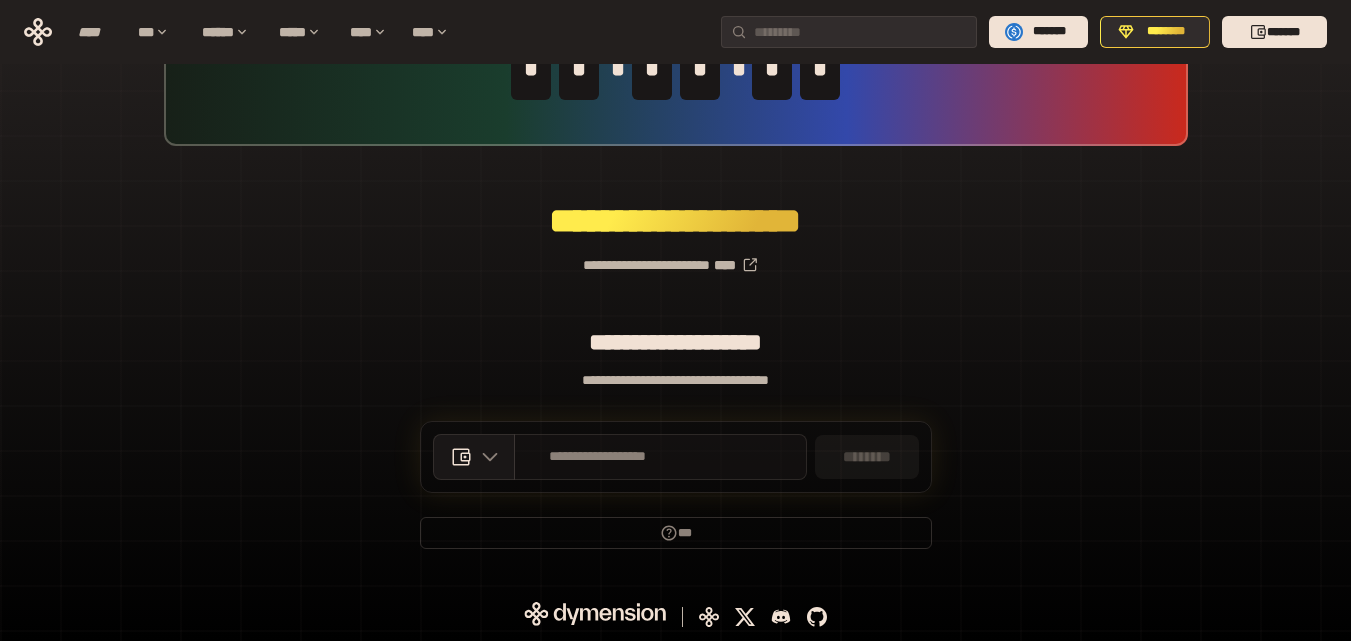 click on "**********" at bounding box center (660, 457) 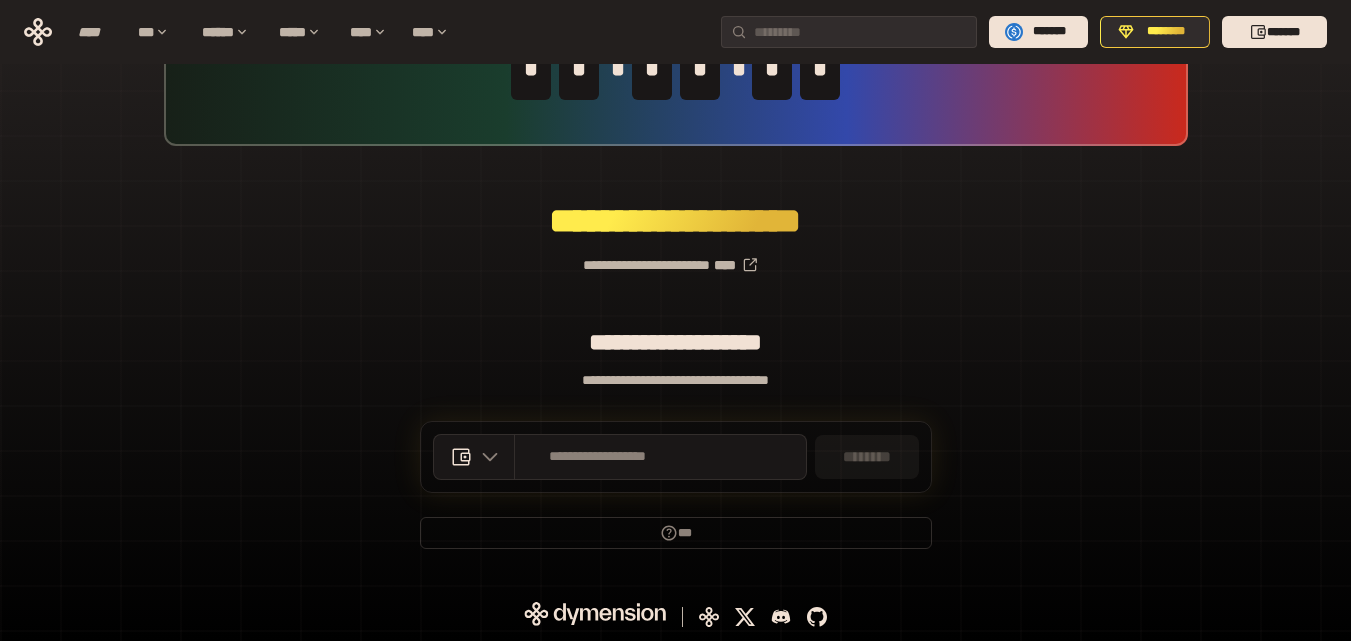 drag, startPoint x: 643, startPoint y: 452, endPoint x: 1058, endPoint y: 289, distance: 445.86322 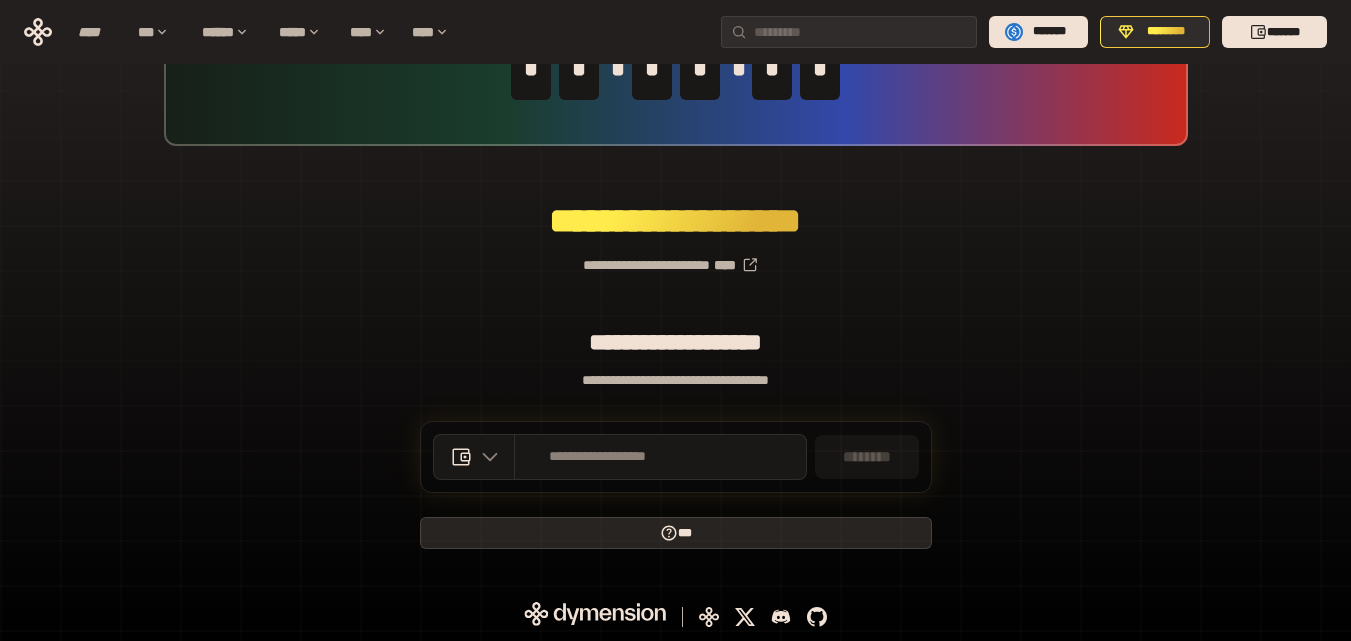 click on "***" at bounding box center [676, 533] 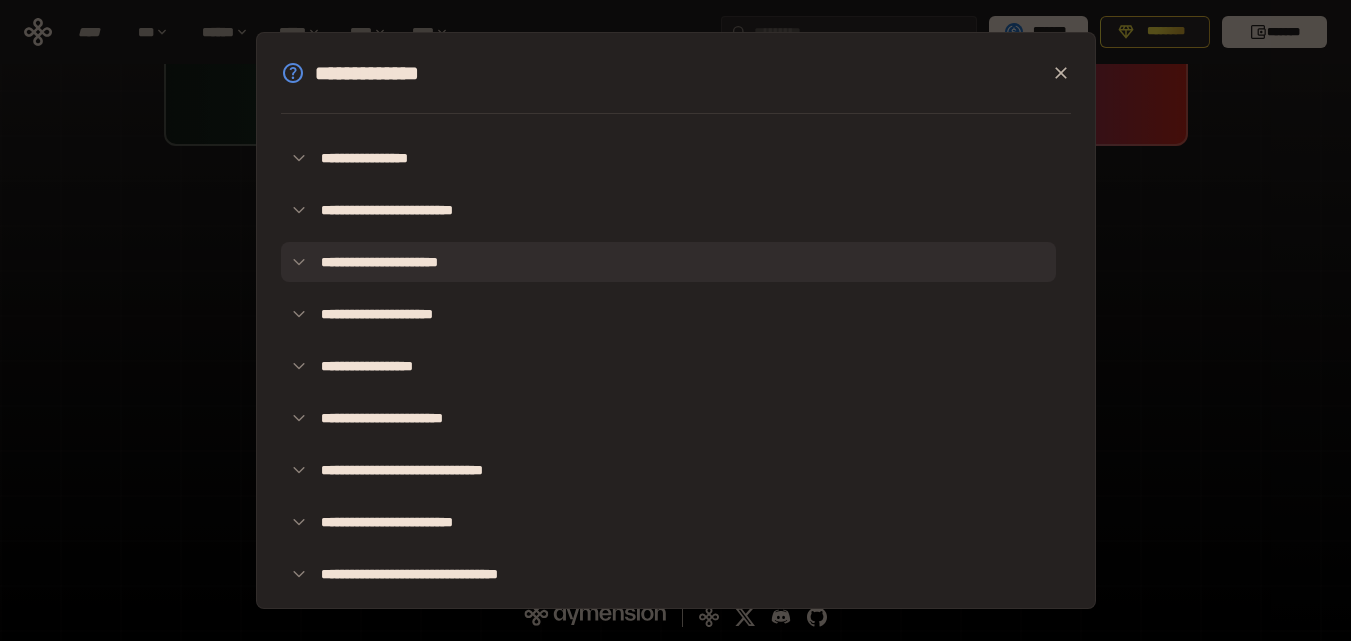 click on "**********" at bounding box center (668, 262) 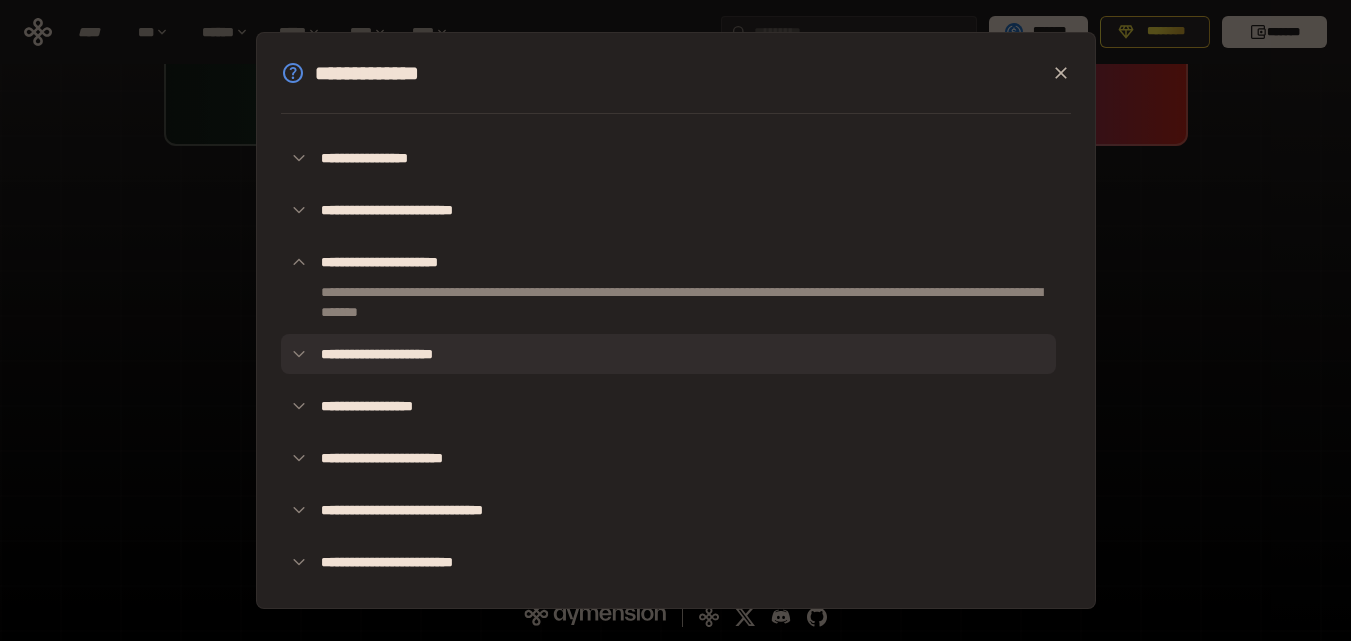 click on "**********" at bounding box center [668, 354] 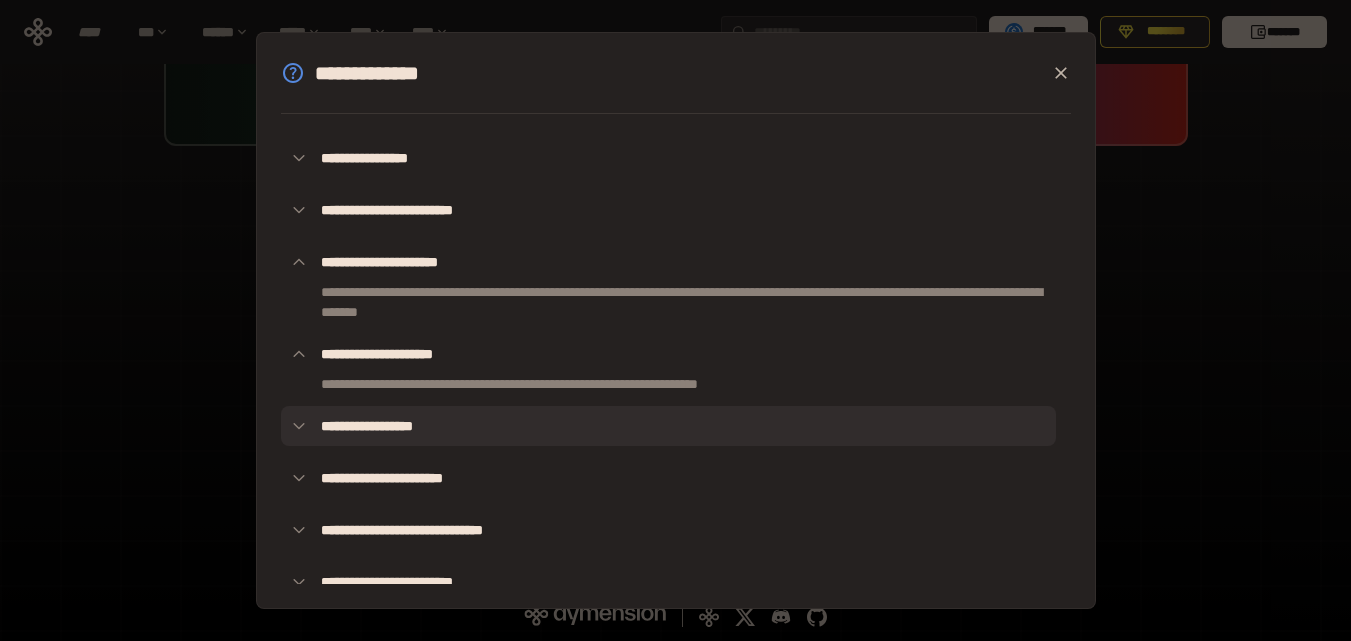 click on "**********" at bounding box center (668, 426) 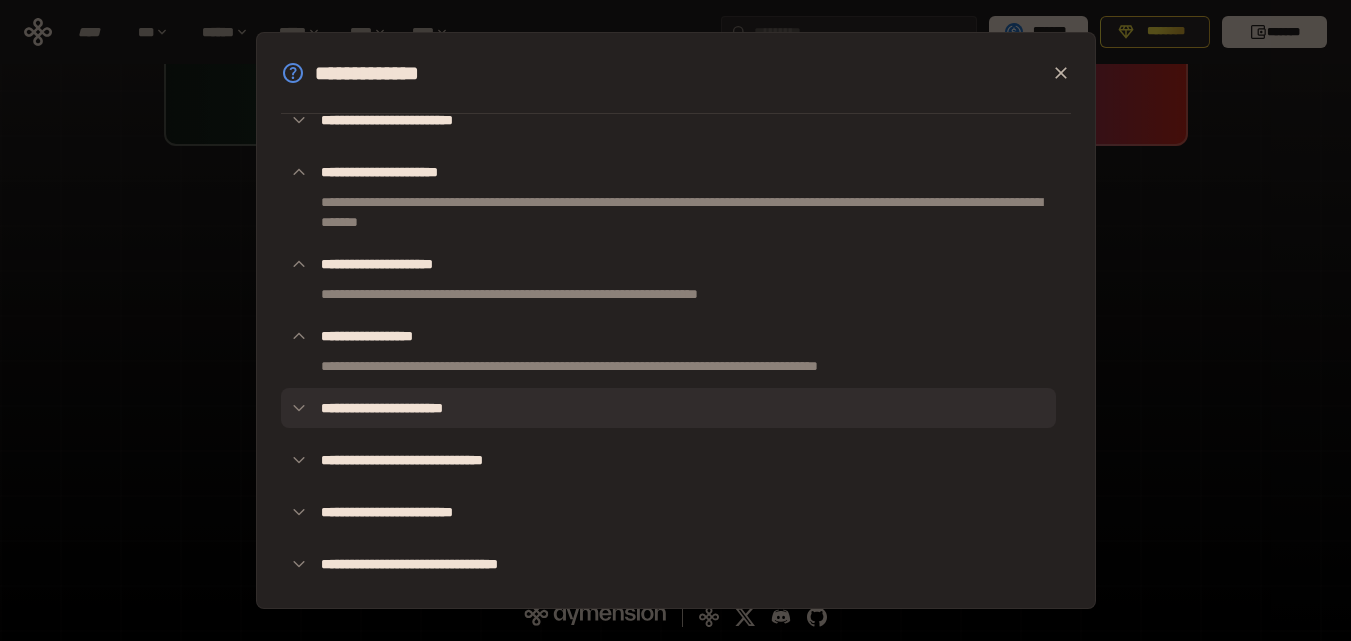 scroll, scrollTop: 105, scrollLeft: 0, axis: vertical 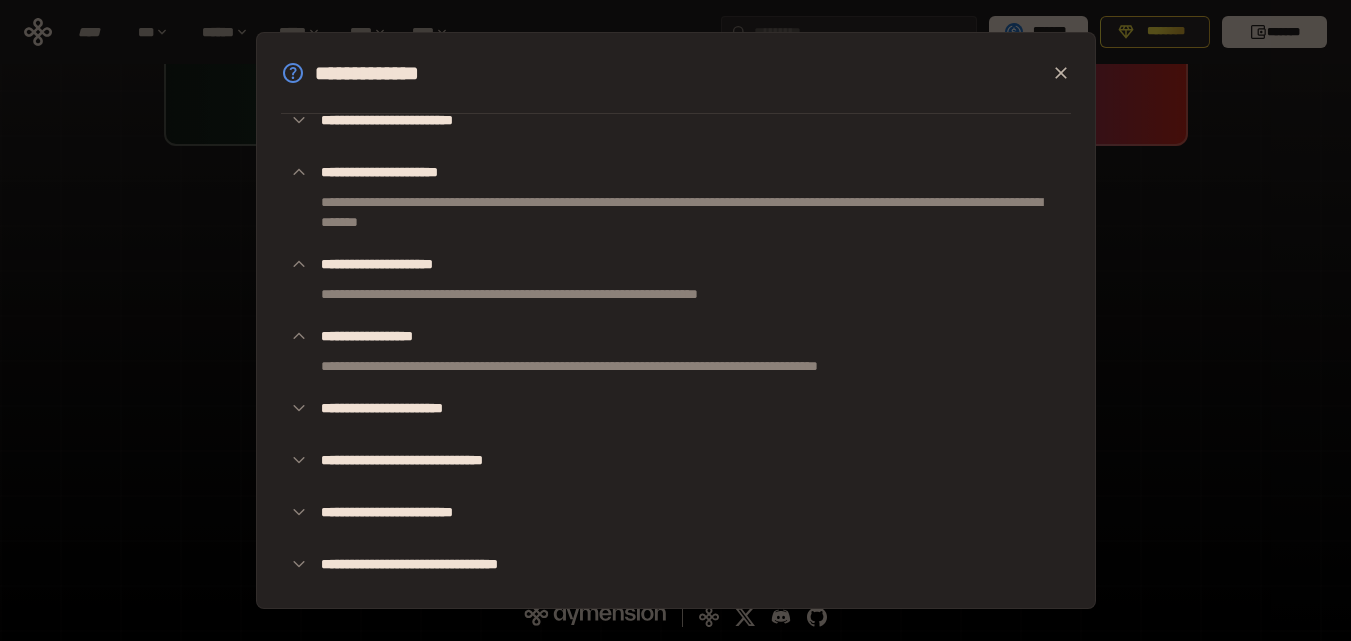click 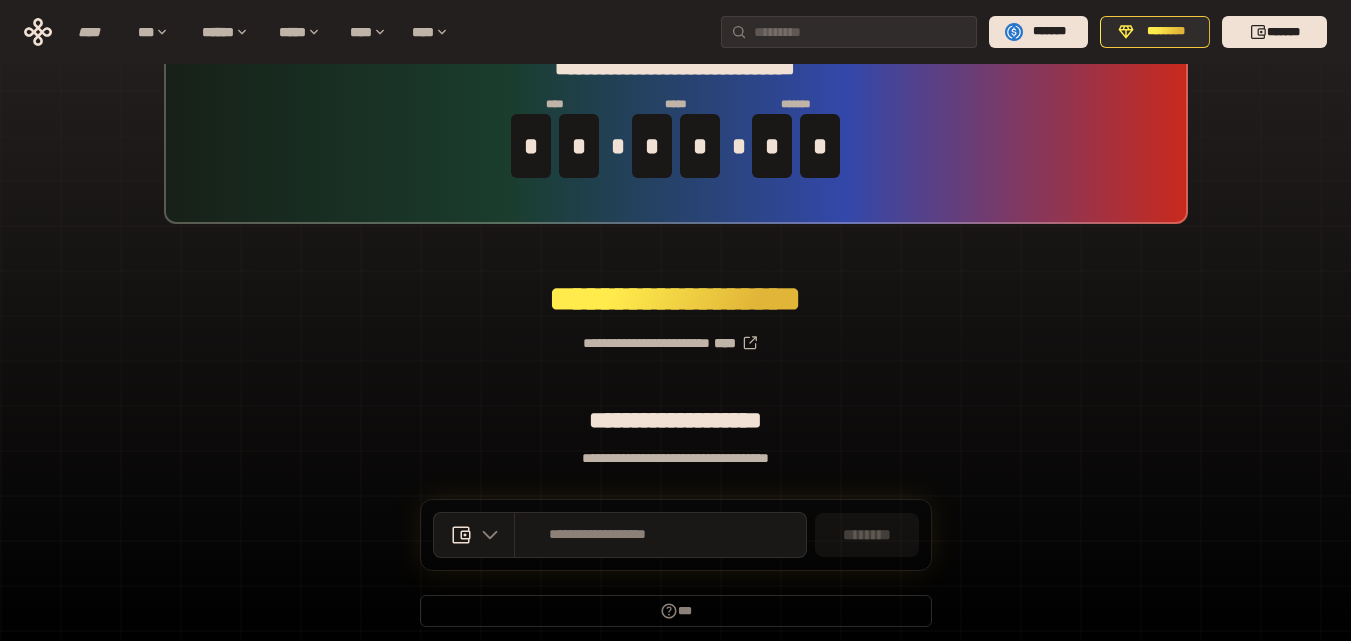 scroll, scrollTop: 142, scrollLeft: 0, axis: vertical 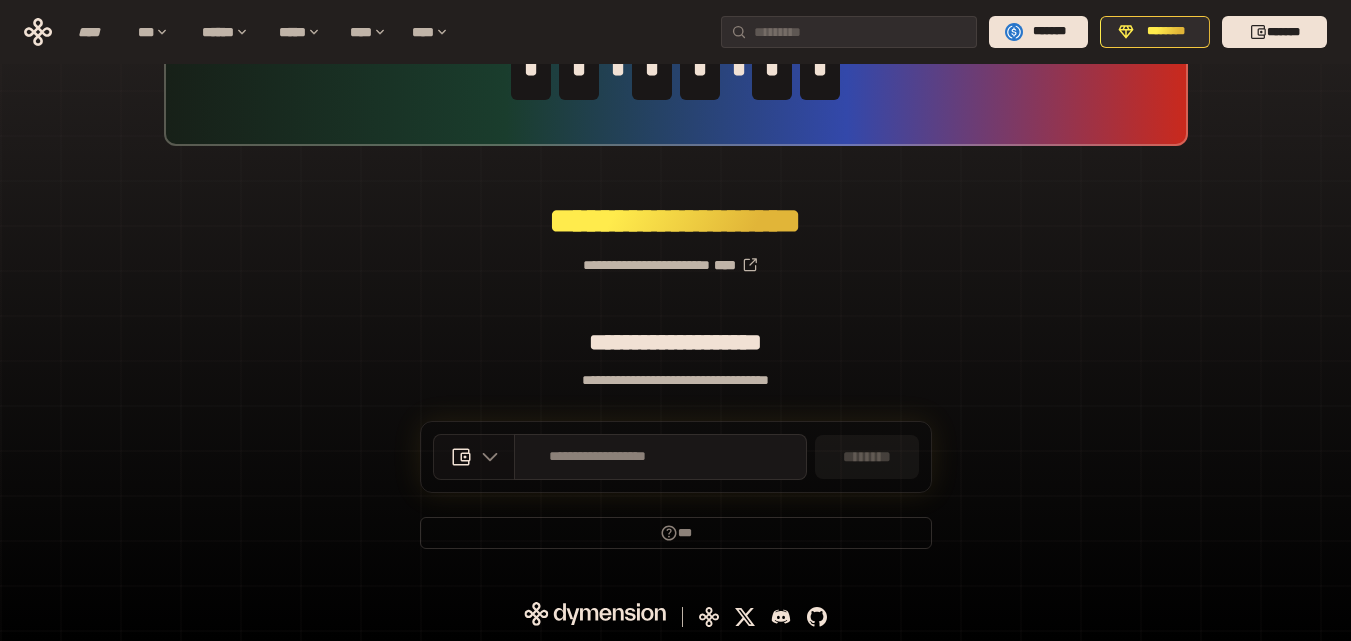 click 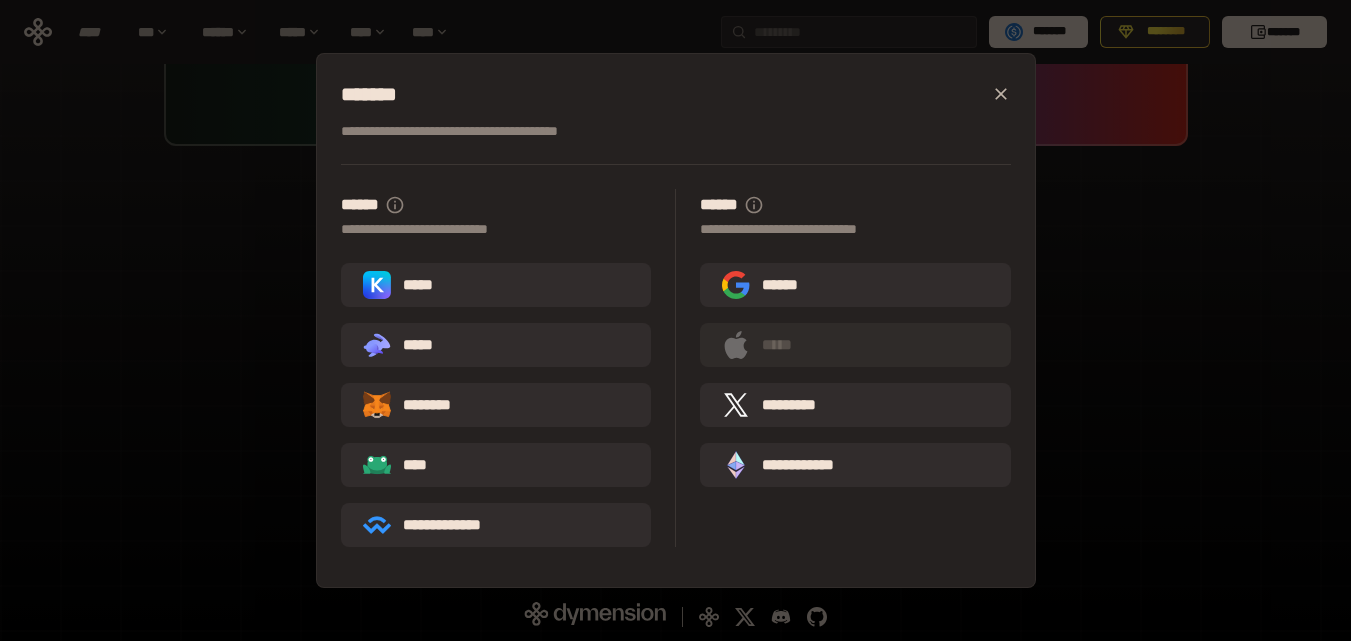 click 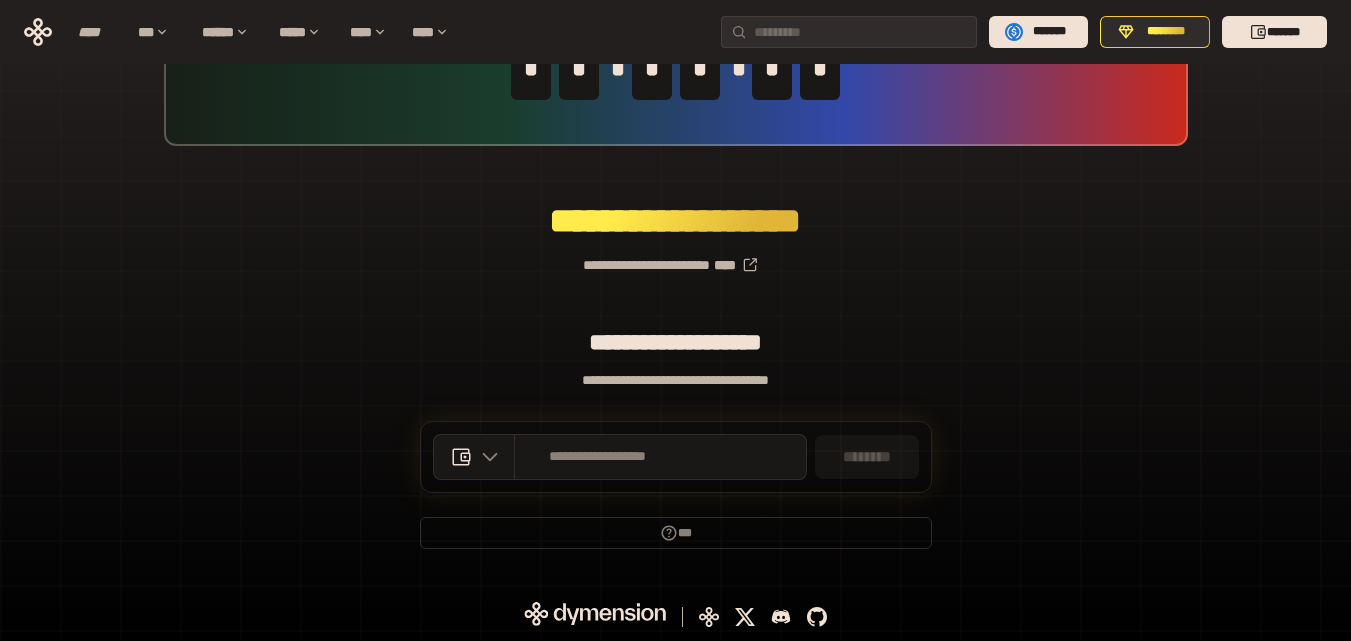 click on "********" at bounding box center [867, 457] 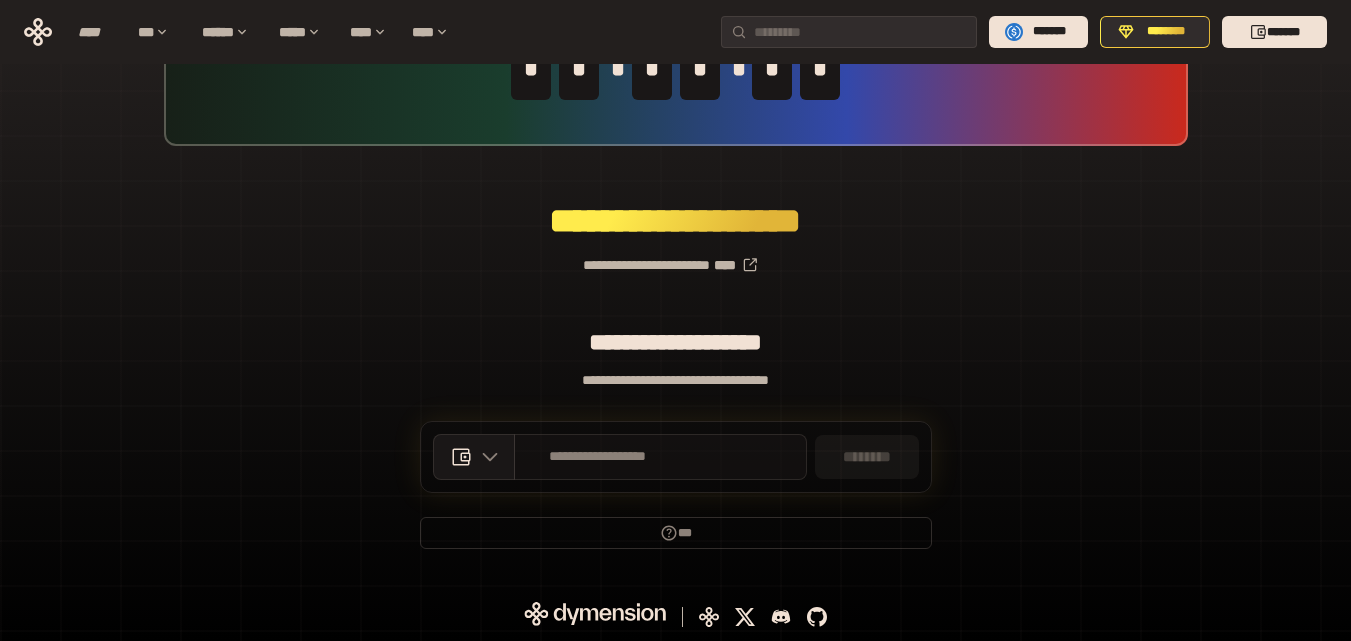 click on "**********" at bounding box center (598, 457) 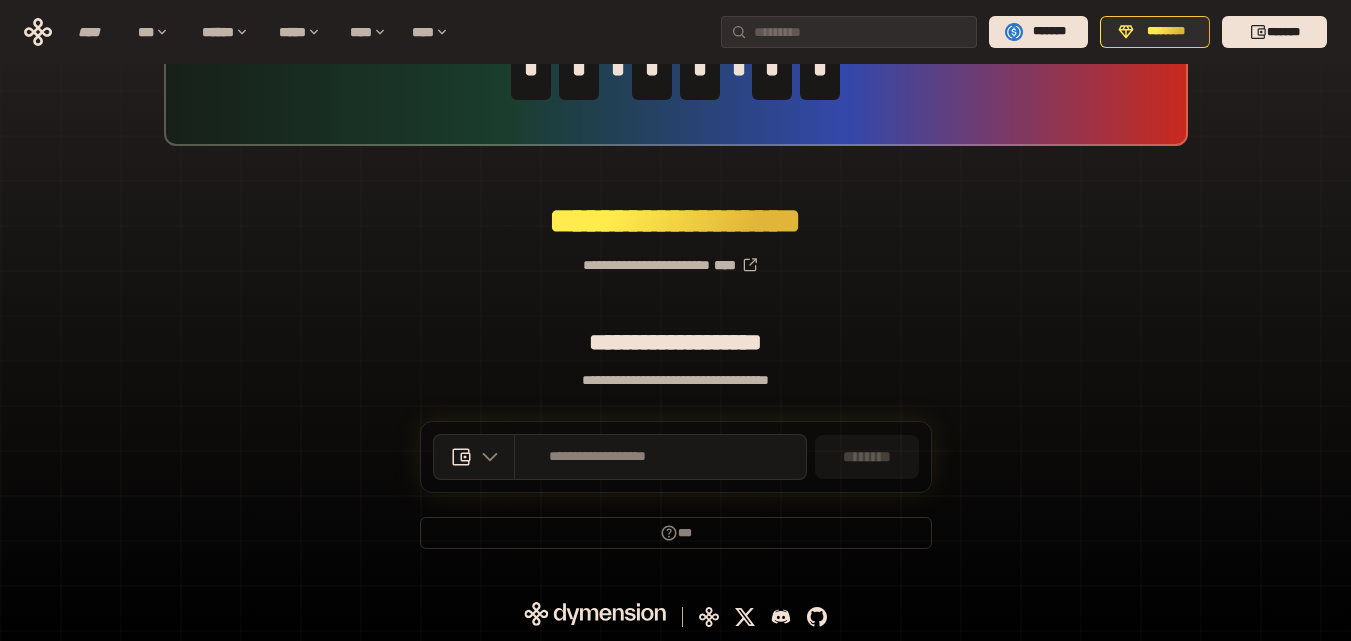 click on "********" at bounding box center [867, 457] 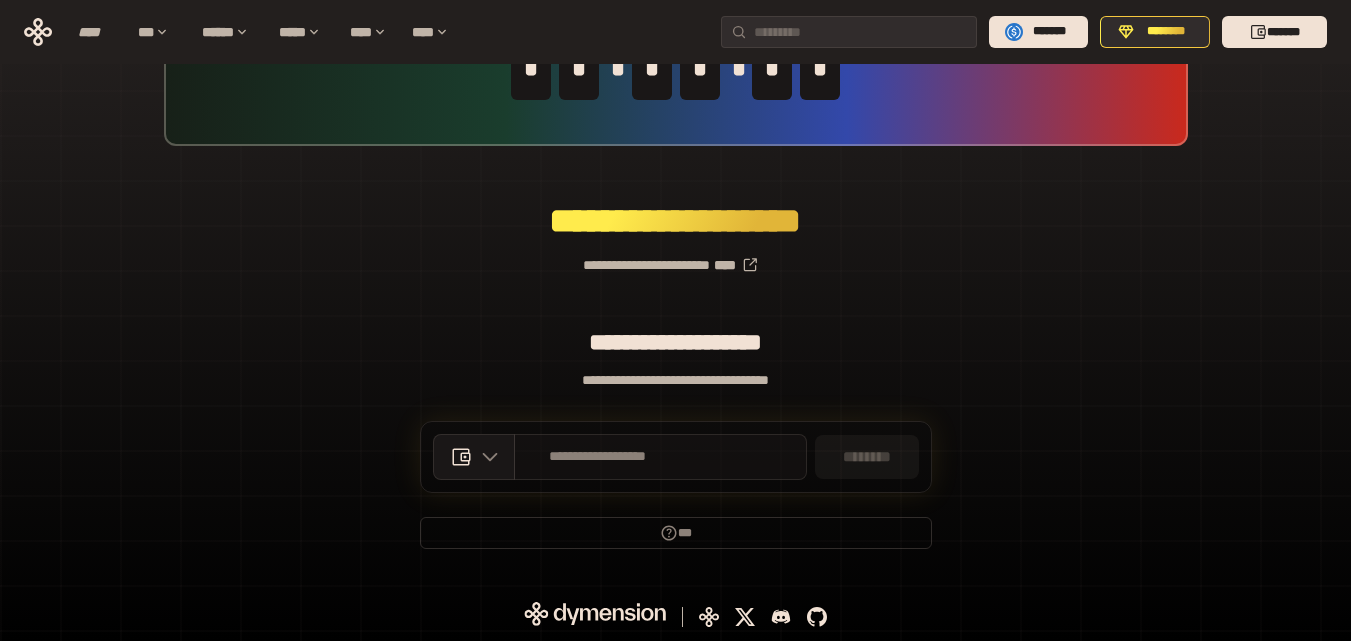 click on "**********" at bounding box center (598, 457) 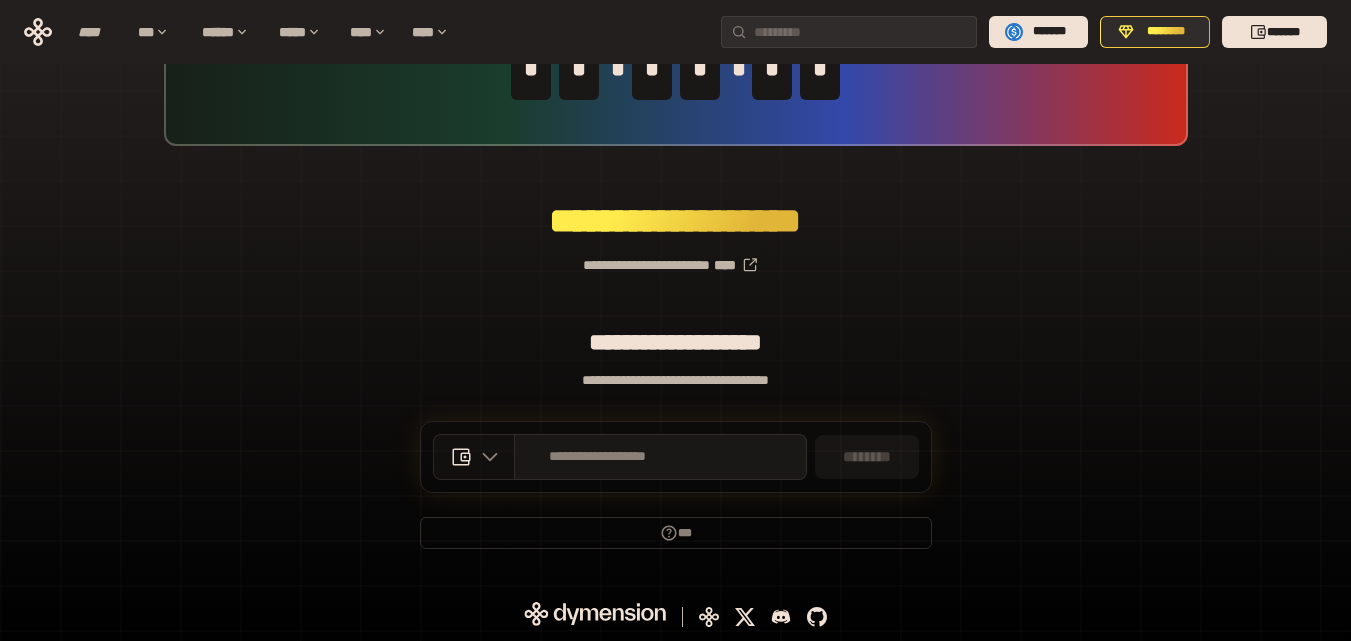 click 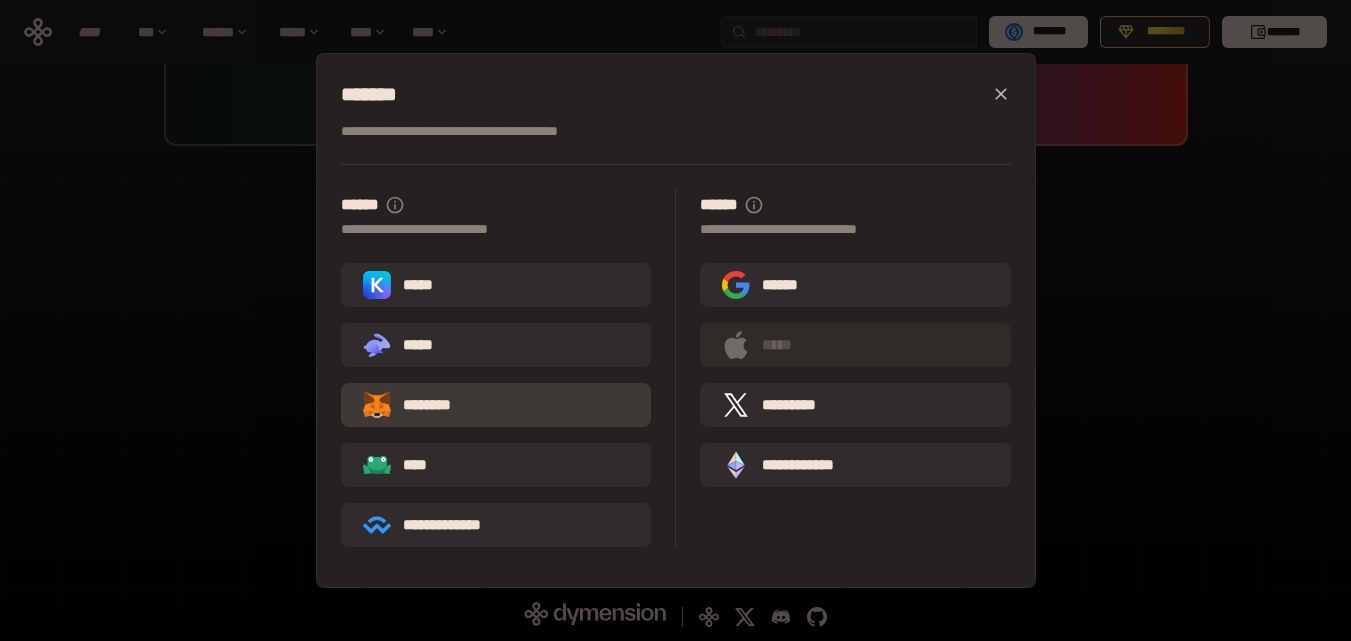 click on "********" at bounding box center (421, 405) 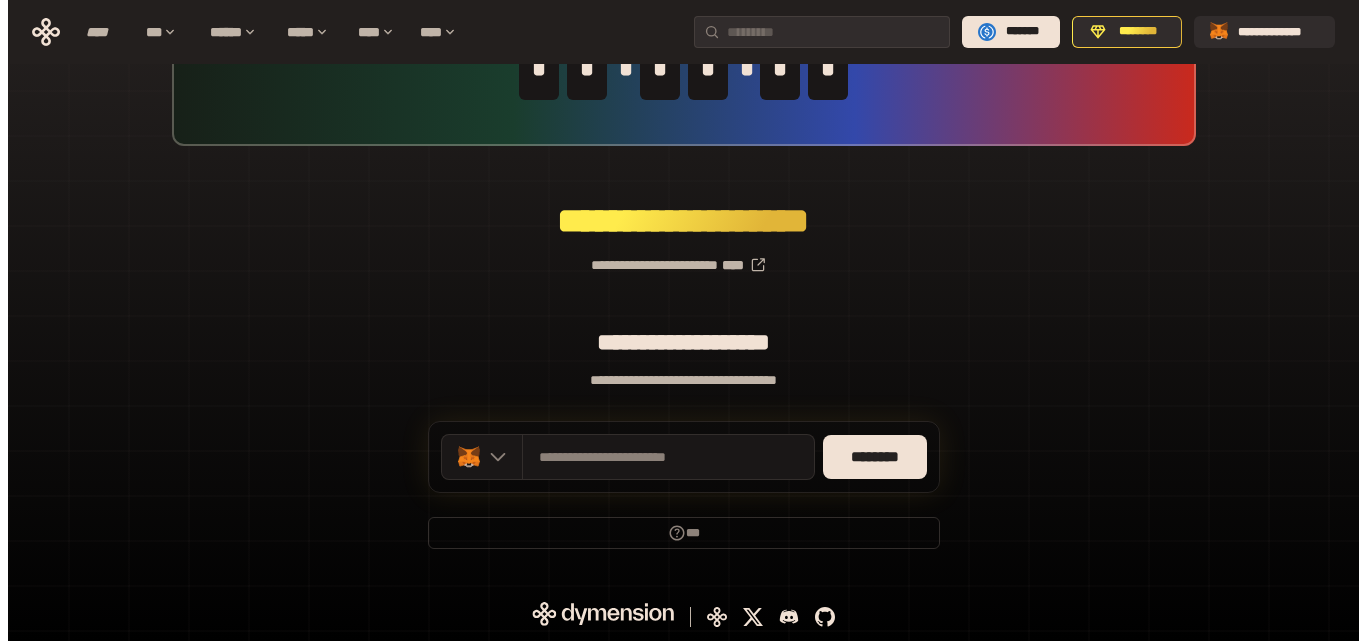 scroll, scrollTop: 0, scrollLeft: 0, axis: both 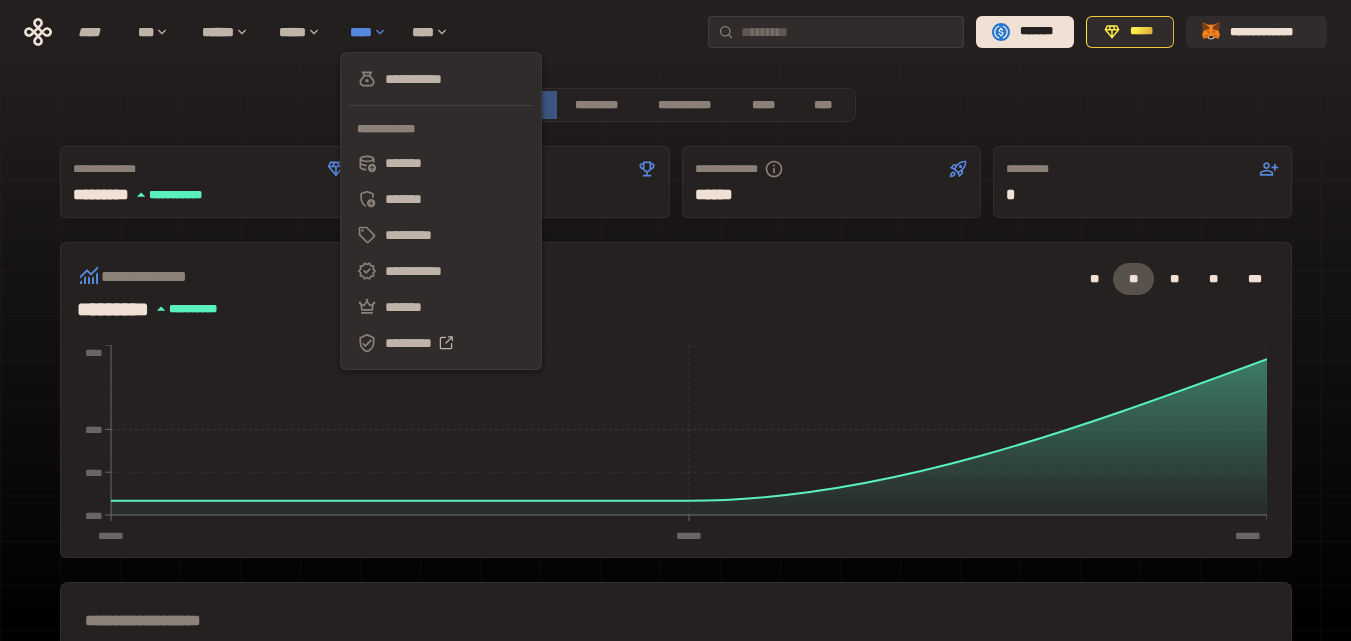 click on "****" at bounding box center (371, 32) 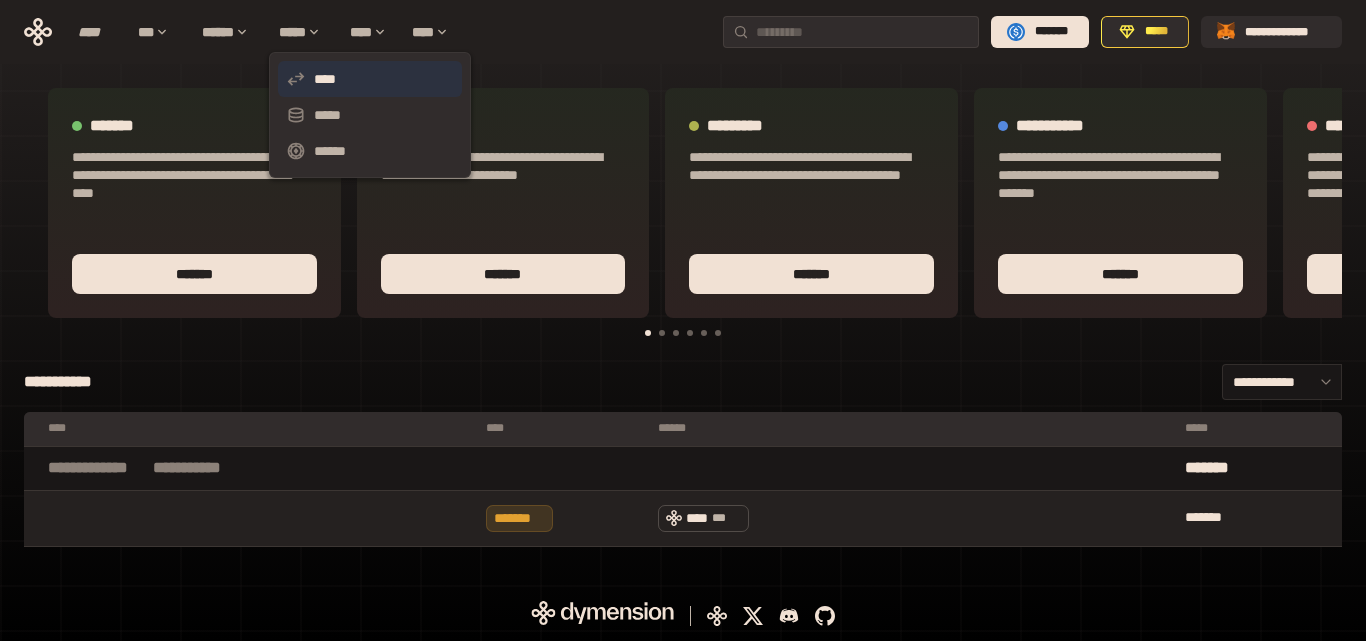 click on "****" at bounding box center [370, 79] 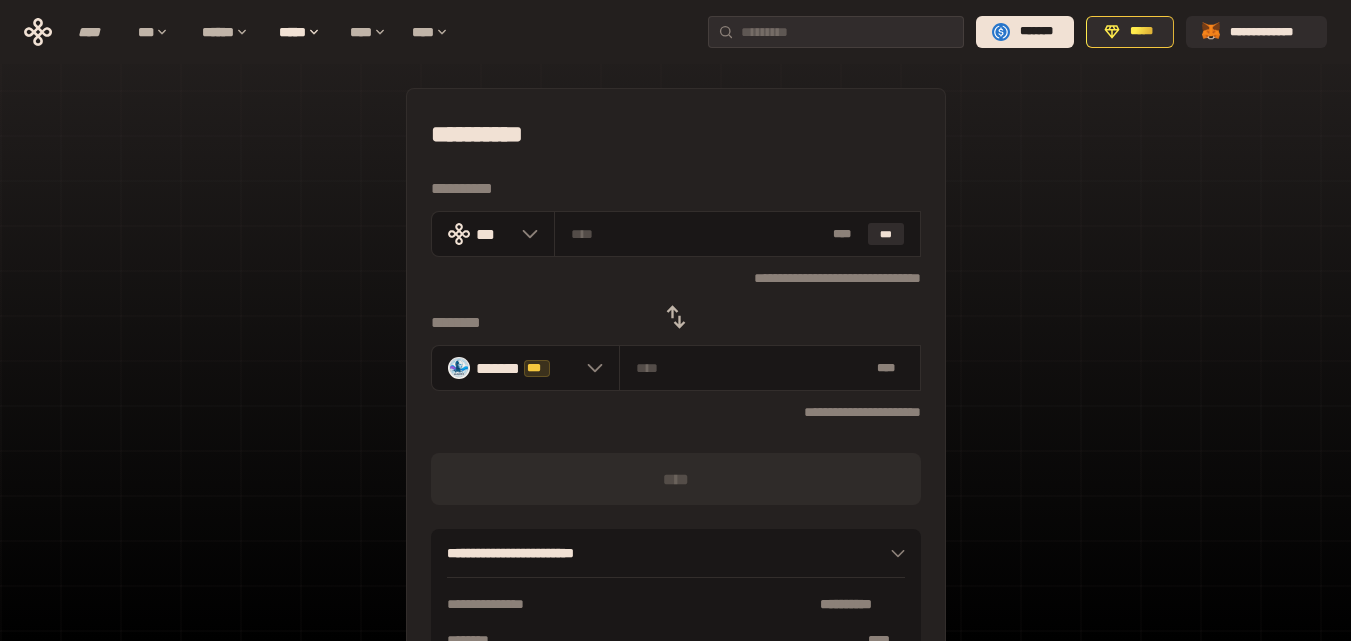 click 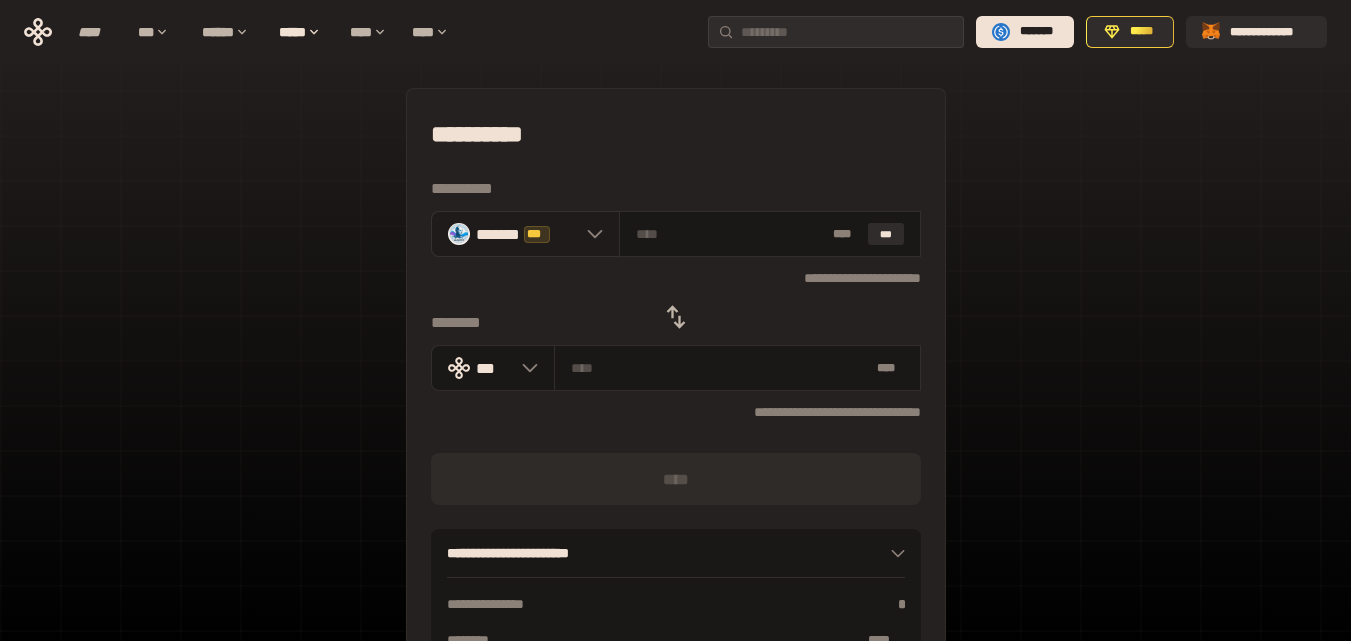 click 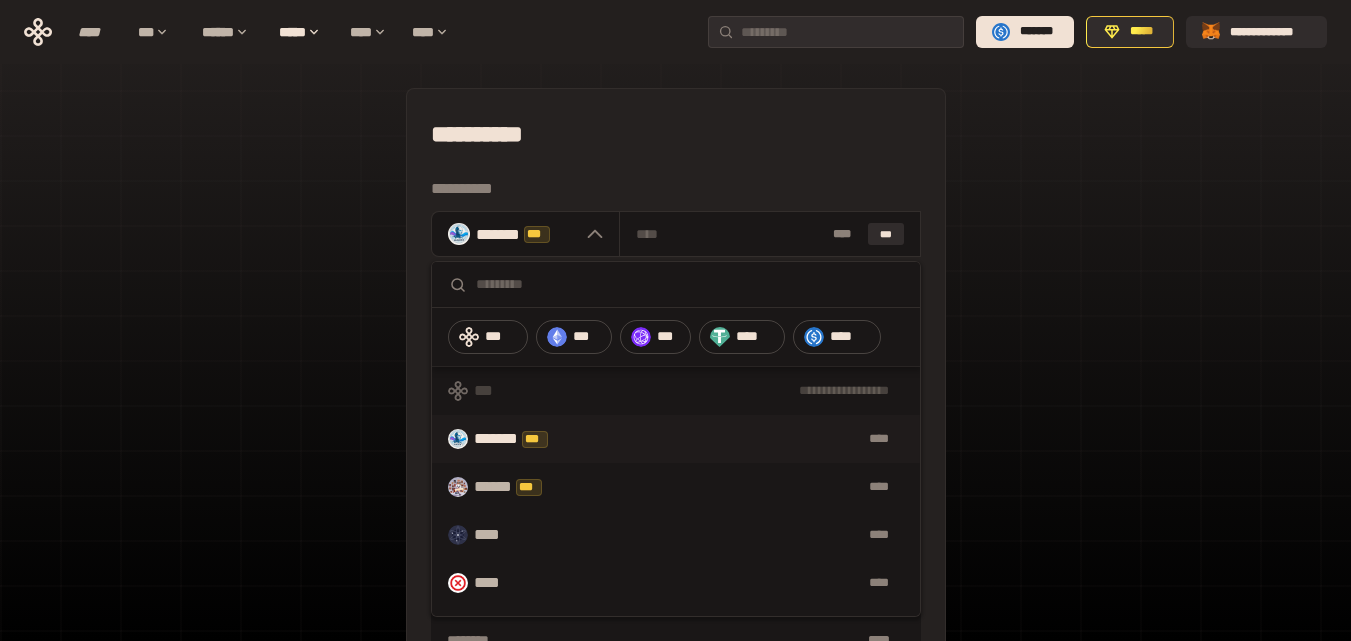 click on "**********" at bounding box center [676, 189] 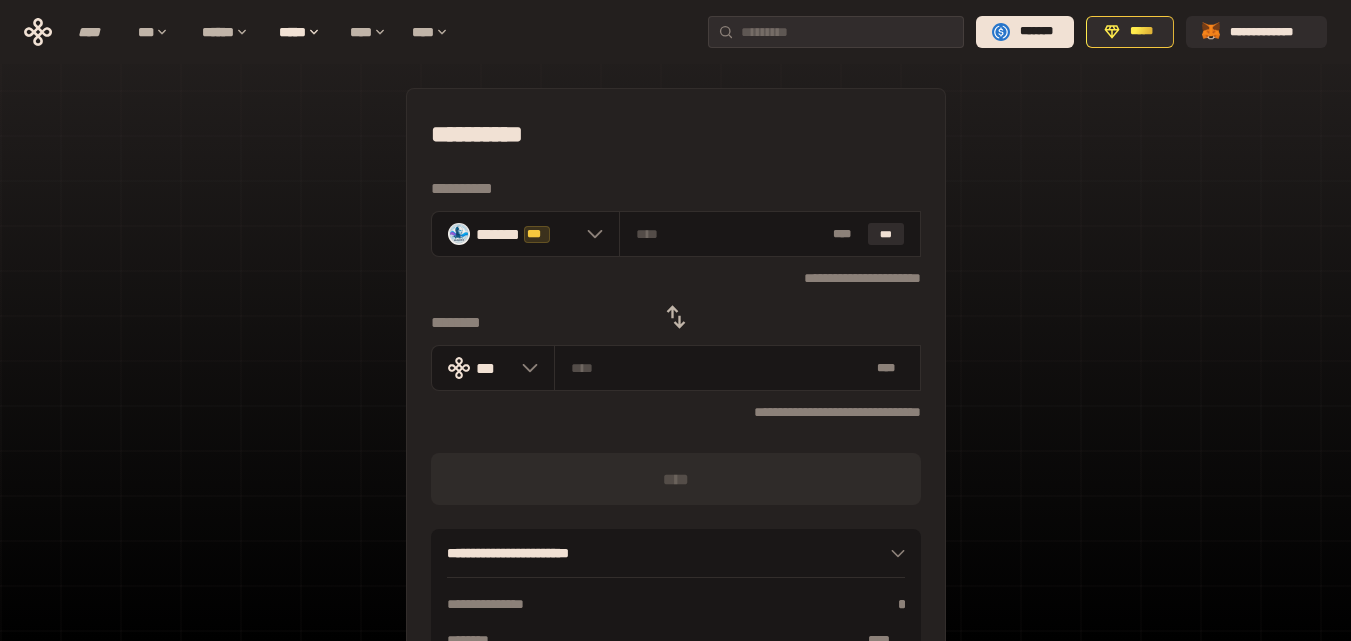 click 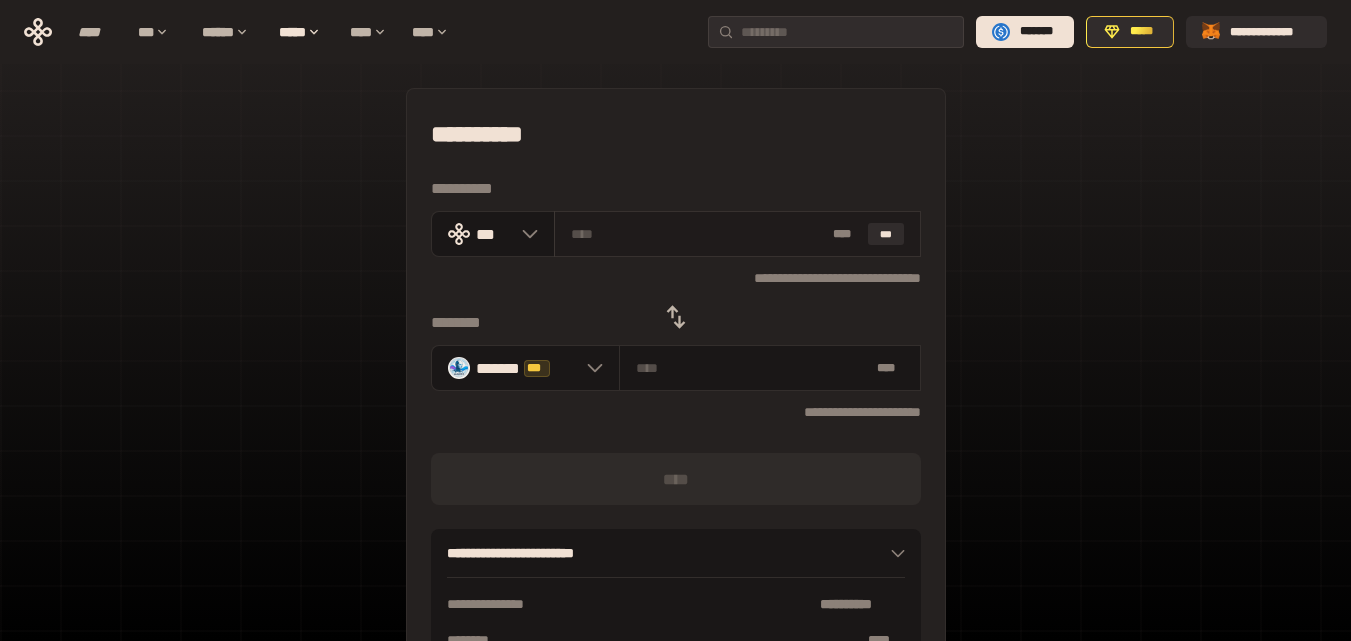 click at bounding box center [698, 234] 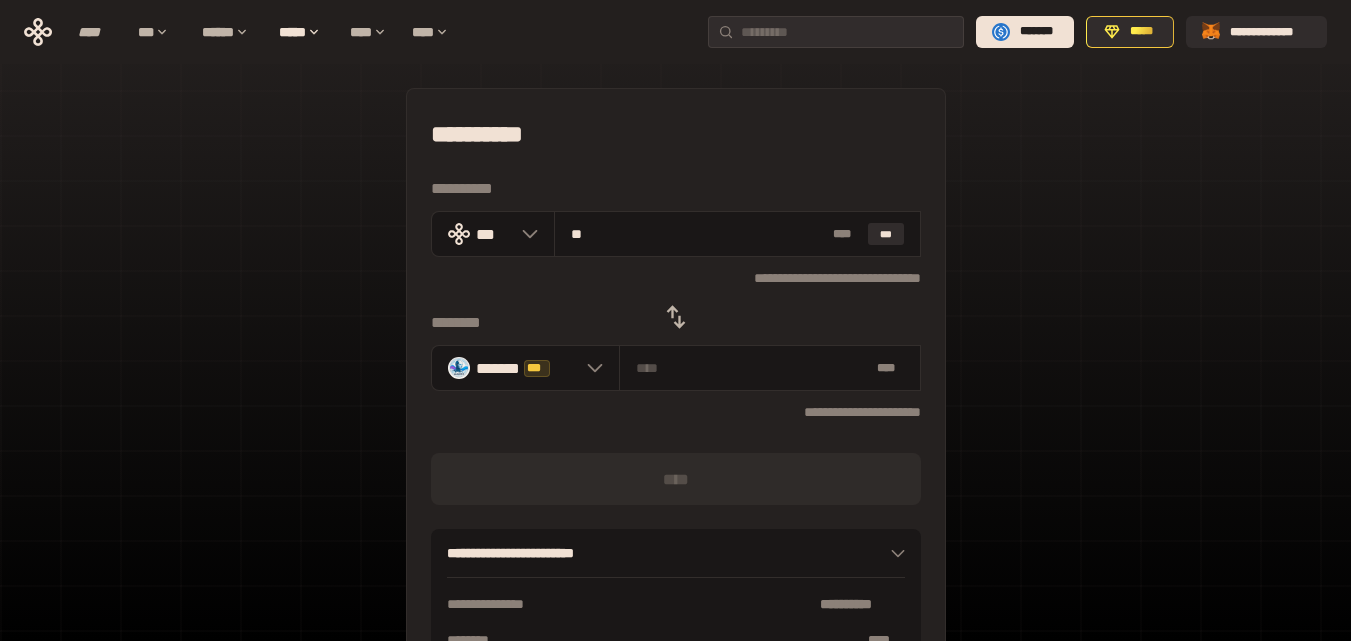 type on "***" 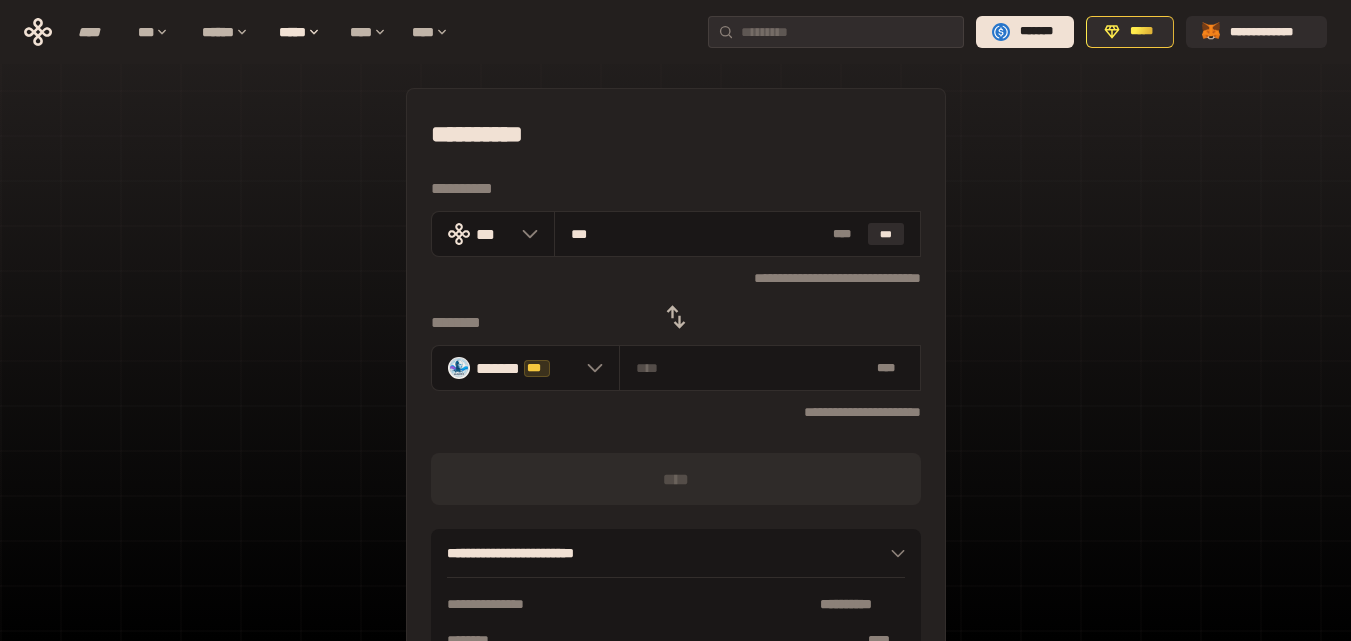 type on "**********" 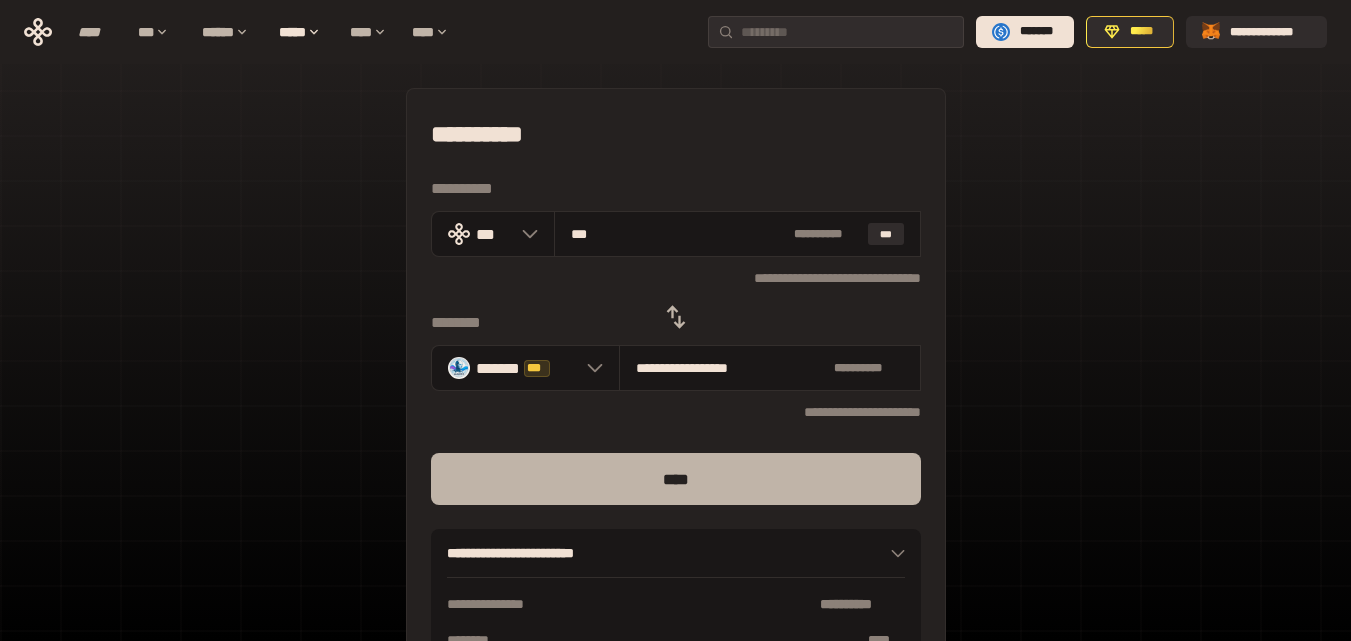 type on "***" 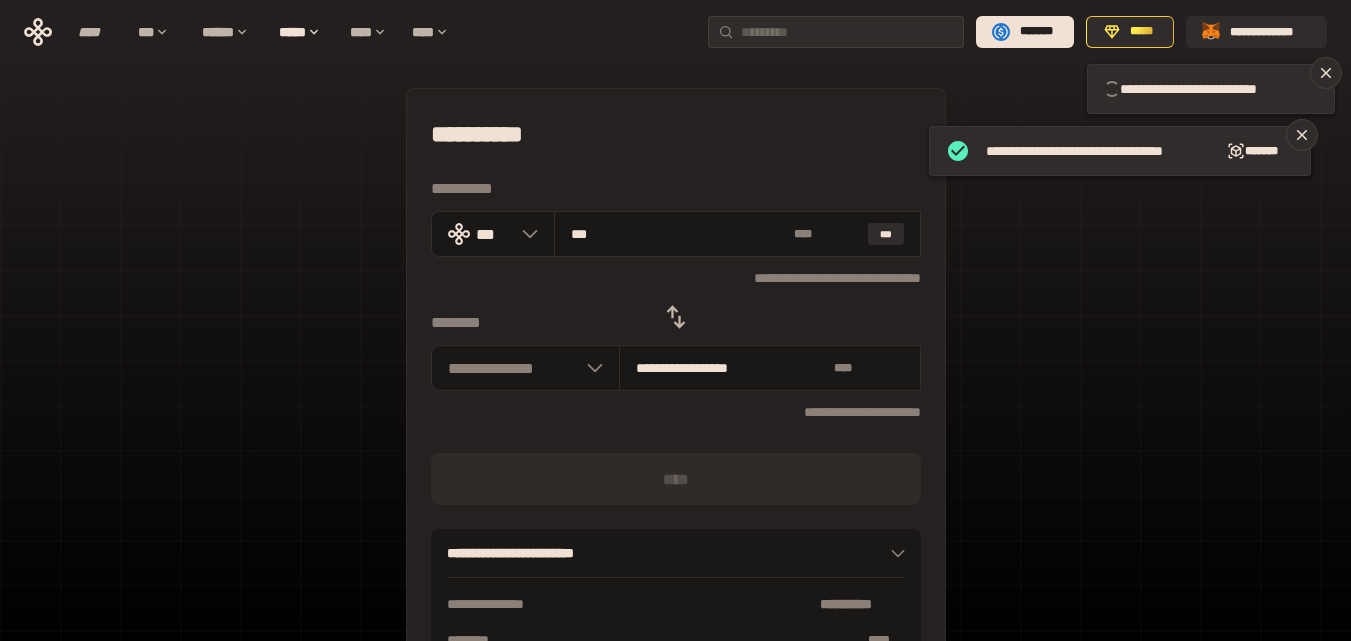 type 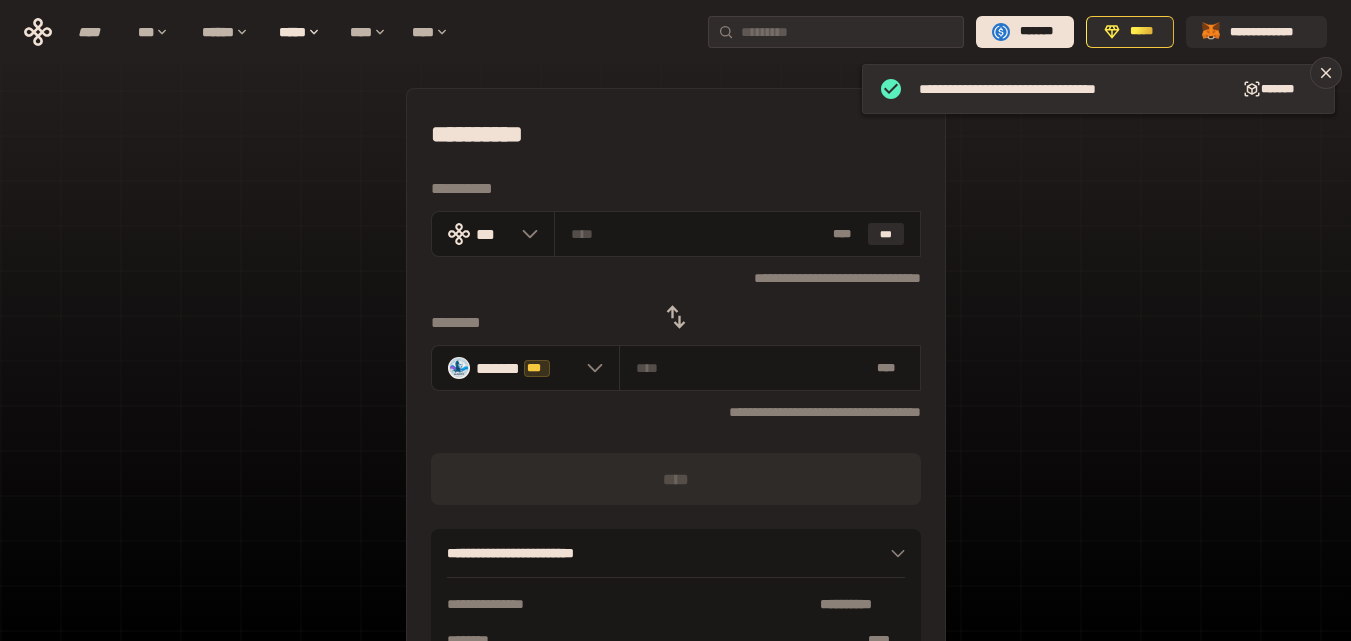 click 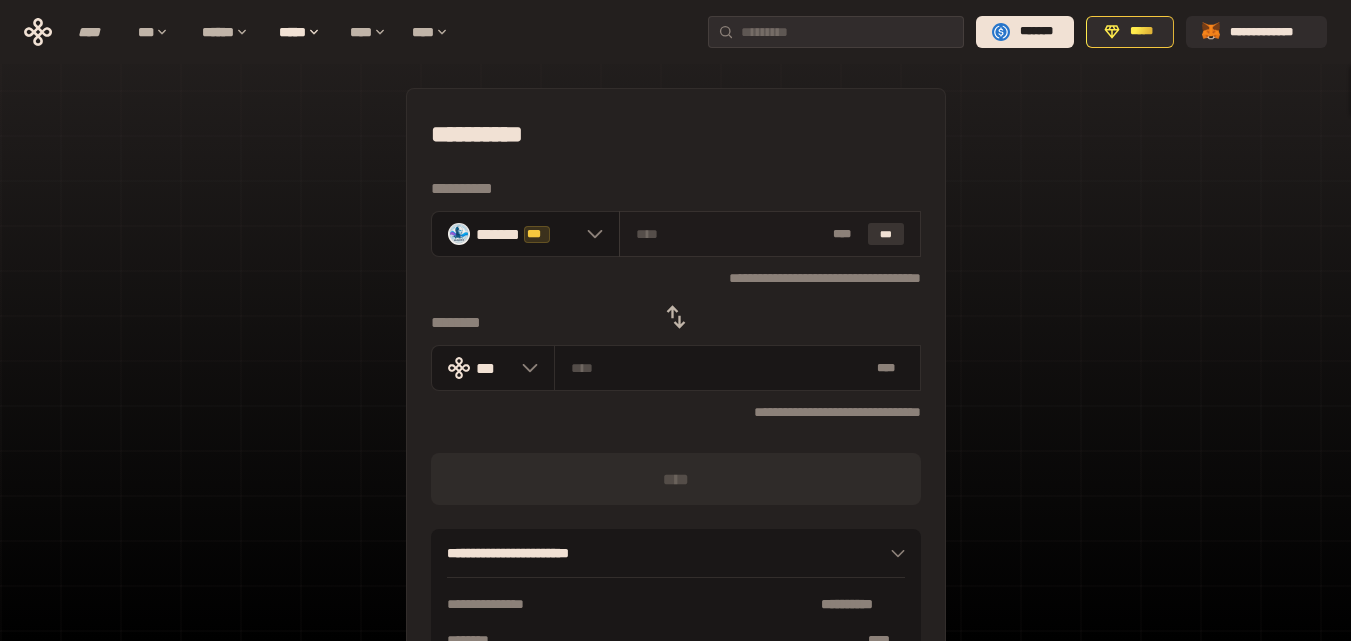 click on "***" at bounding box center [886, 234] 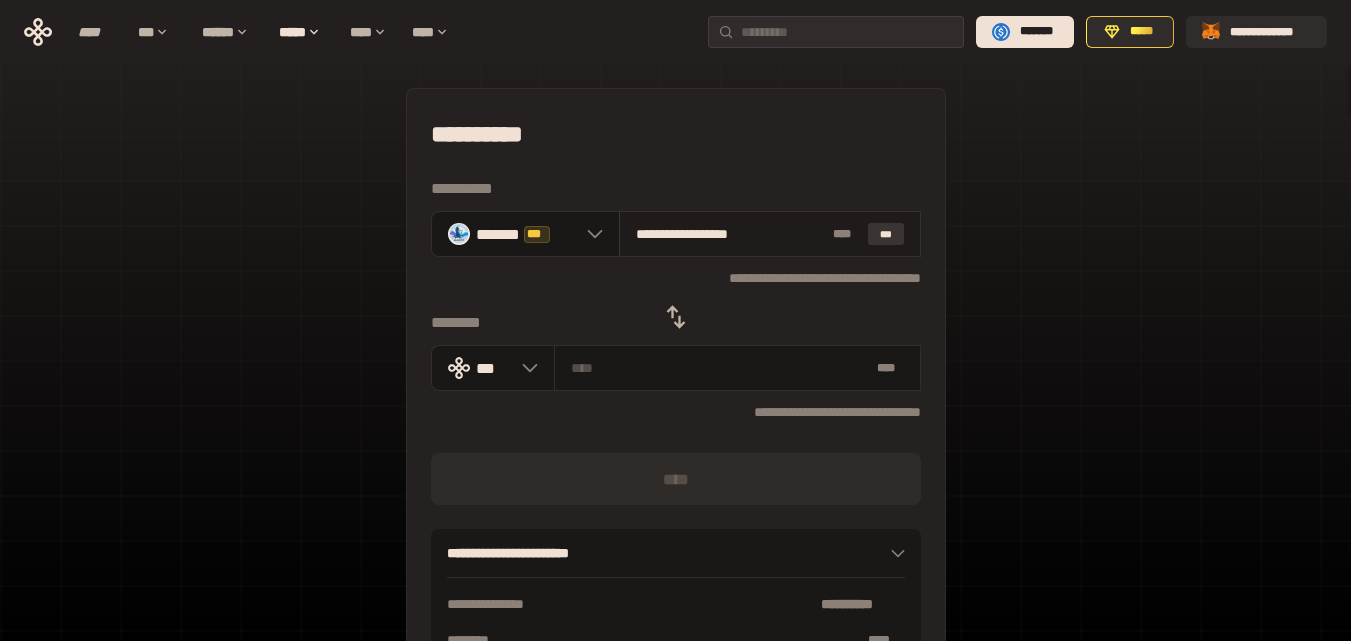 type on "**********" 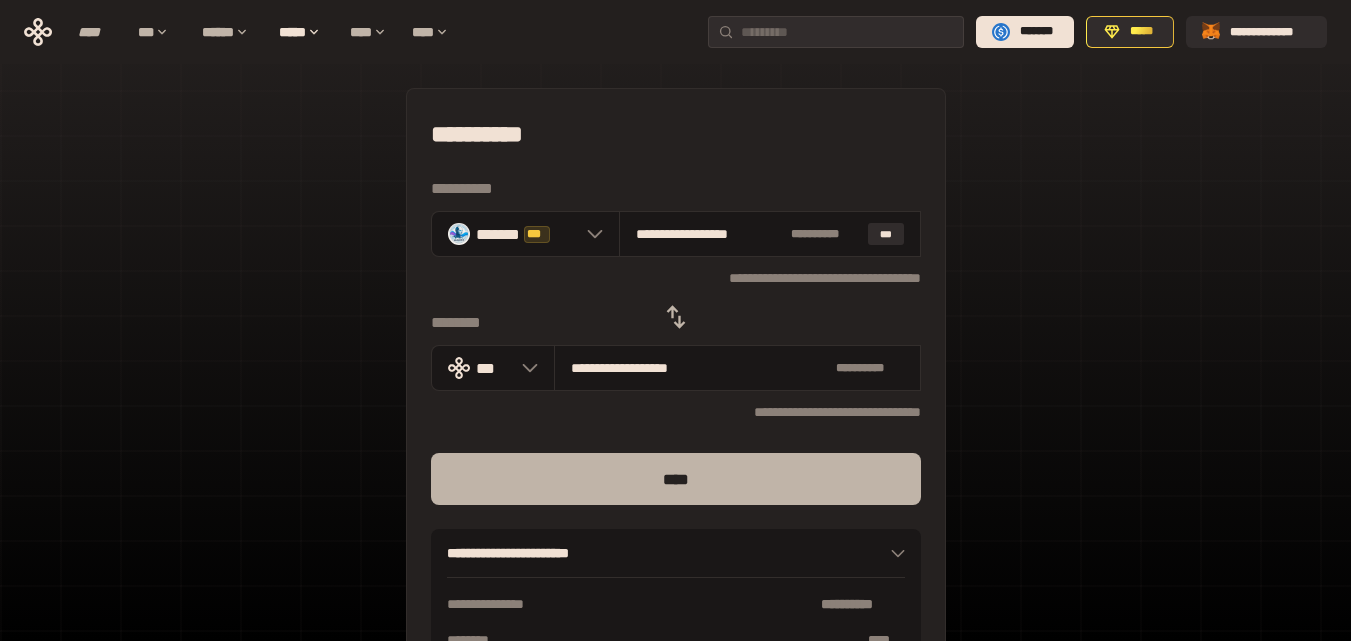 click on "****" at bounding box center (676, 479) 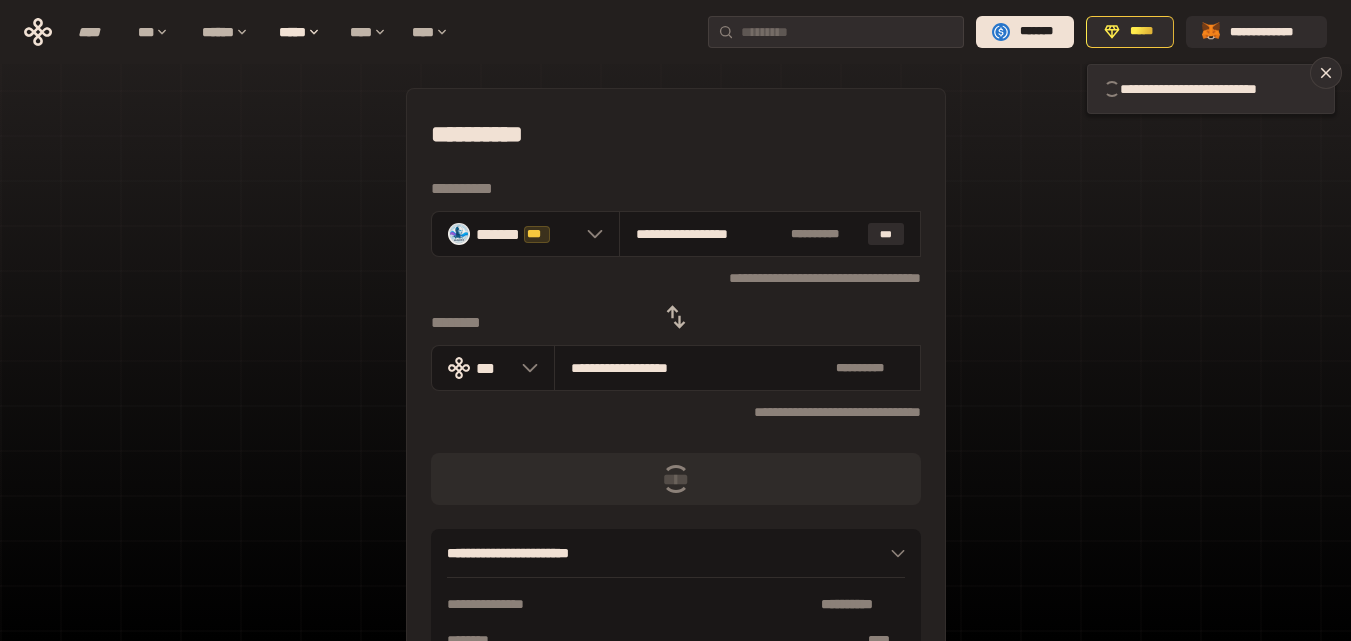 click on "[FIRST] [LAST] [STREET] [CITY], [STATE] [ZIP] [COUNTRY] [PHONE] [EMAIL]" at bounding box center (675, 444) 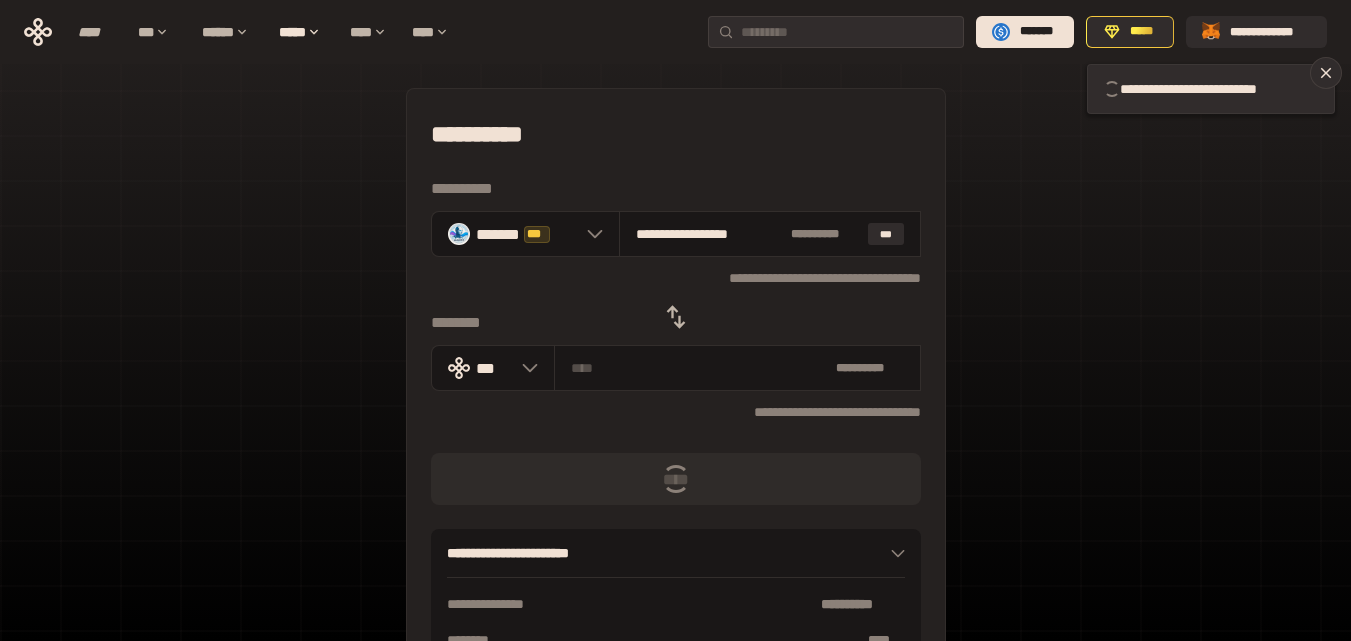 type 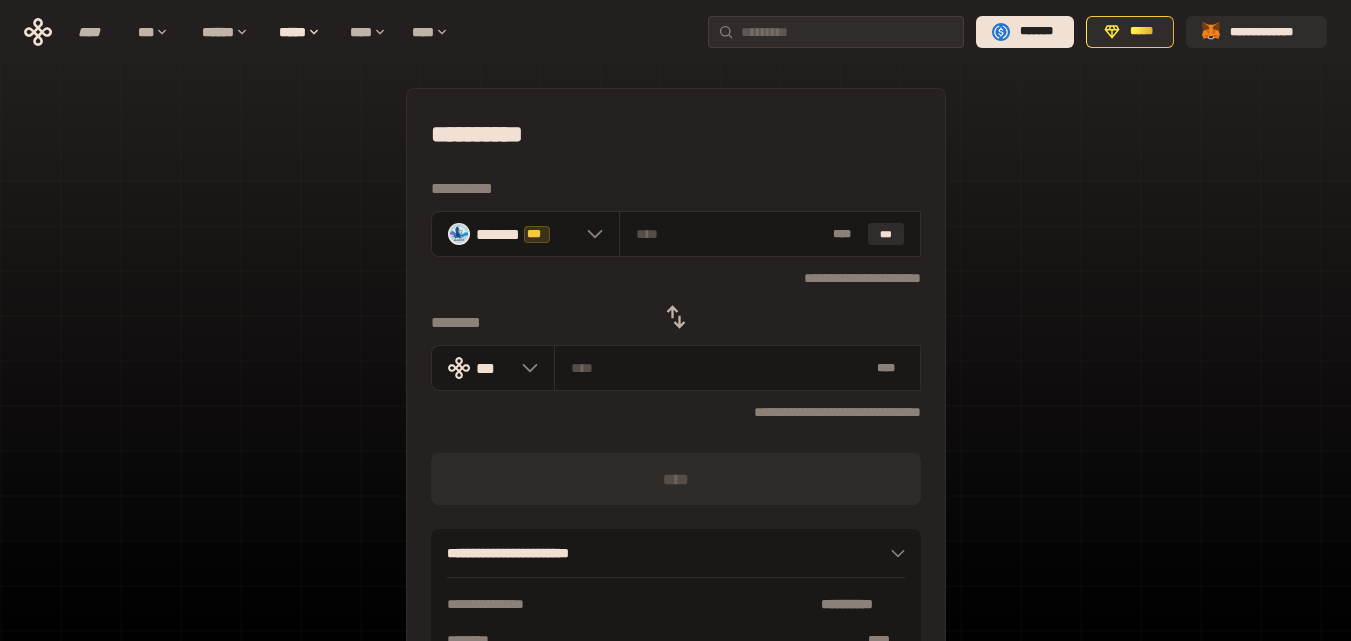 click 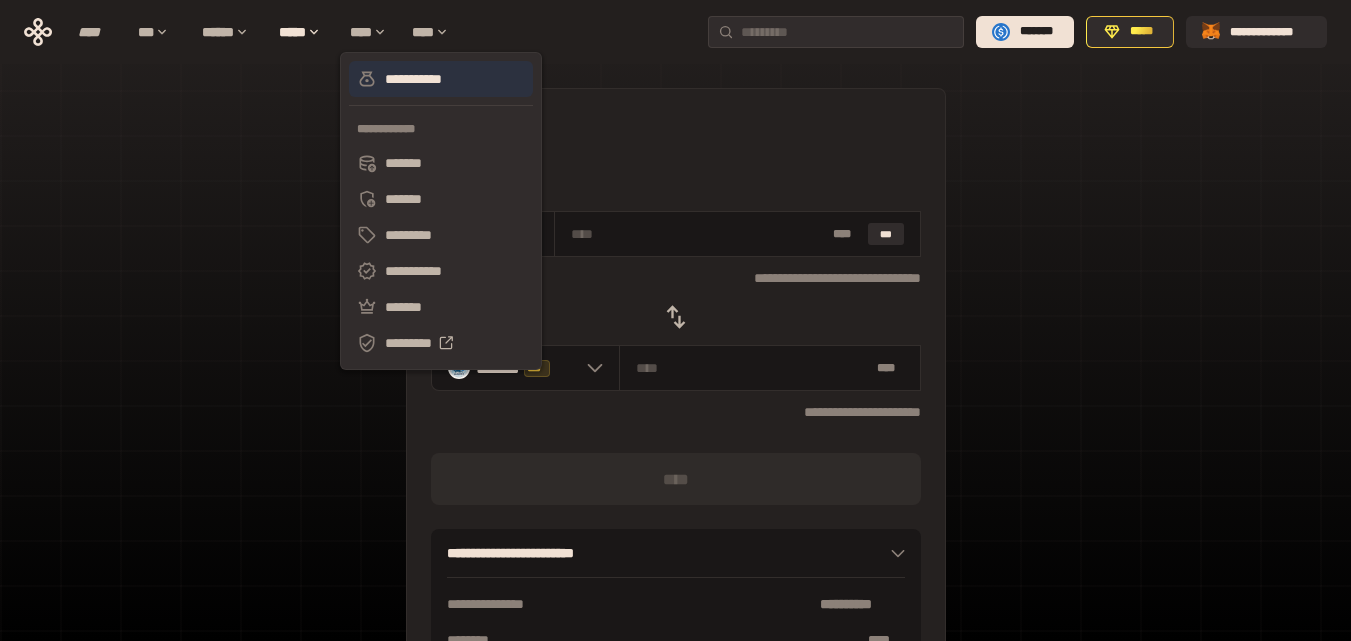 click on "**********" at bounding box center (441, 79) 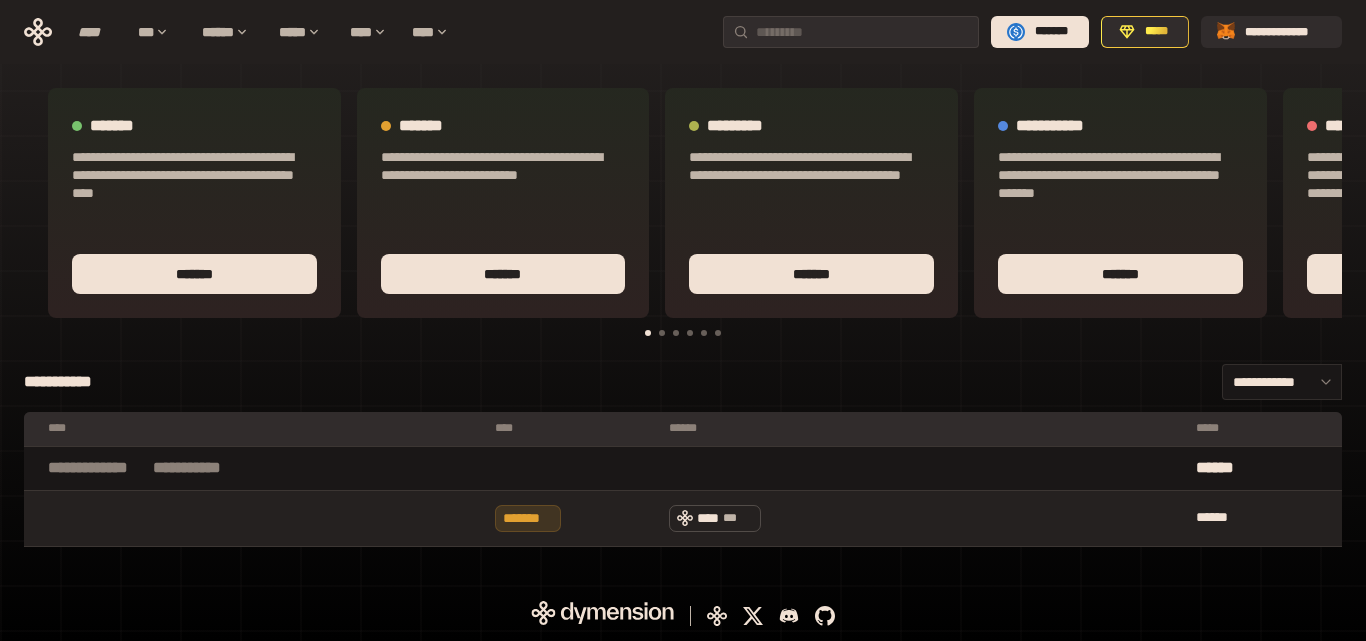 click on "**********" at bounding box center (683, 32) 